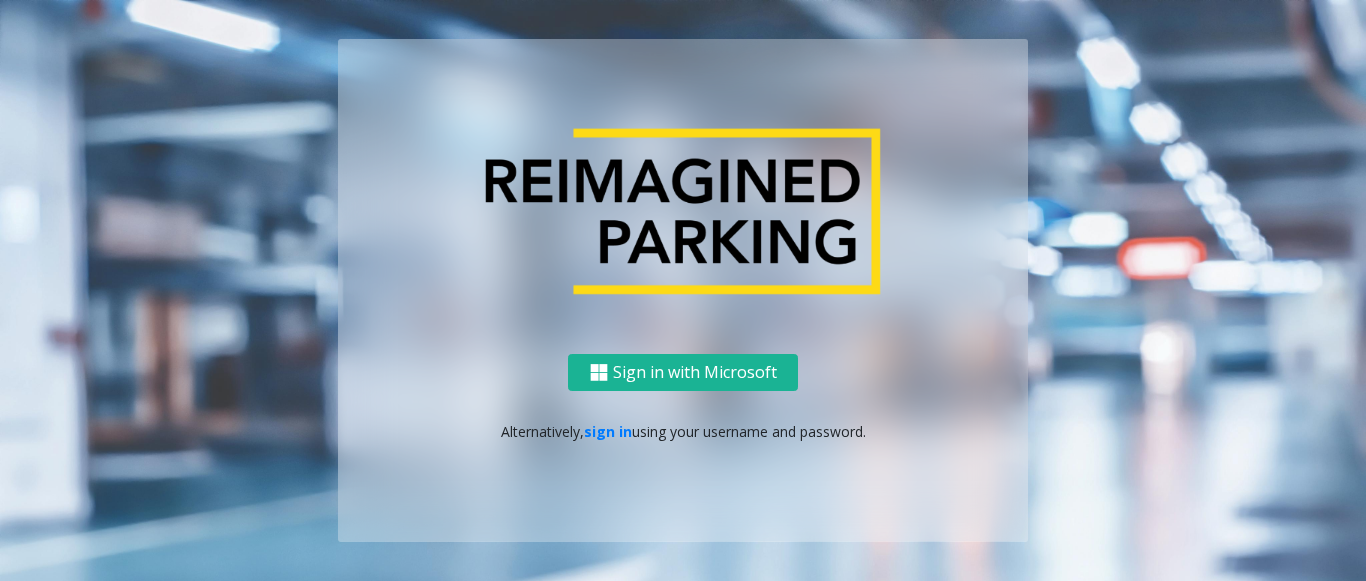 scroll, scrollTop: 0, scrollLeft: 0, axis: both 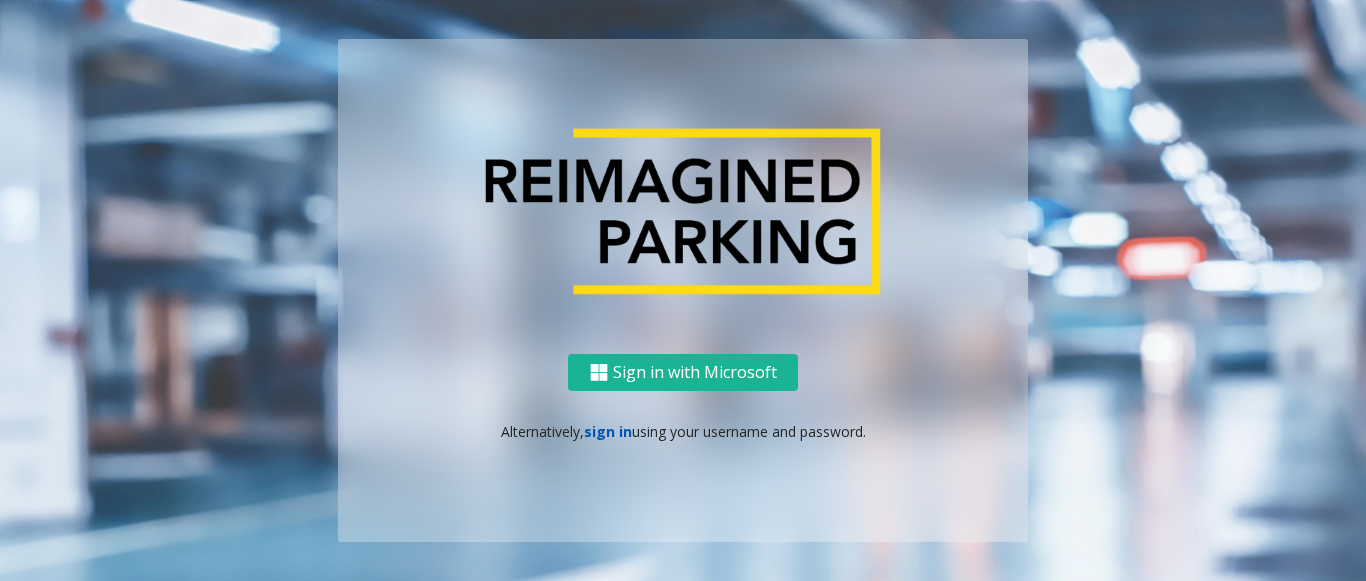 click on "sign in" 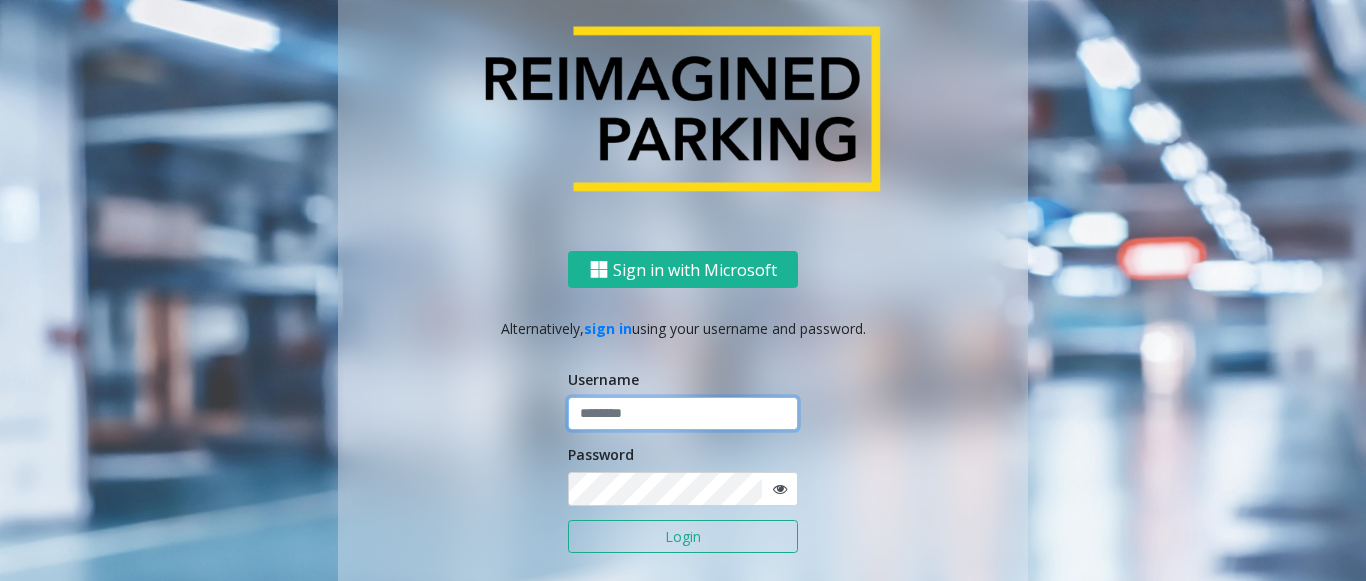 click 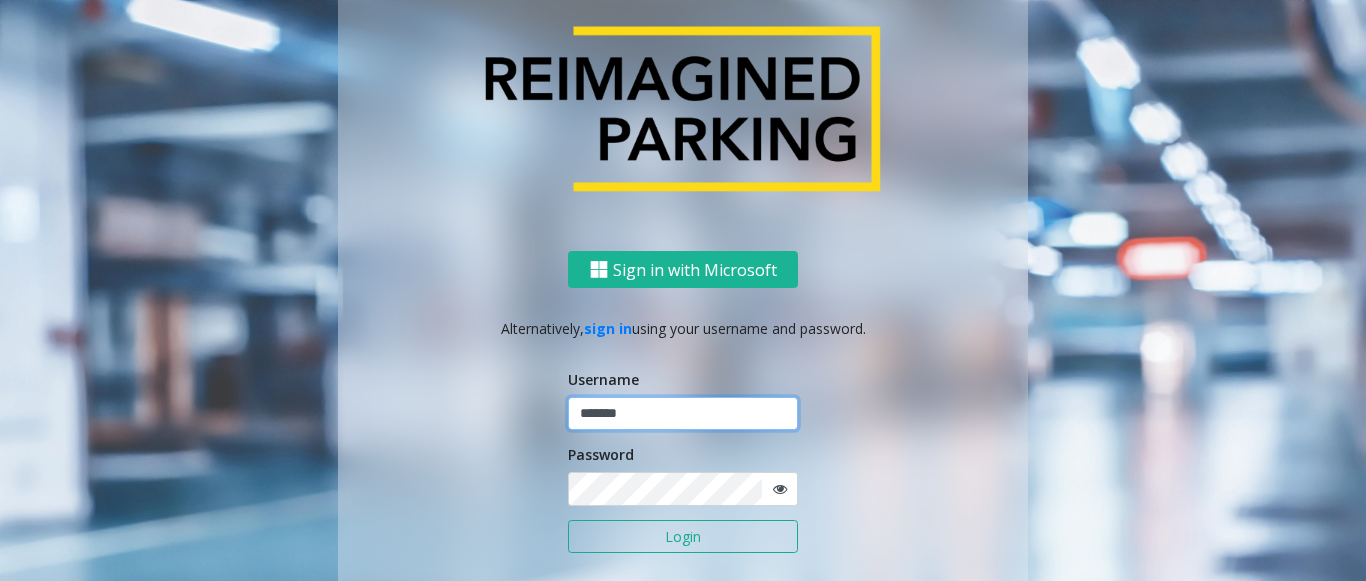 type on "*******" 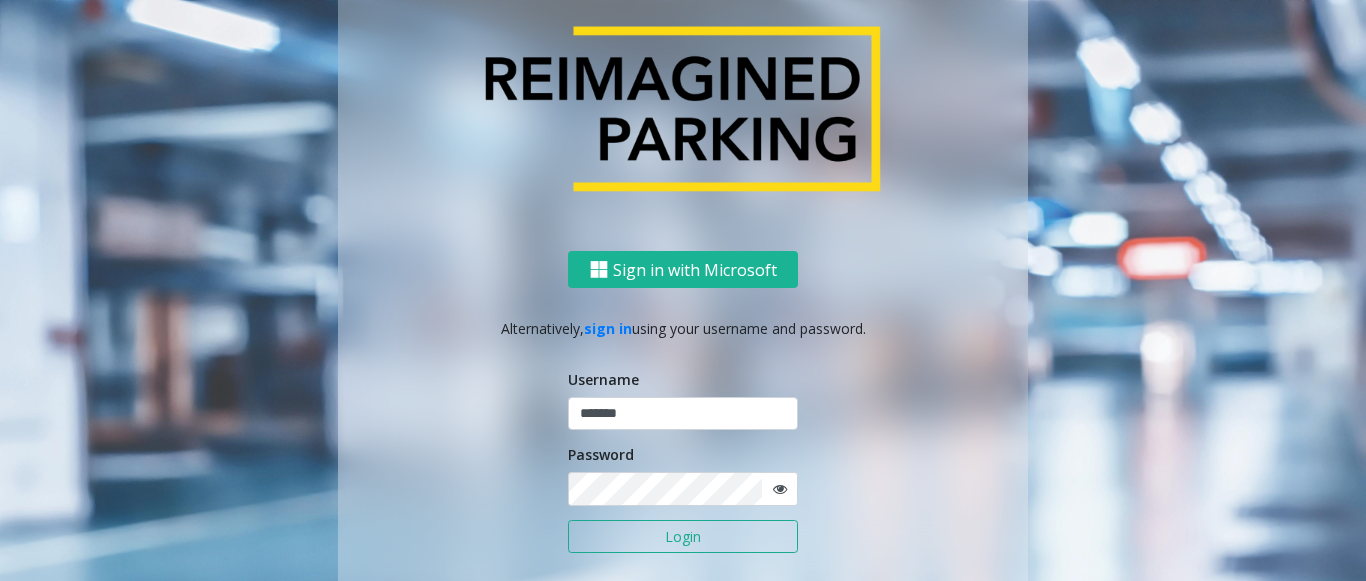 click 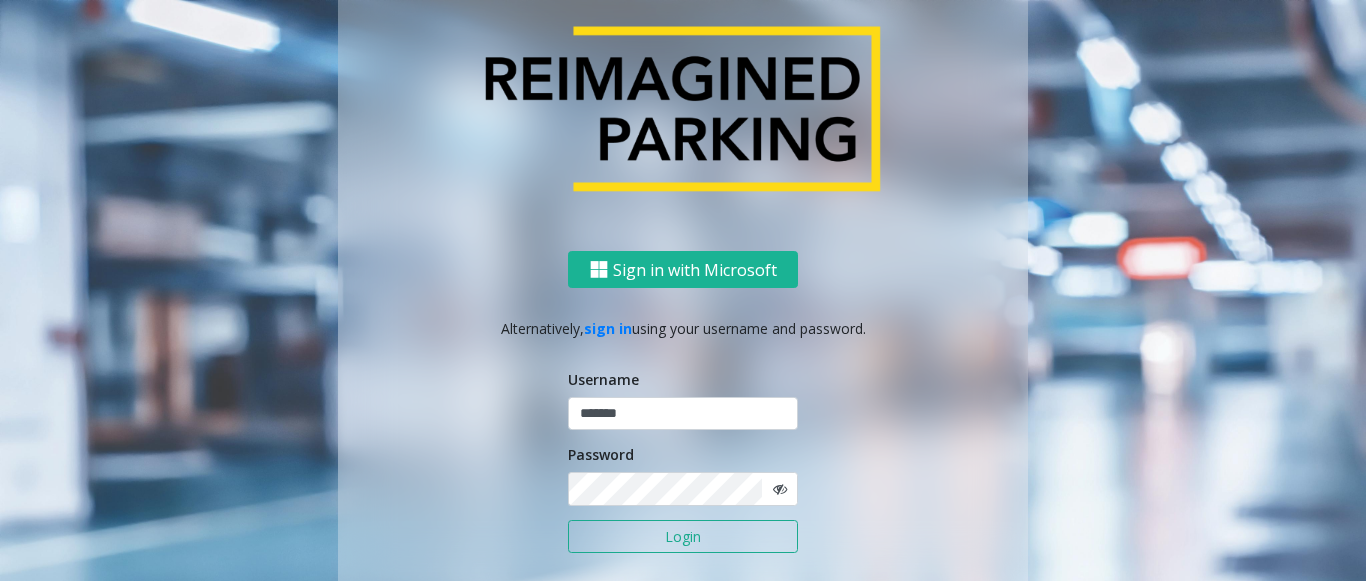click on "Login" 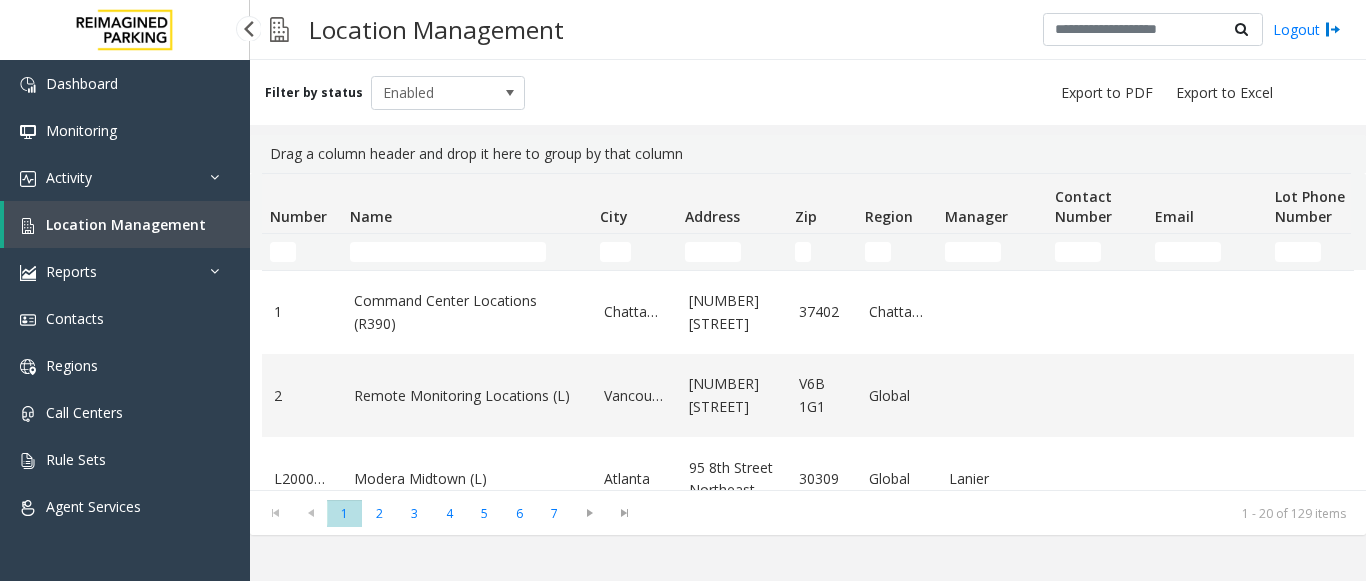 click on "Location Management" at bounding box center [127, 224] 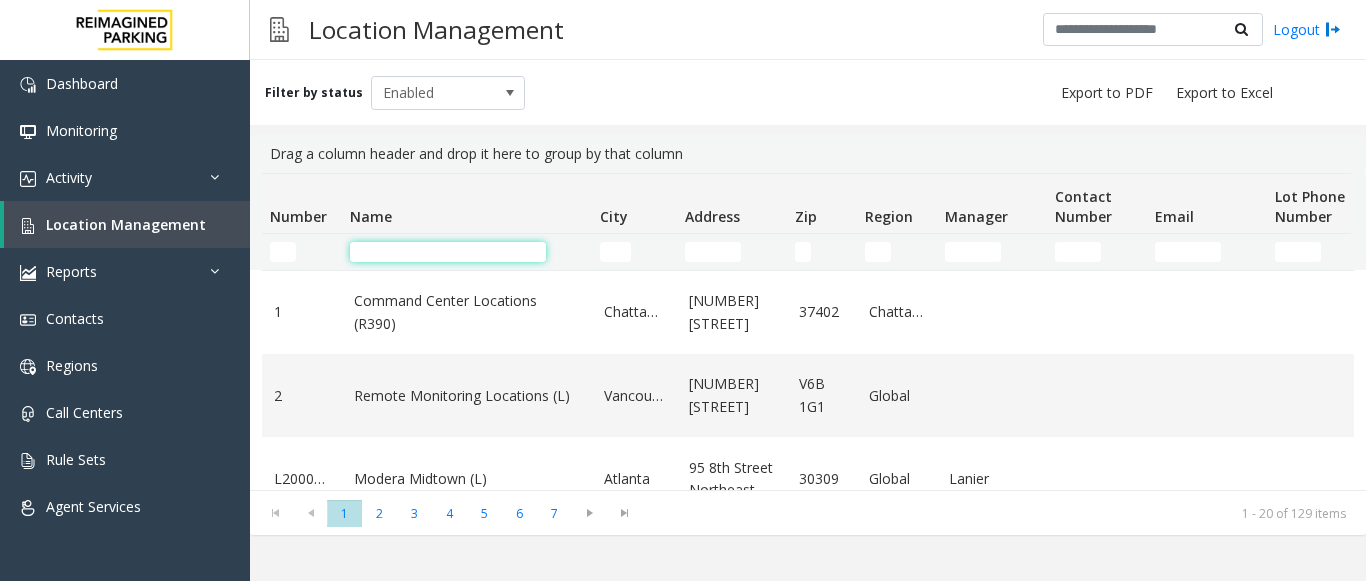 click 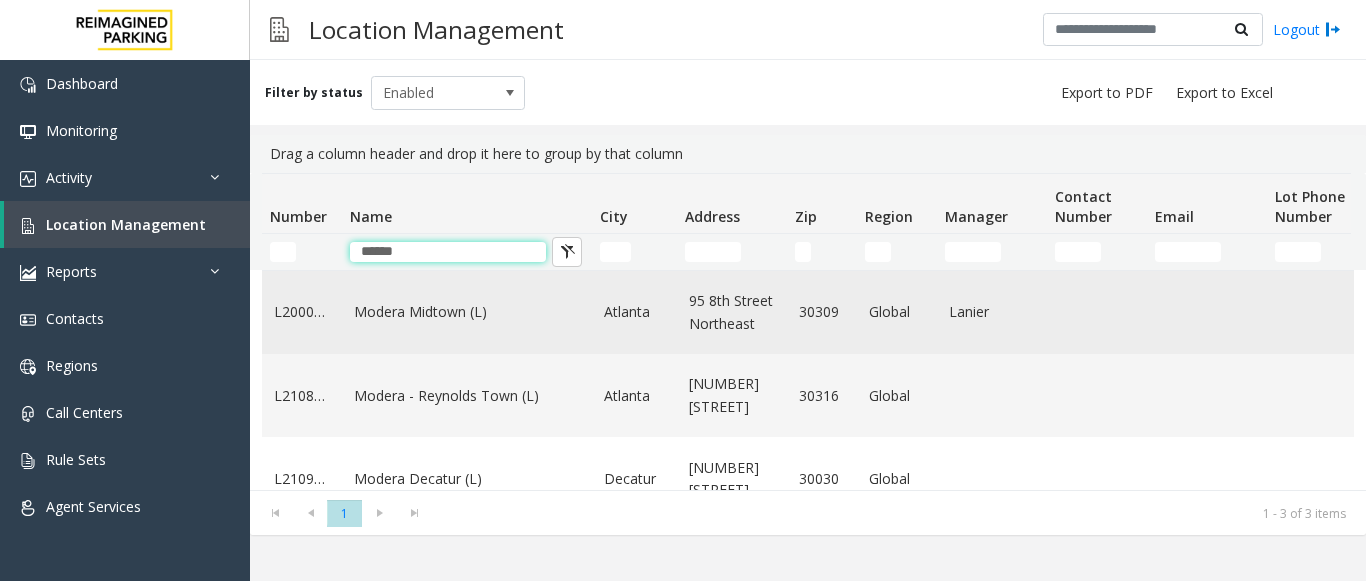 type on "******" 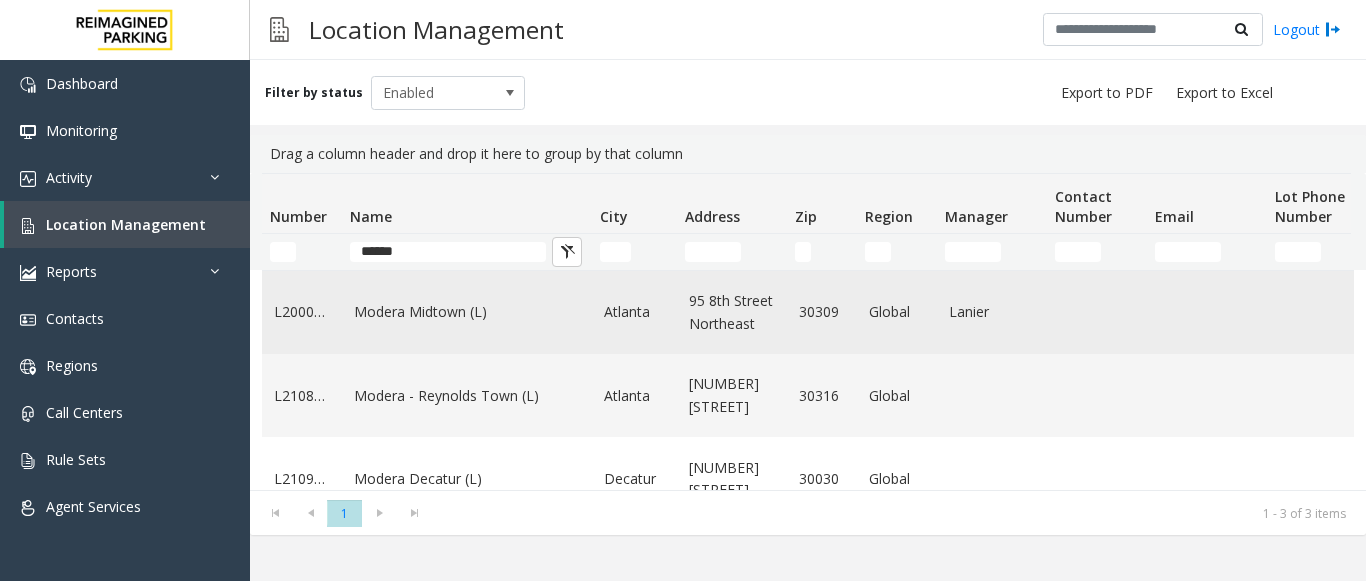 click on "Modera Midtown	(L)" 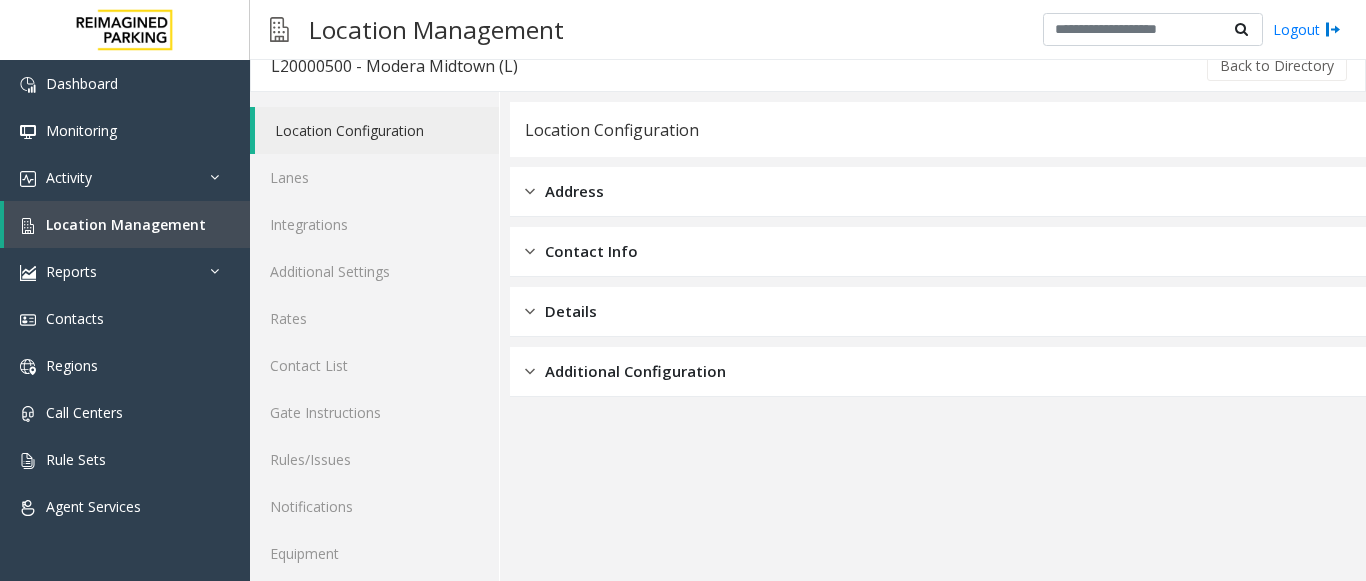 scroll, scrollTop: 78, scrollLeft: 0, axis: vertical 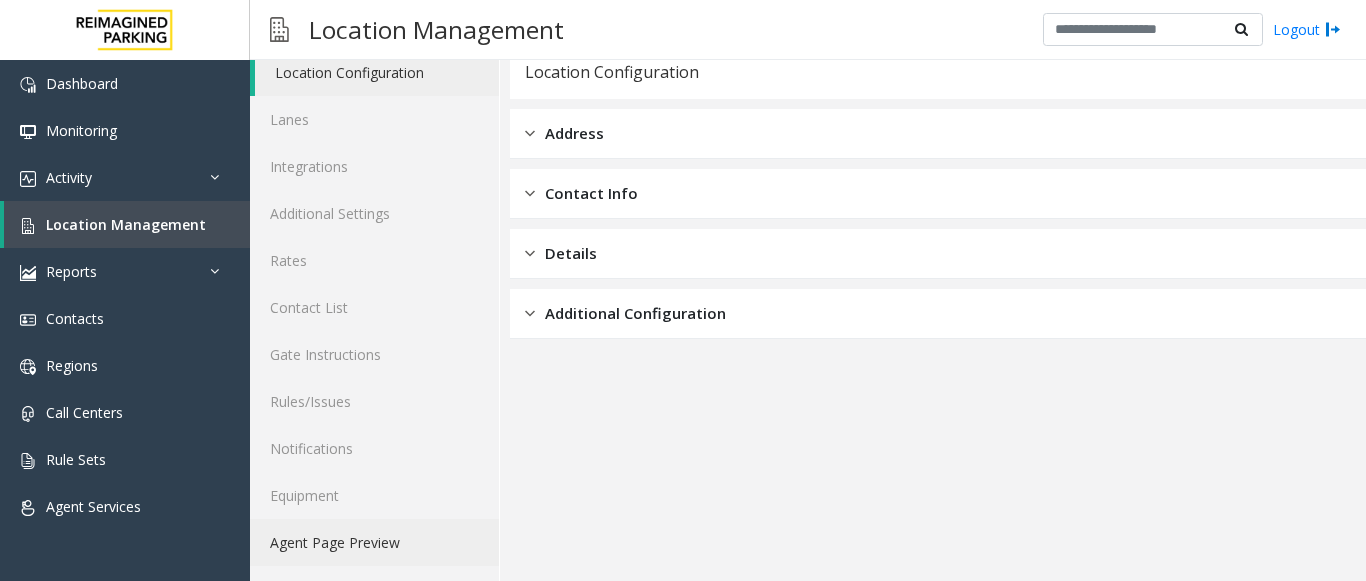 click on "Agent Page Preview" 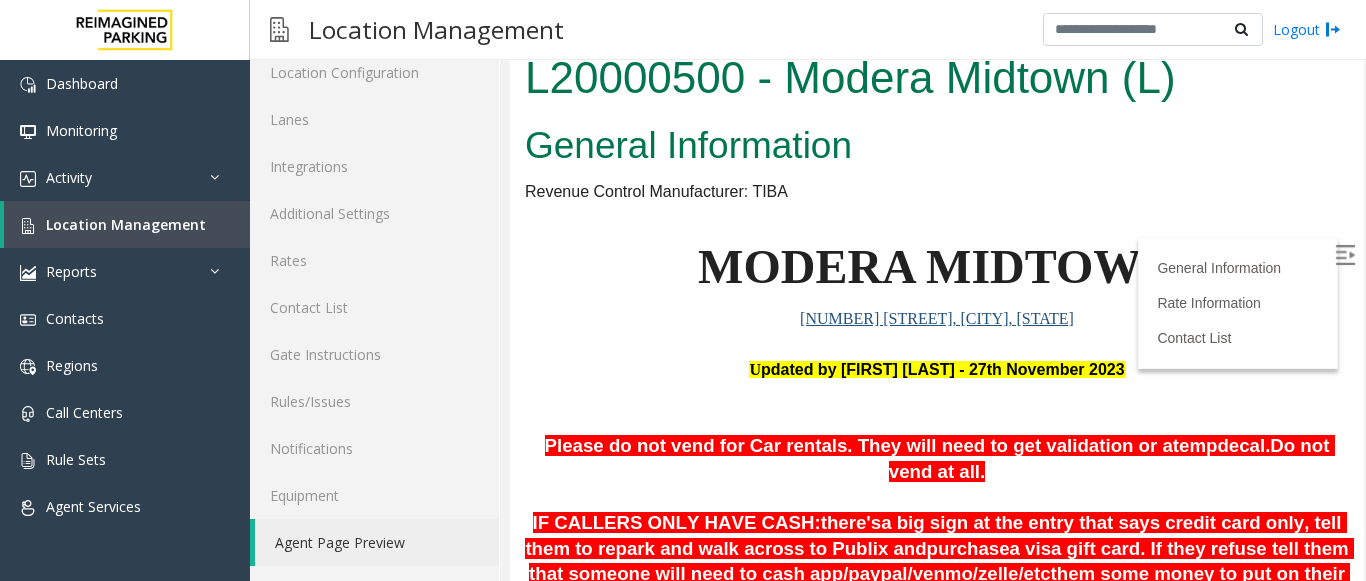 scroll, scrollTop: 0, scrollLeft: 0, axis: both 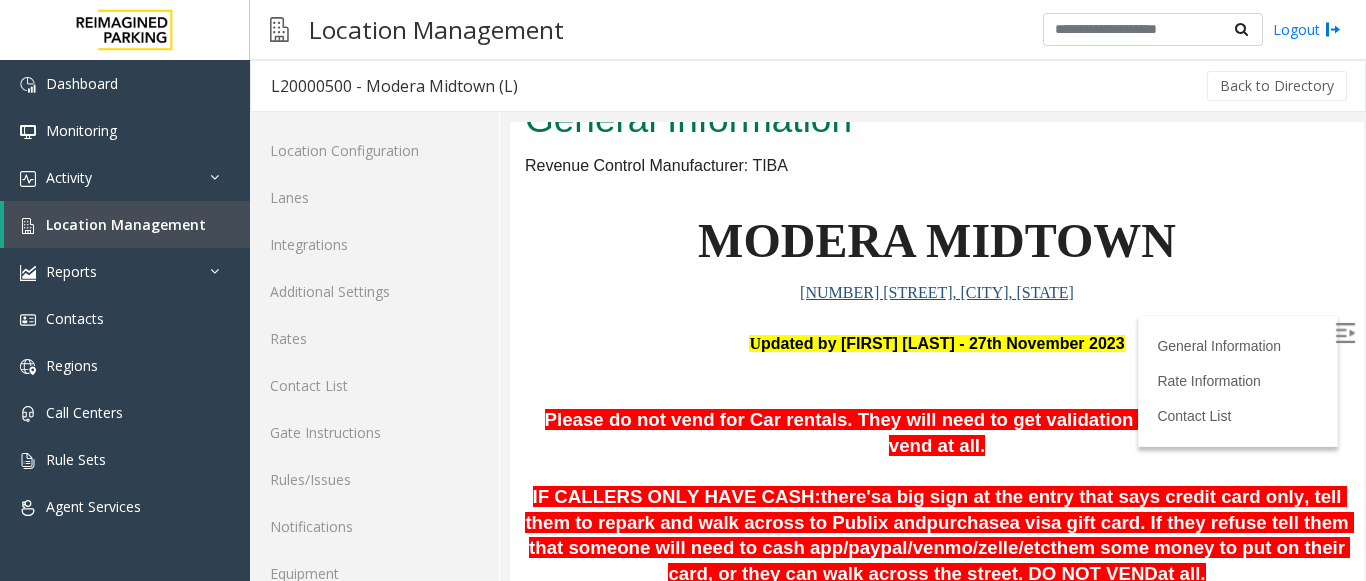 click on "MODERA MIDTOWN" at bounding box center (937, 241) 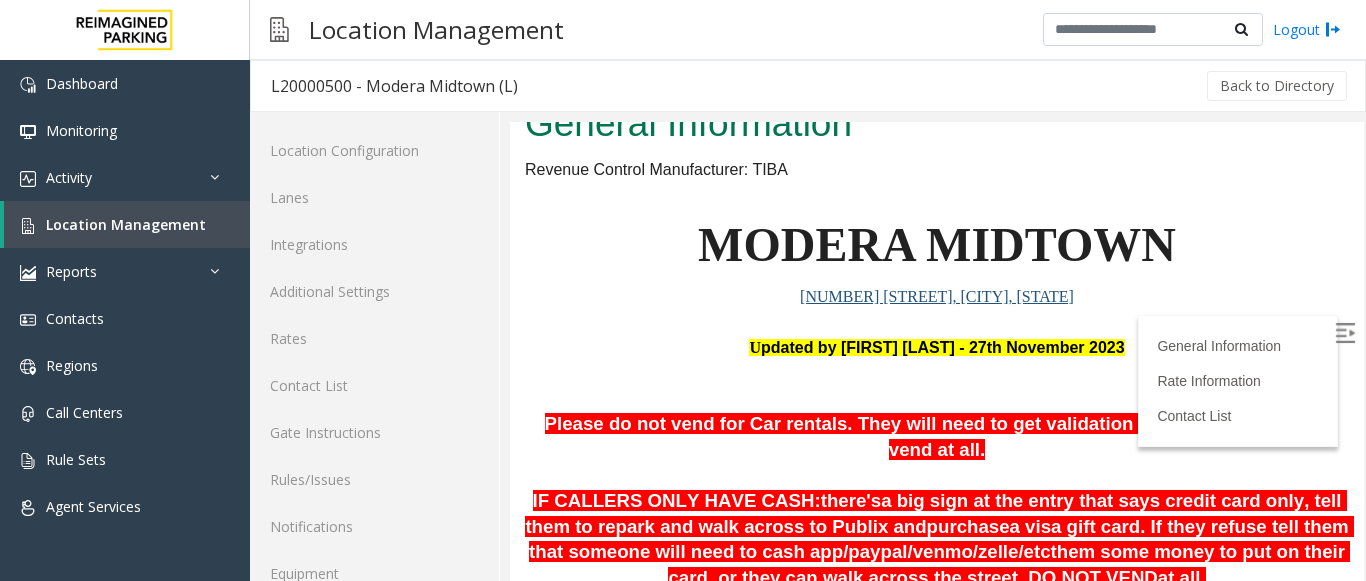 scroll, scrollTop: 104, scrollLeft: 0, axis: vertical 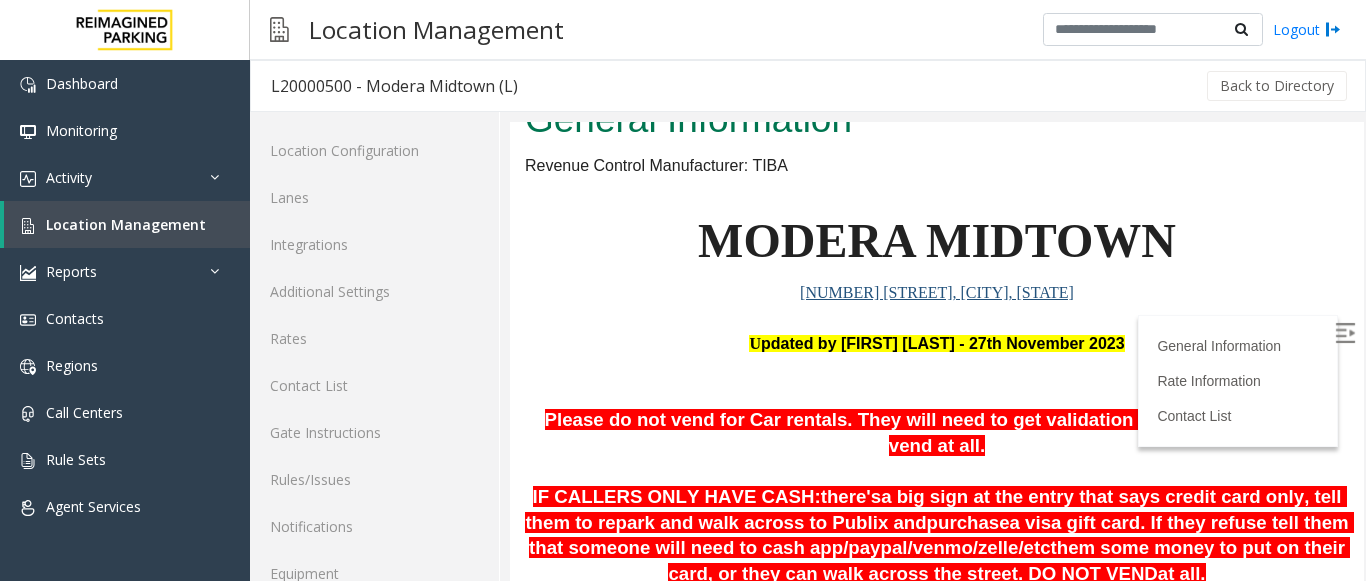drag, startPoint x: 1332, startPoint y: 232, endPoint x: 1332, endPoint y: 264, distance: 32 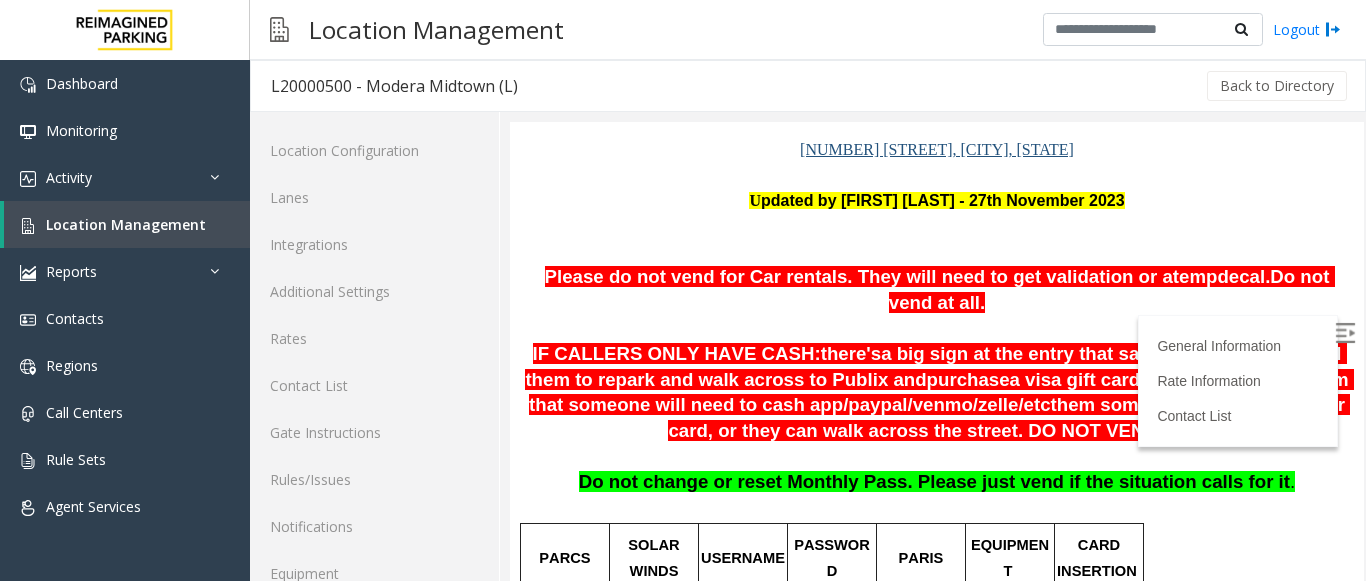 scroll, scrollTop: 322, scrollLeft: 0, axis: vertical 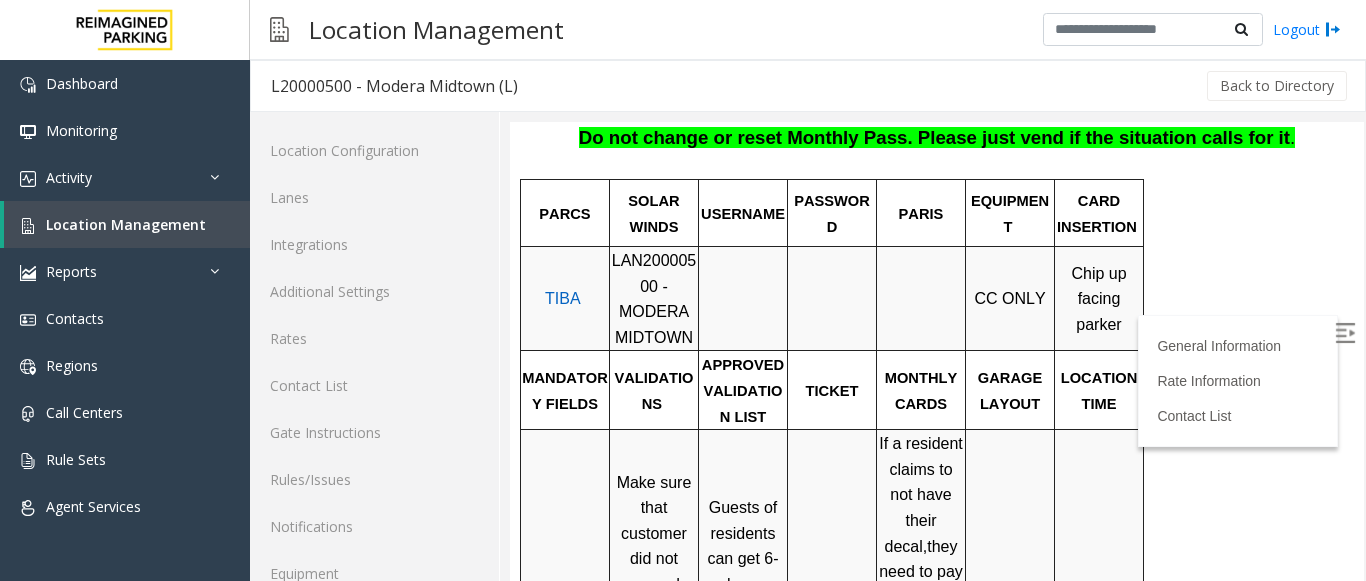 click on "PARCS SOLAR WINDS USERNAME PASSWORD PARIS EQUIPMENT   CARD INSERTION   TIBA   LAN20000500 - MODERA MIDTOWN             CC ONLY Chip up facing parker MANDATORY FIELDS VALIDATIONS   APPROVED VALIDATION LIST TICKET MONTHLY CARDS GARAGE LAYOUT LOCATION TIME   Make sure that customer did not exceed their validation. If they exceeded their validation, they must either get an  additional  validation or pay the remaining fee. Guests of residents can get 6-hour validations from the concierge      2 HOUR validations    List     Momonoki  Hallal Guys EQ Athletics Have customer insert barcode ticket in opposite direction (still with barcode If a resident claims to not have their decal ,  they need to pay for the parking. They can get a 6-hour validation from Concierge. If Decal is not reading, VERIFY IN TIBA that the pass is not blocked or expired Self- Park automated facility Click Here for the local time   APPROVED VENDORS DO NOT VEND ENTRANCE/EXIT LANE INFO LOST TICKET RATE COMMON ISSUES" at bounding box center [934, 768] 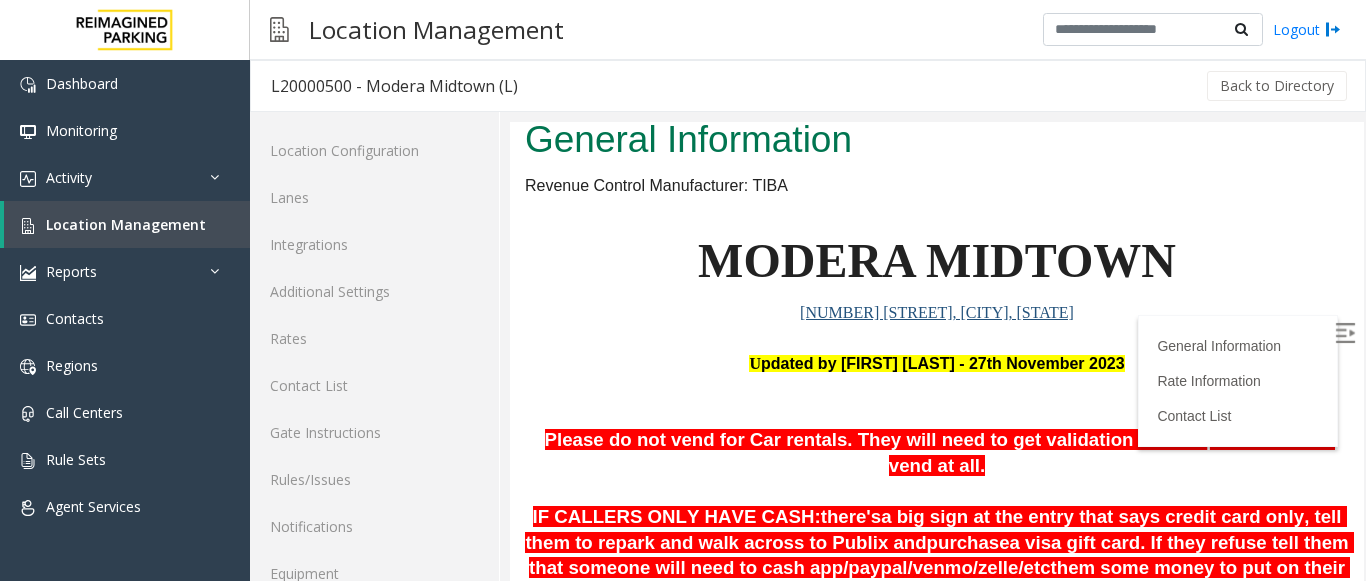scroll, scrollTop: 78, scrollLeft: 0, axis: vertical 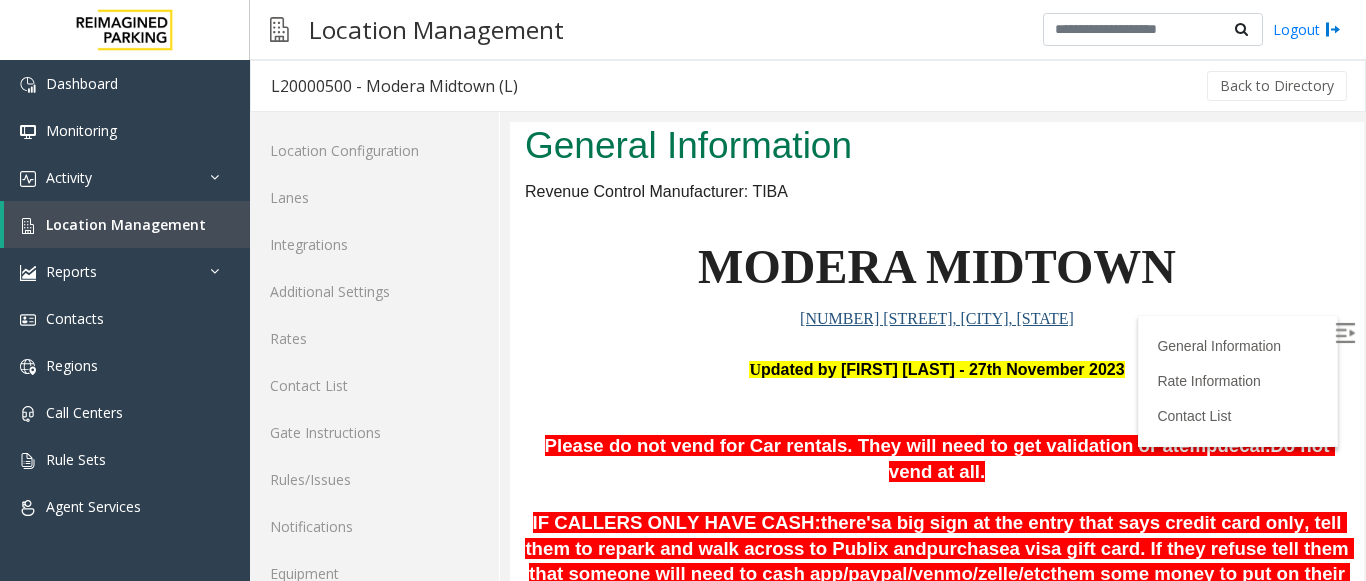 click on "MODERA MIDTOWN" at bounding box center (937, 267) 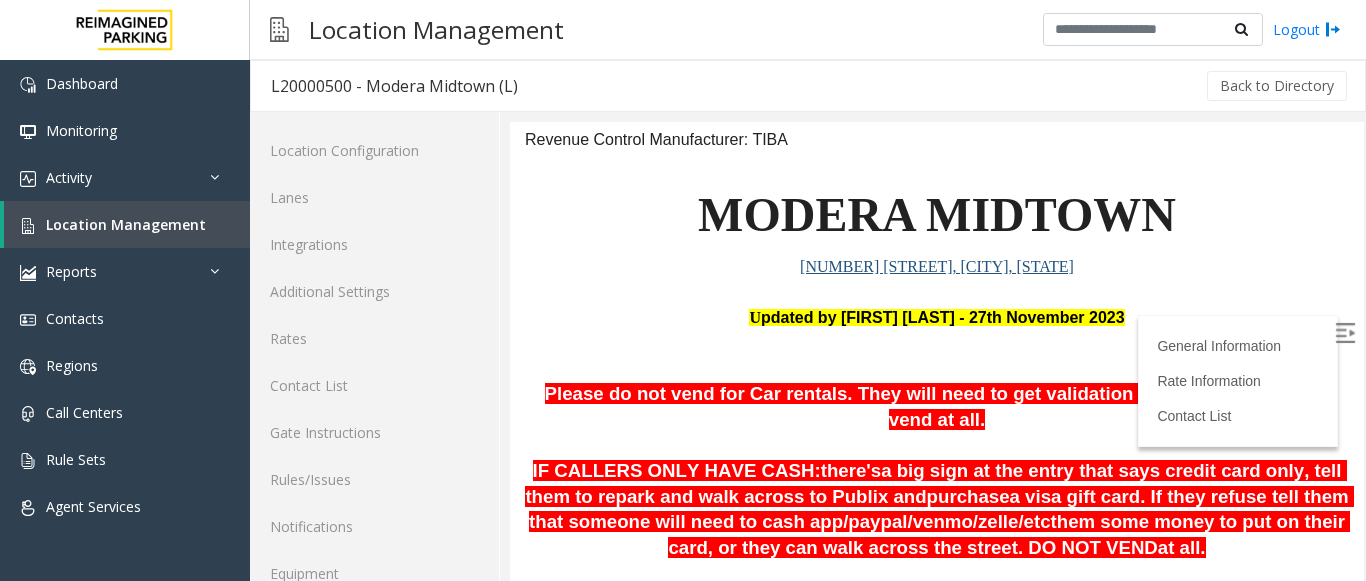 scroll, scrollTop: 178, scrollLeft: 0, axis: vertical 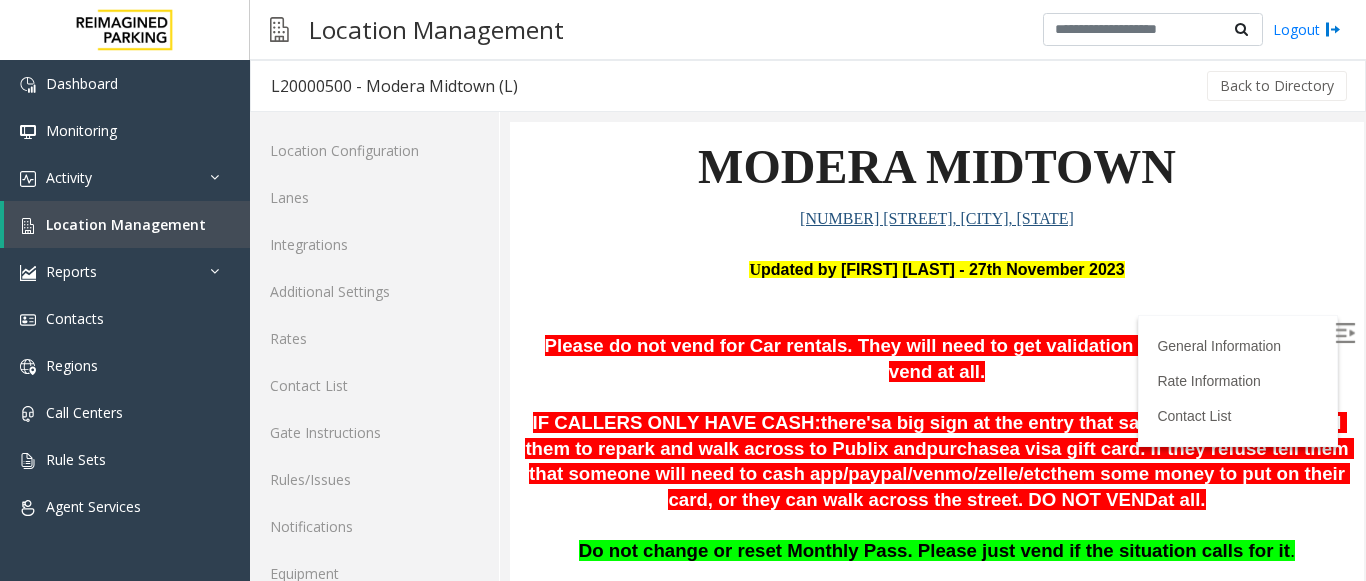 click on "[NUMBER] [STREET], [CITY], [STATE]" at bounding box center [937, 219] 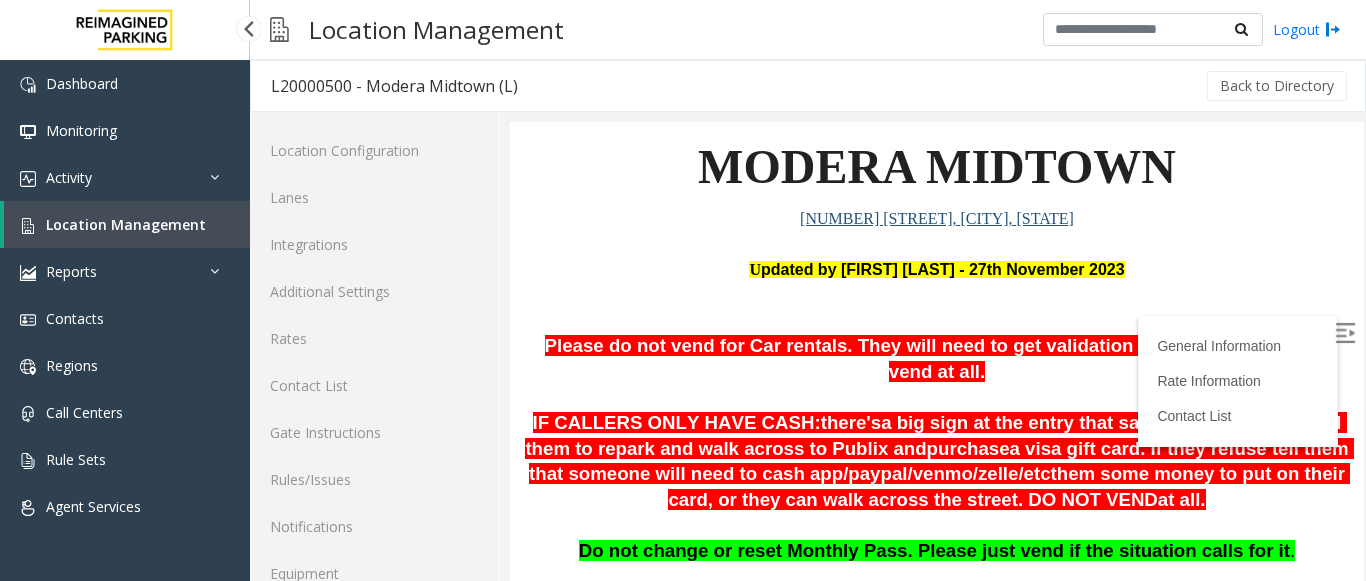 click on "Location Management" at bounding box center (126, 224) 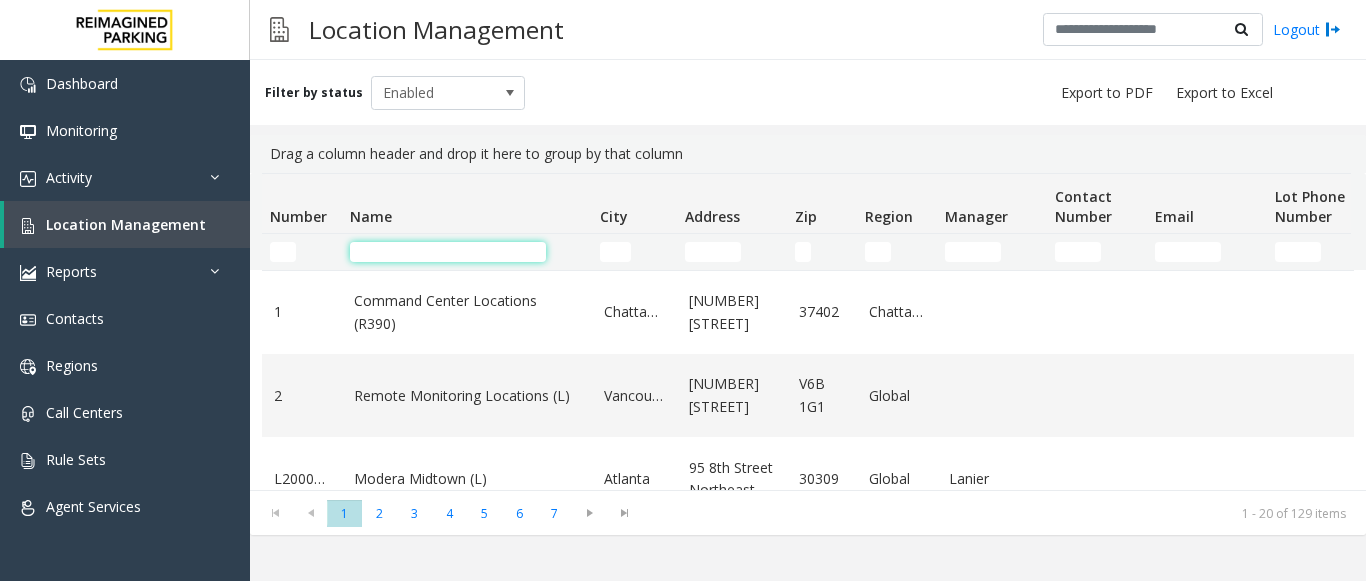 click 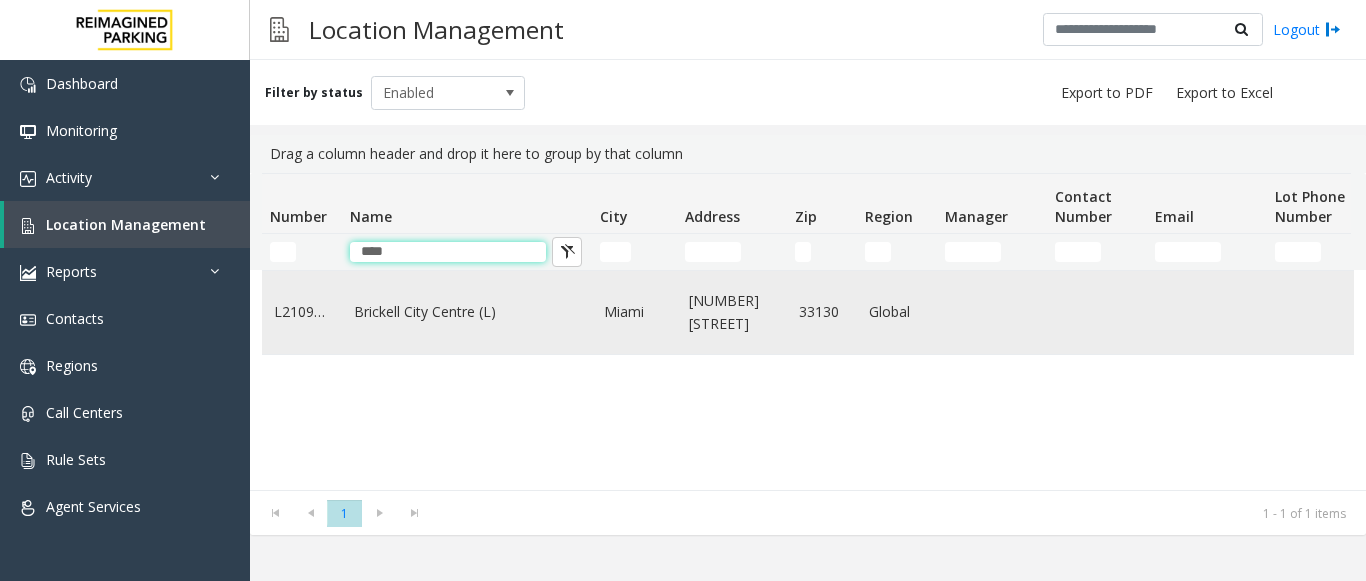 type on "****" 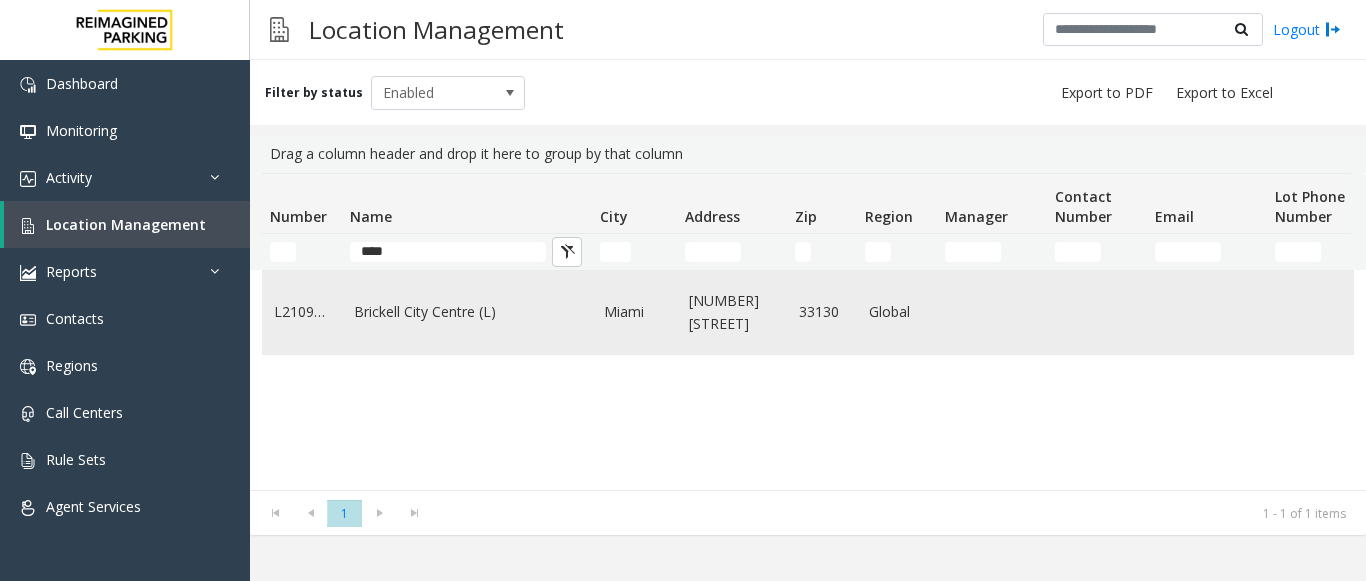 click on "Brickell City Centre (L)" 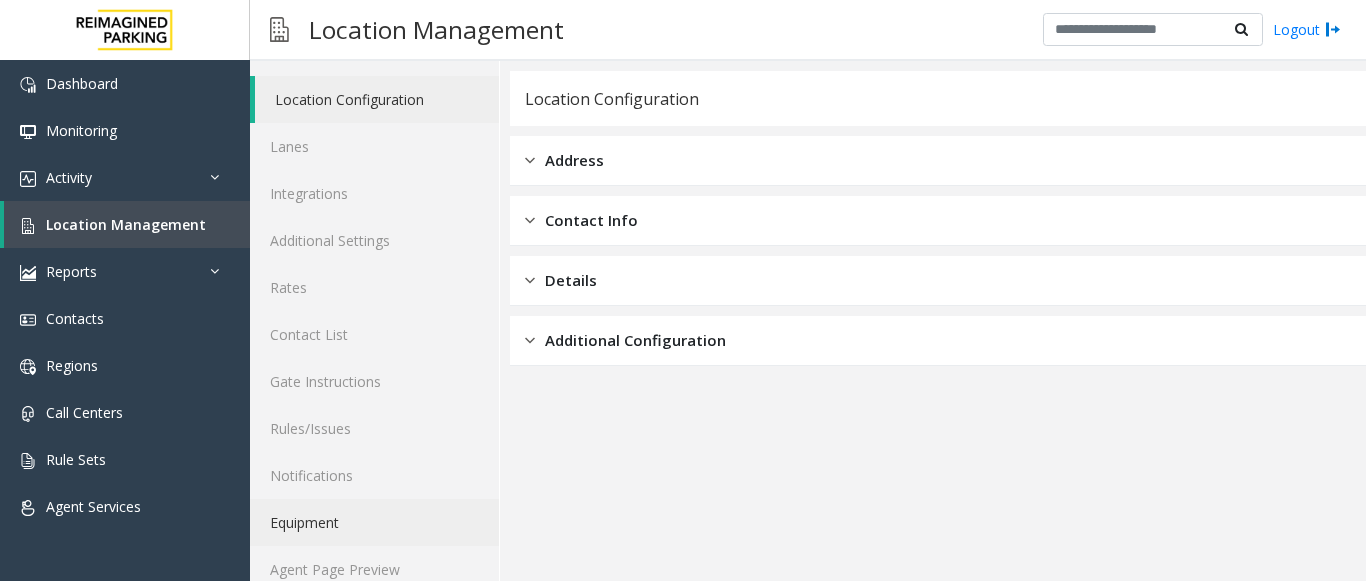 scroll, scrollTop: 78, scrollLeft: 0, axis: vertical 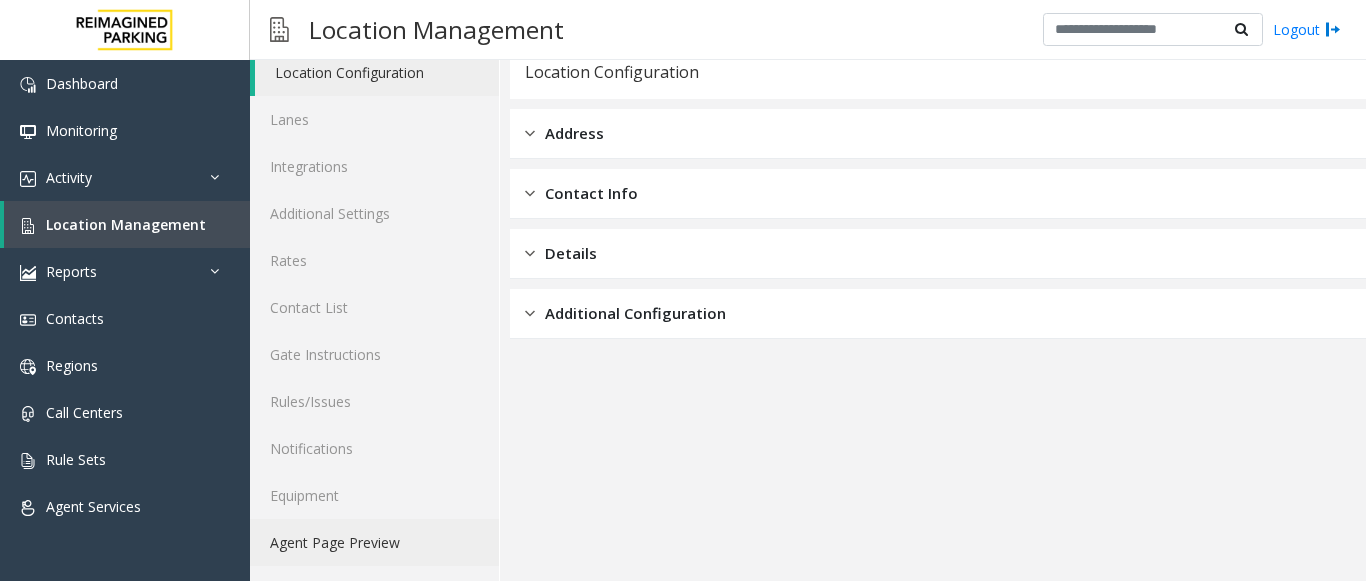 click on "Agent Page Preview" 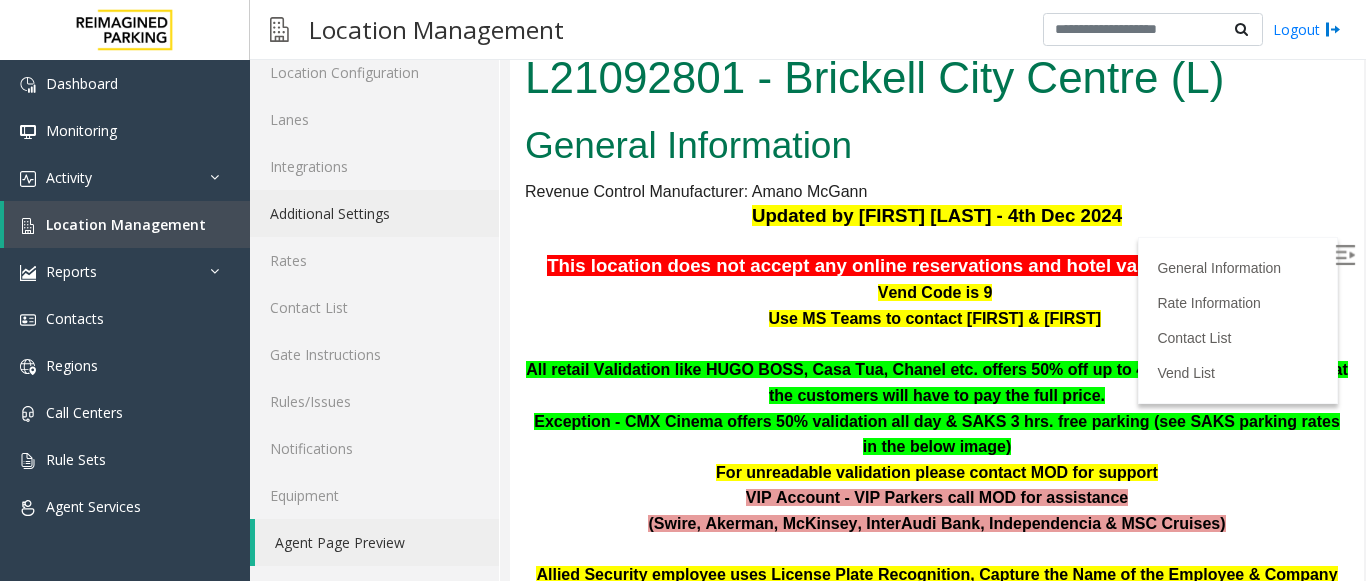 scroll, scrollTop: 0, scrollLeft: 0, axis: both 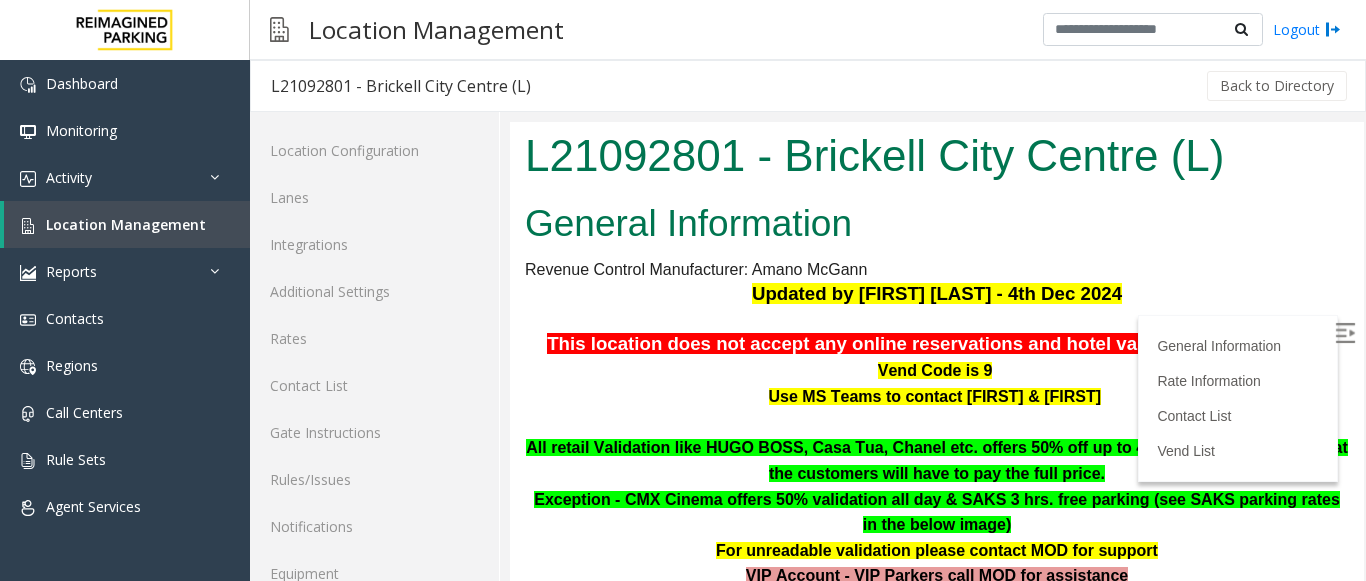 click at bounding box center [1345, 333] 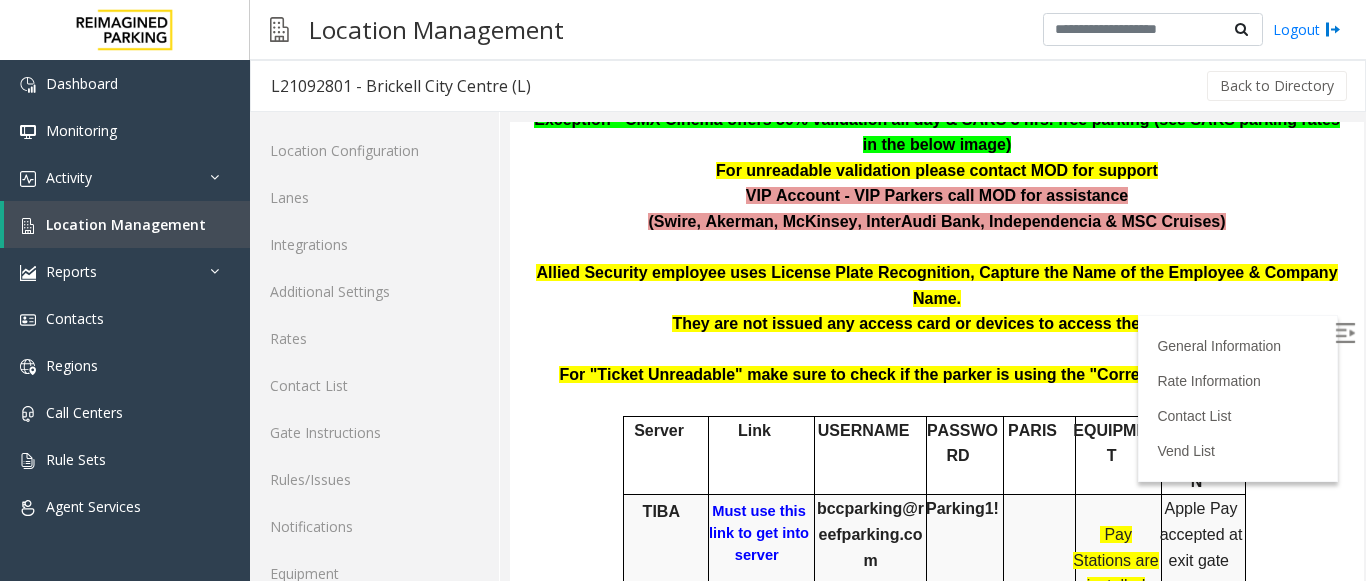 scroll, scrollTop: 300, scrollLeft: 0, axis: vertical 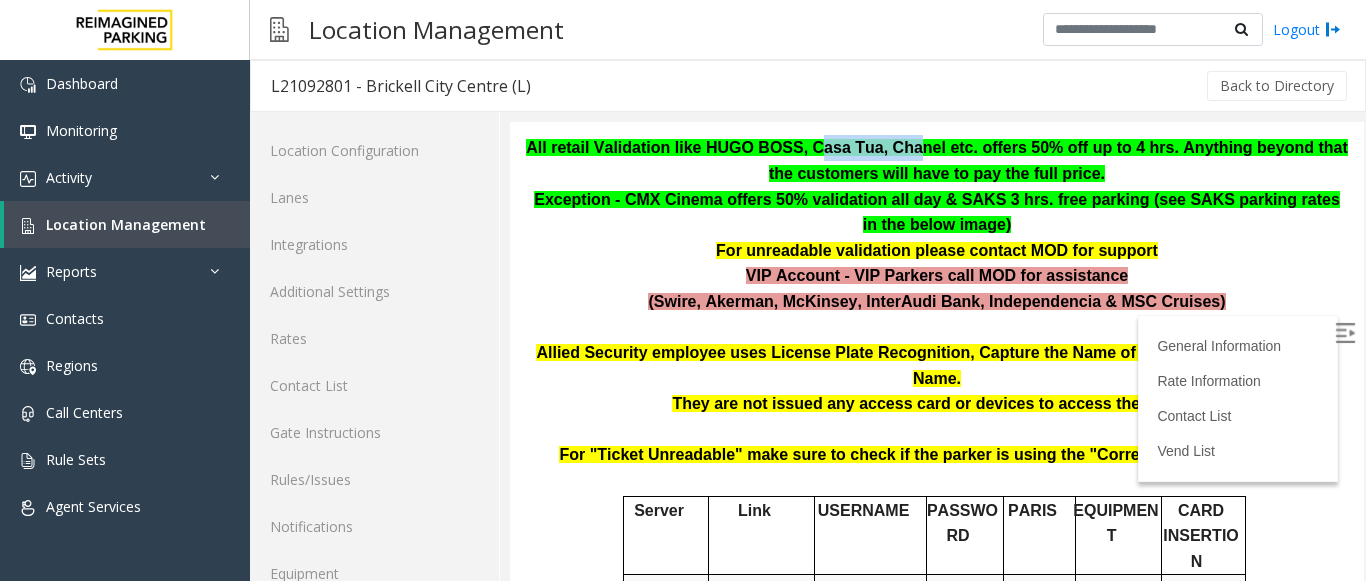 drag, startPoint x: 775, startPoint y: 148, endPoint x: 854, endPoint y: 143, distance: 79.15807 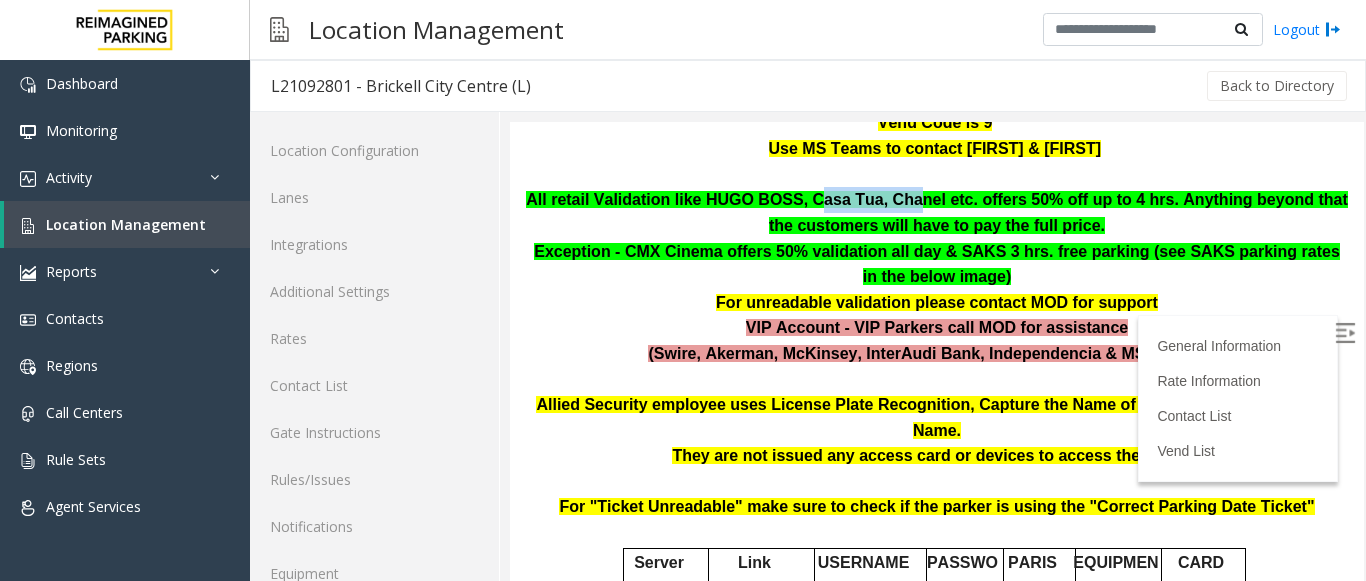 scroll, scrollTop: 200, scrollLeft: 0, axis: vertical 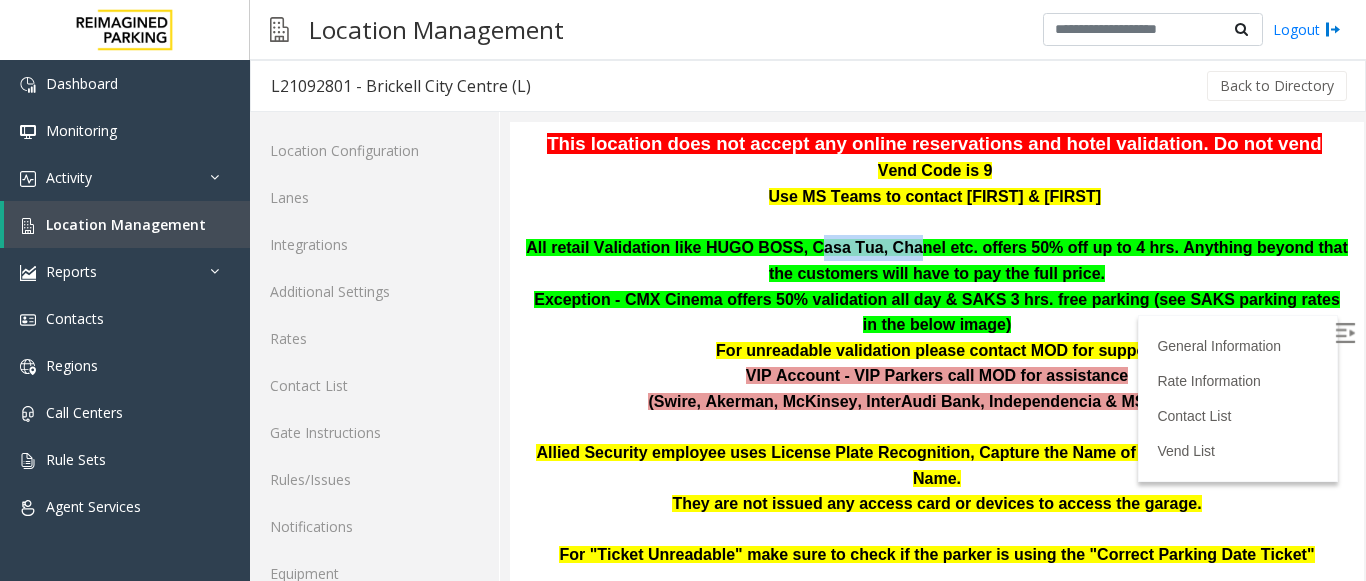 click on "All retail Validation like HUGO BOSS, Casa Tua, Chanel etc. offers 50% off up to 4 hrs. Anything beyond that the customers will have to pay the full price." at bounding box center (937, 260) 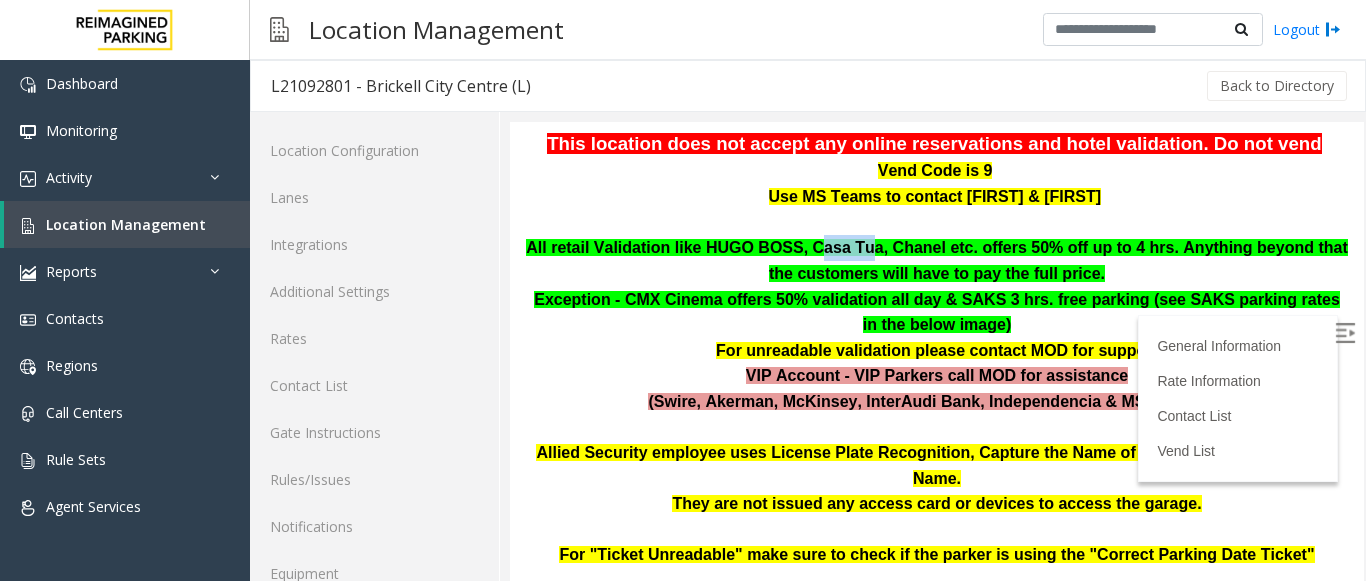 drag, startPoint x: 820, startPoint y: 244, endPoint x: 772, endPoint y: 245, distance: 48.010414 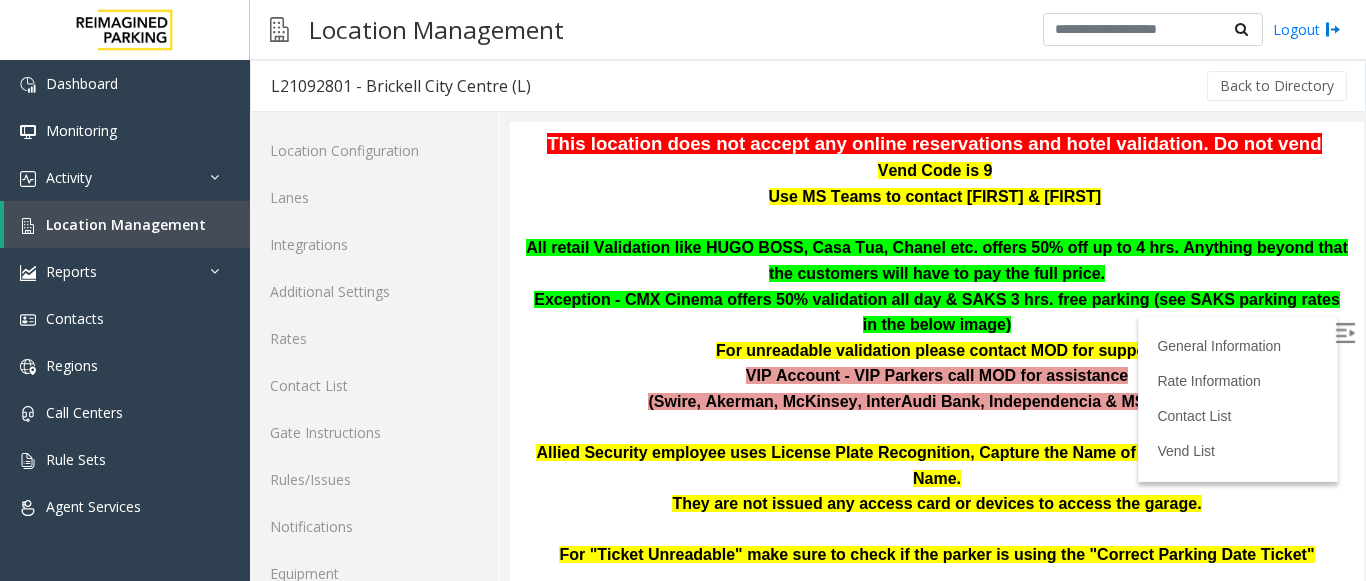 click on "Exception - CMX Cinema offers 50% validation all day & SAKS 3 hrs. free parking (see SAKS parking rates in the below image)" at bounding box center [937, 312] 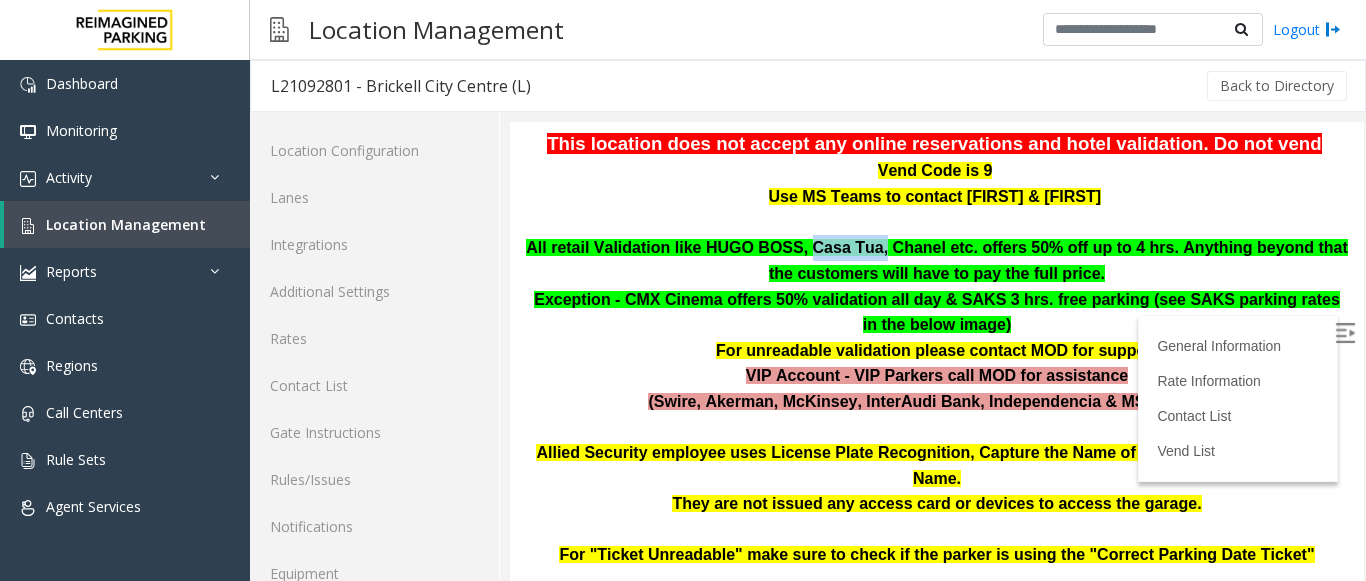 drag, startPoint x: 827, startPoint y: 244, endPoint x: 767, endPoint y: 244, distance: 60 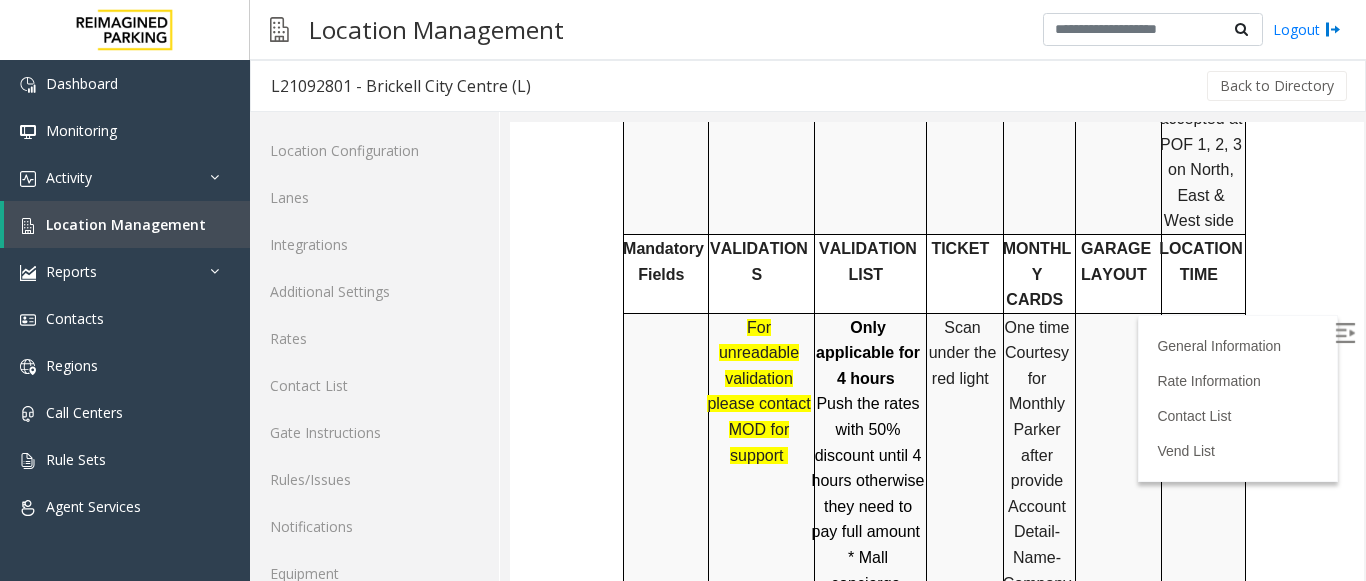 scroll, scrollTop: 1300, scrollLeft: 0, axis: vertical 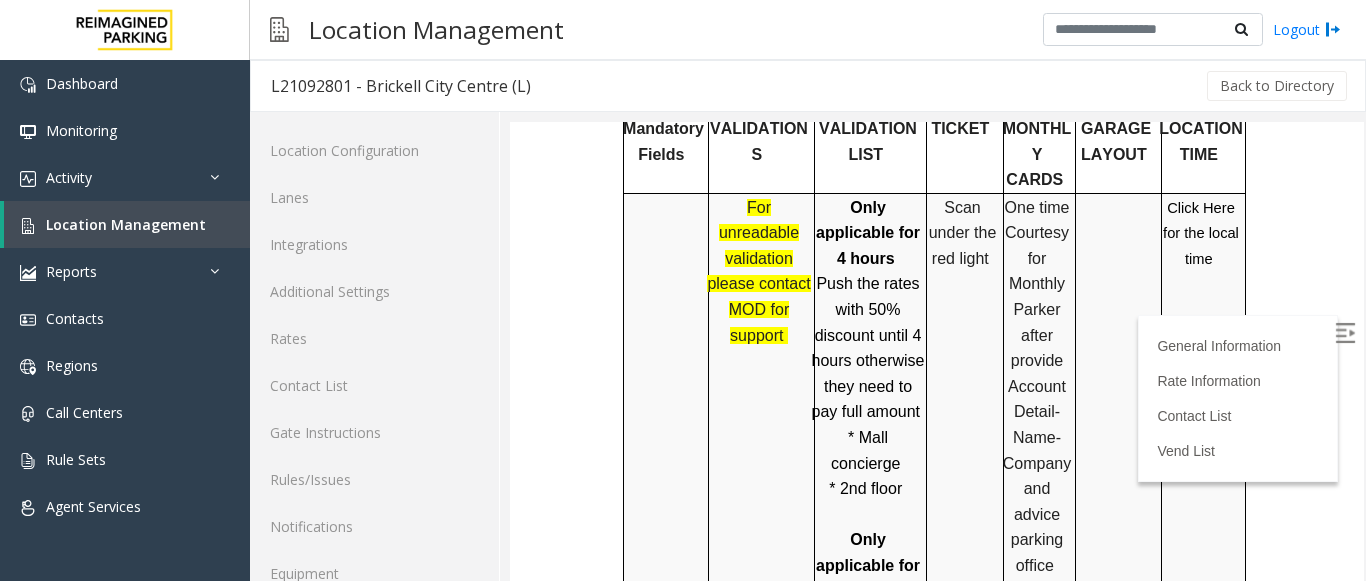 click at bounding box center [1345, 333] 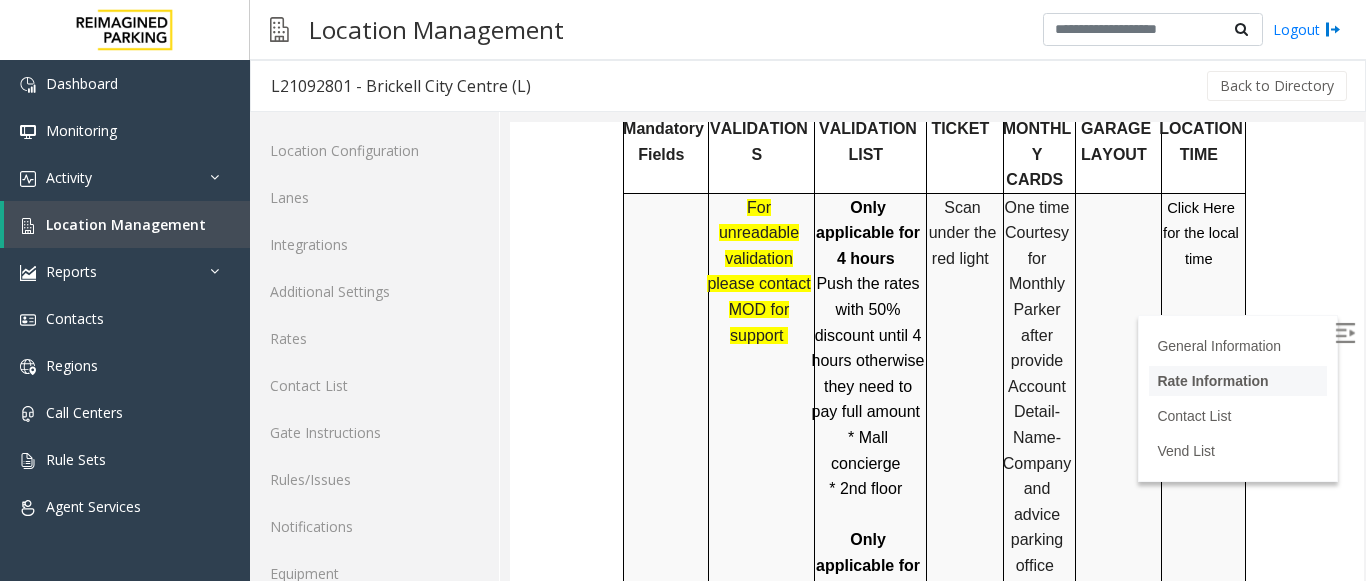 click on "Rate Information" at bounding box center [1212, 381] 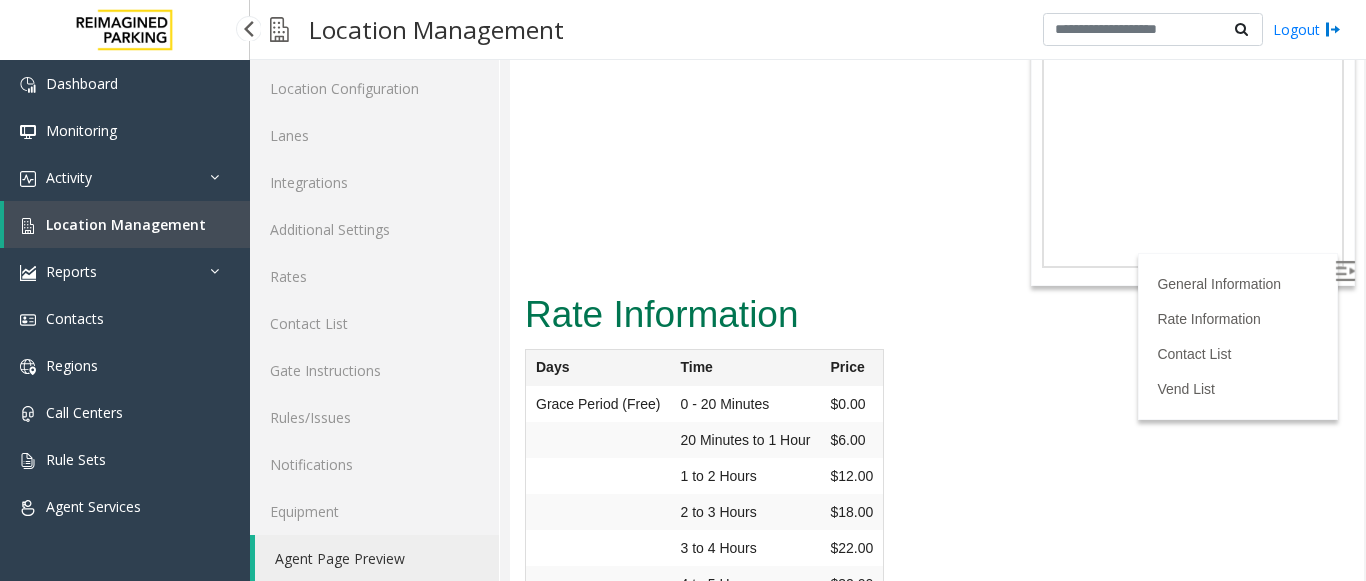 click on "Location Management" at bounding box center [127, 224] 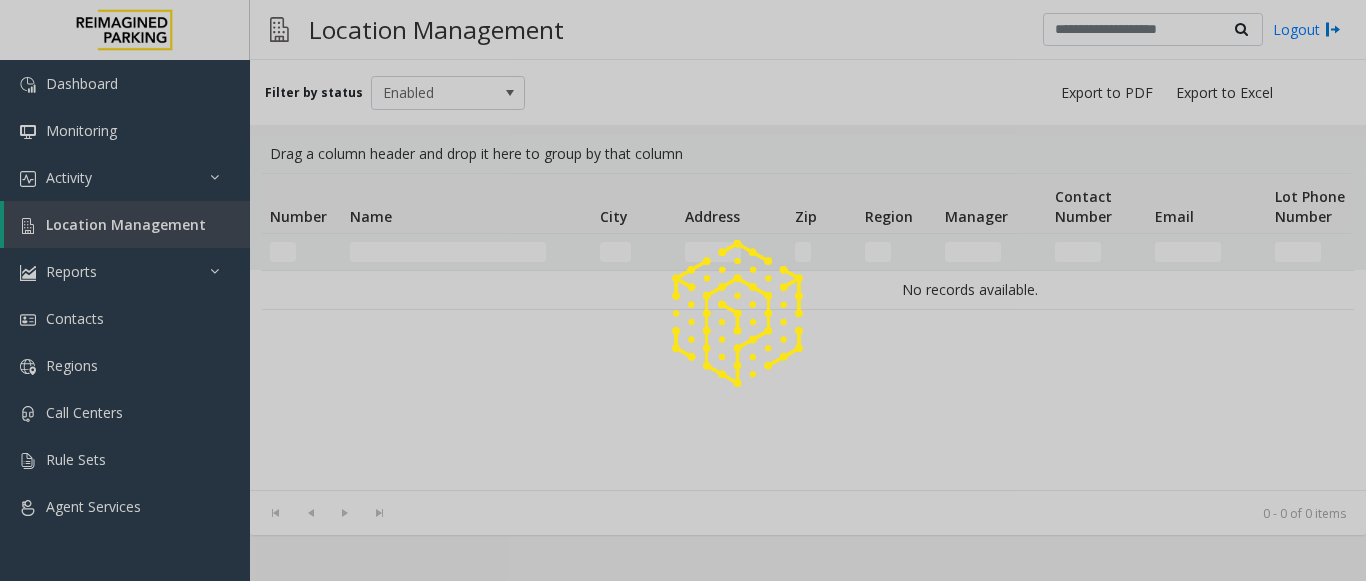 scroll, scrollTop: 0, scrollLeft: 0, axis: both 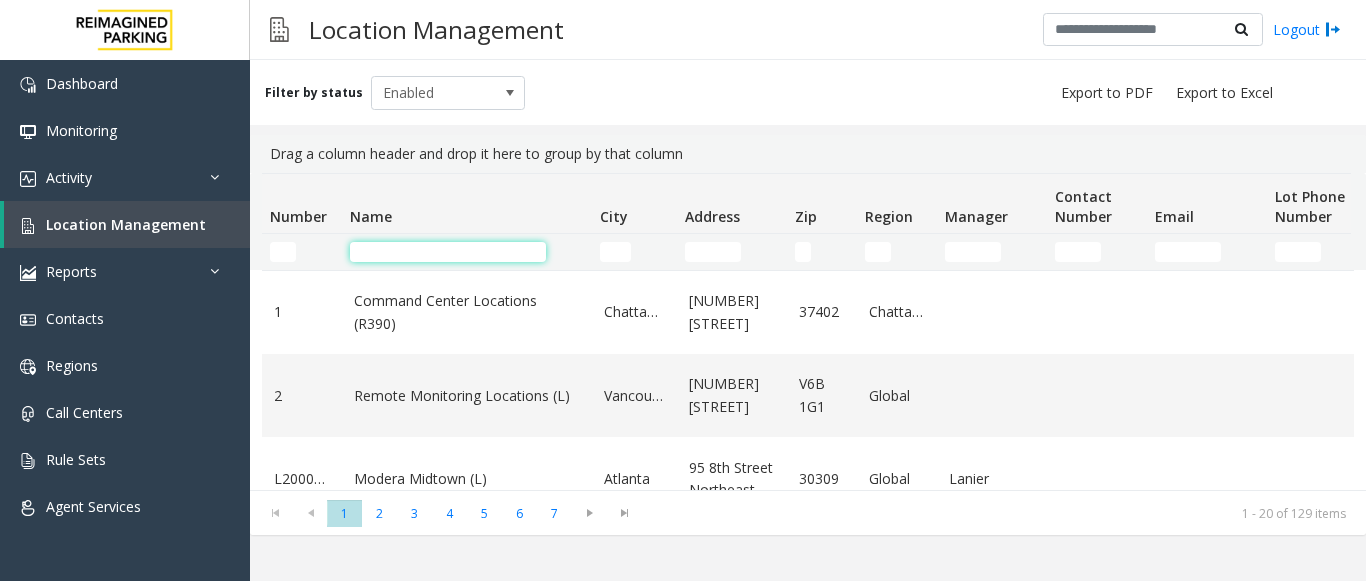 click 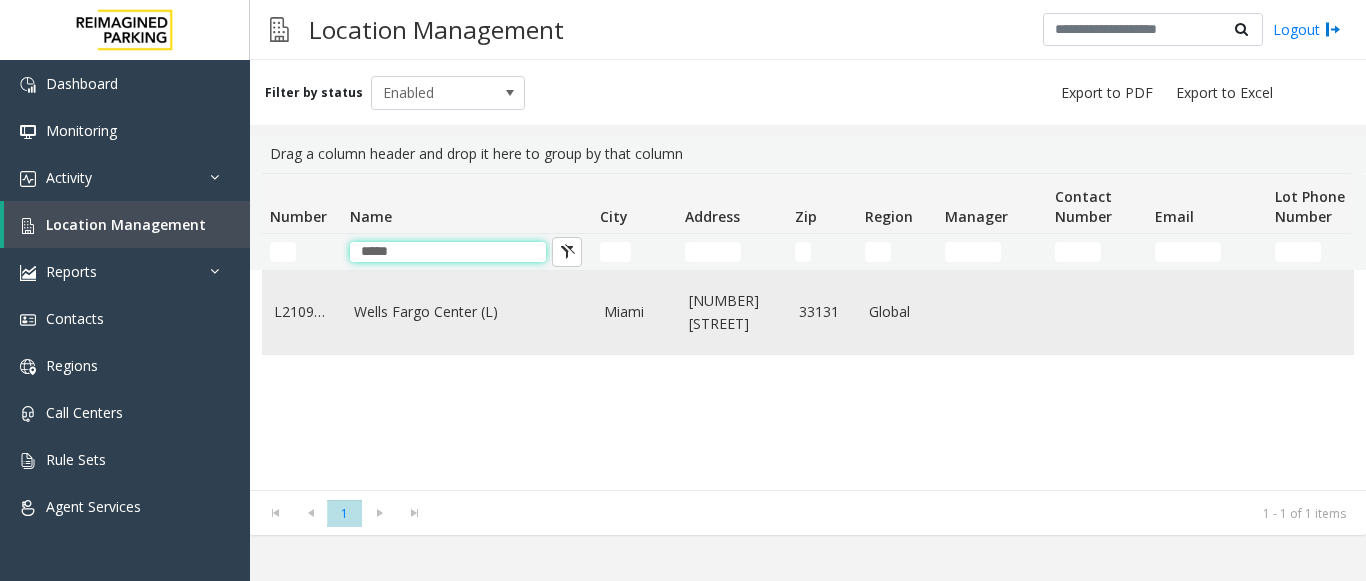 type on "*****" 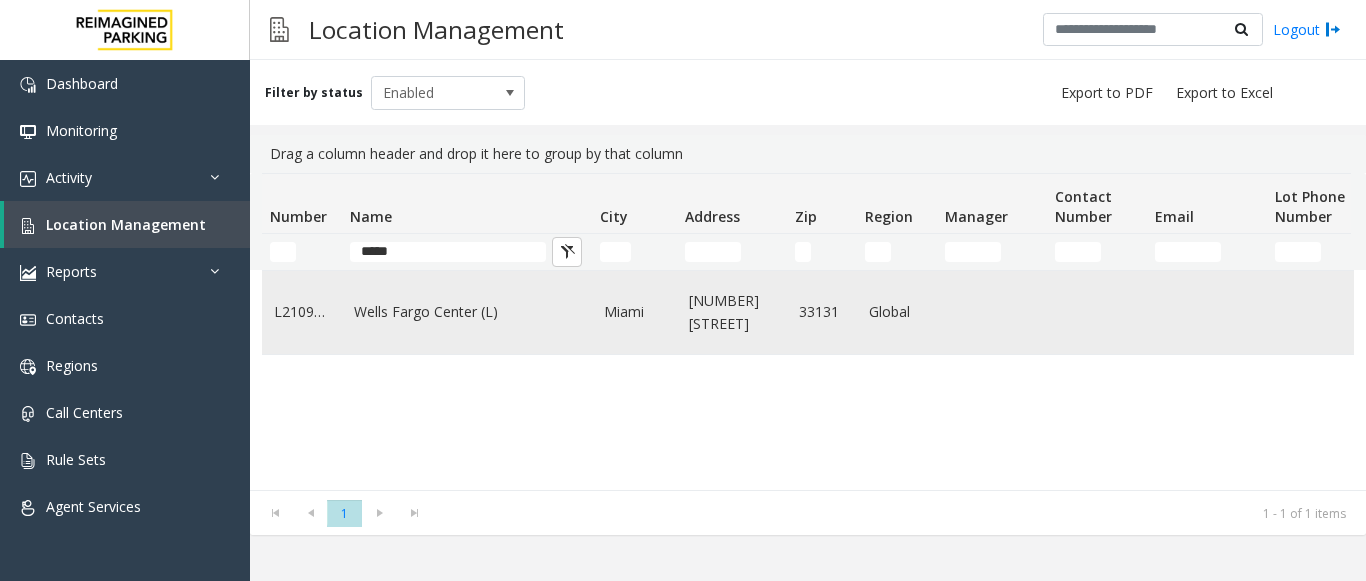 click on "Wells Fargo Center (L)" 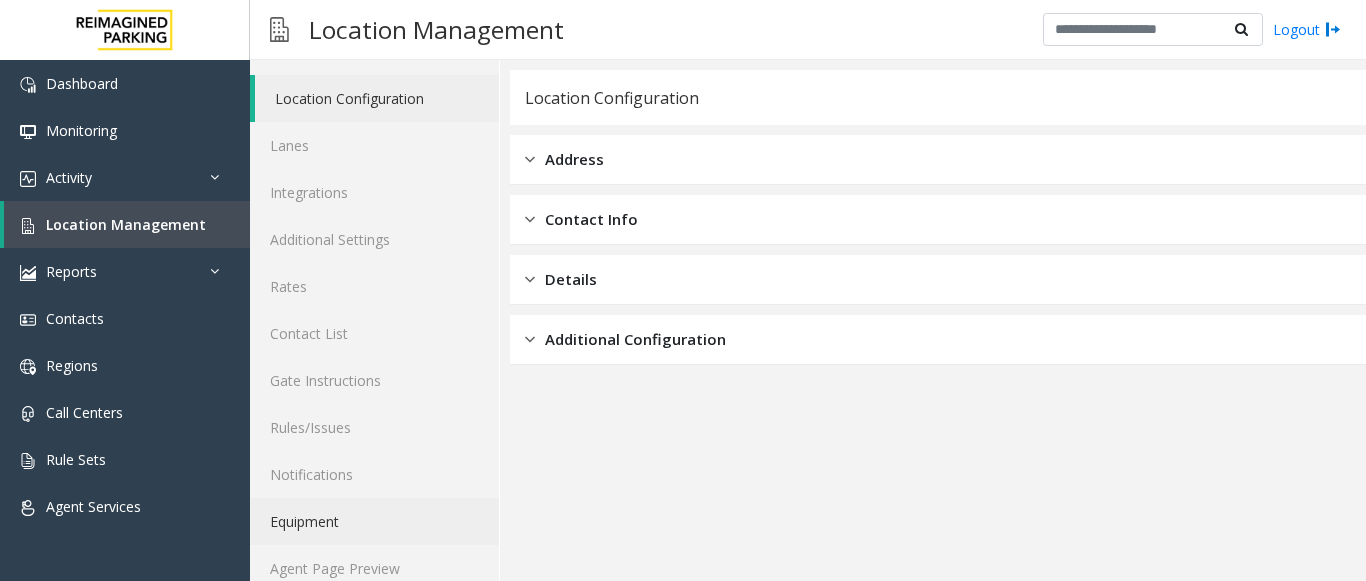 scroll, scrollTop: 78, scrollLeft: 0, axis: vertical 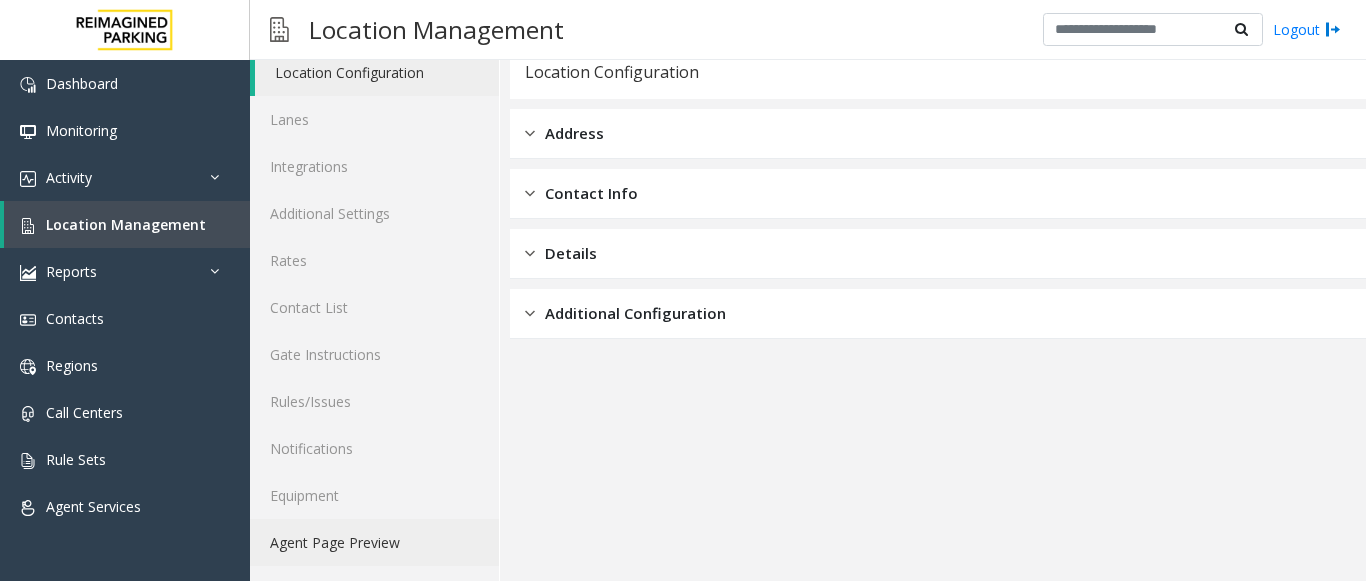 click on "Agent Page Preview" 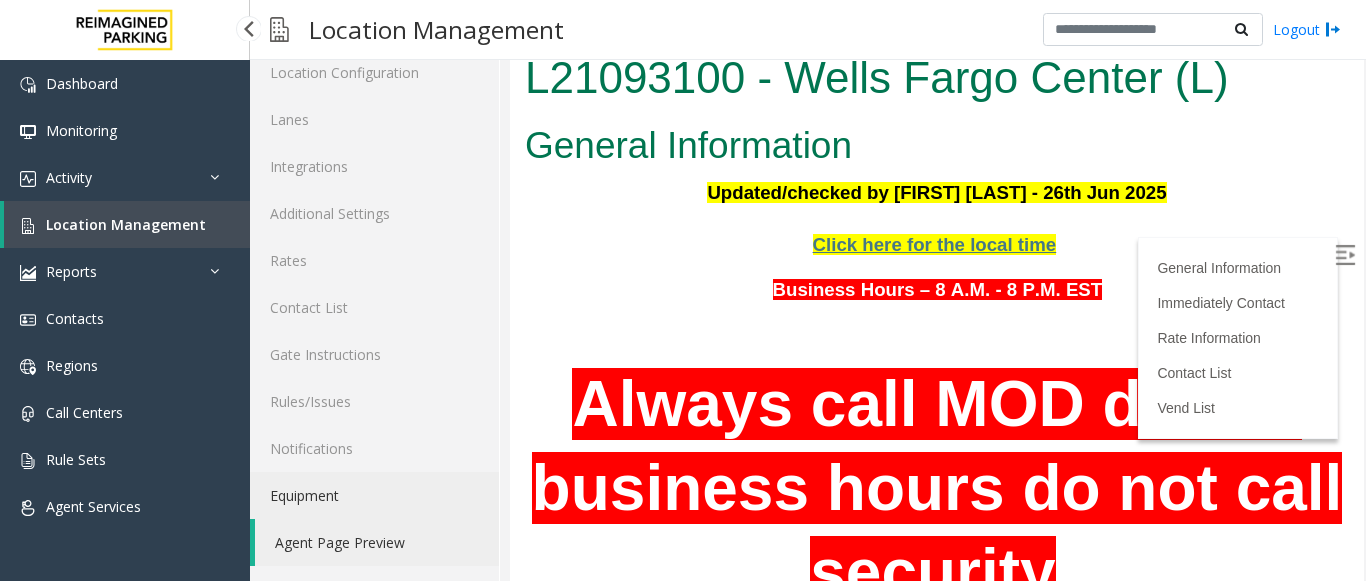 scroll, scrollTop: 300, scrollLeft: 0, axis: vertical 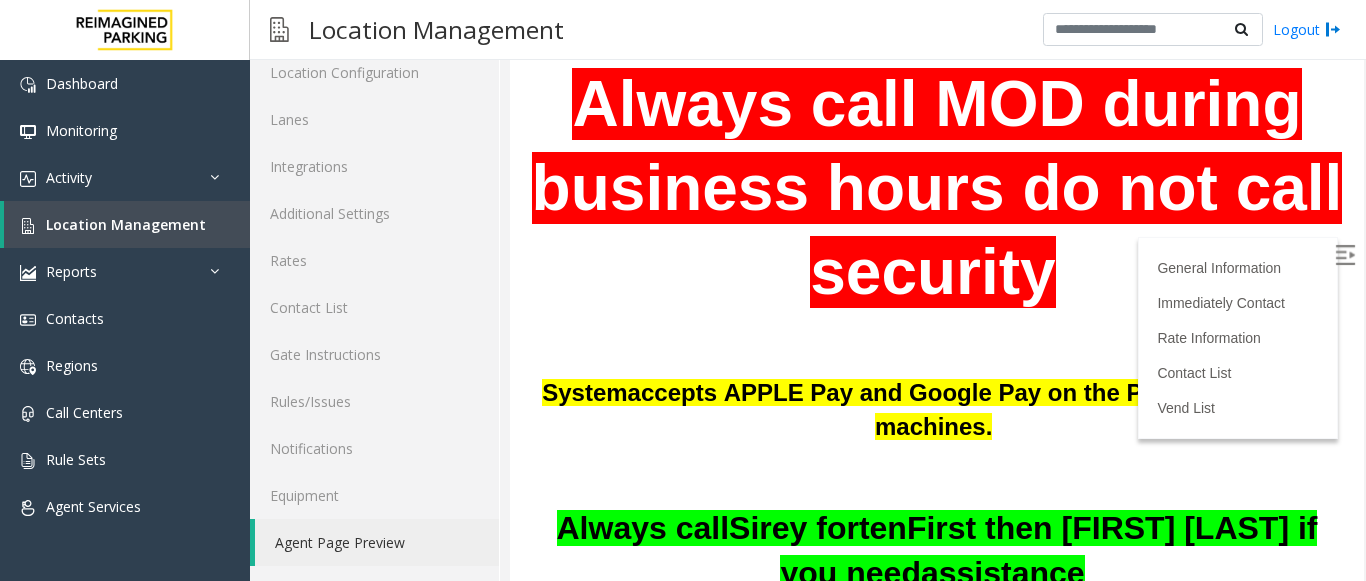 click at bounding box center [1345, 255] 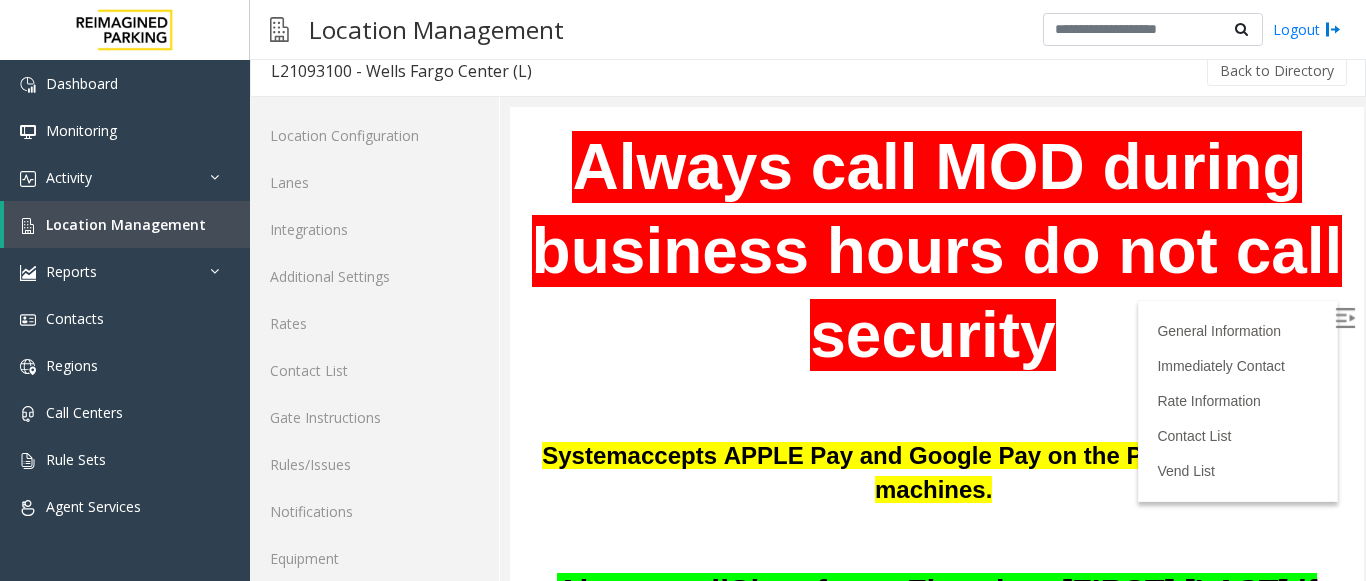 scroll, scrollTop: 14, scrollLeft: 0, axis: vertical 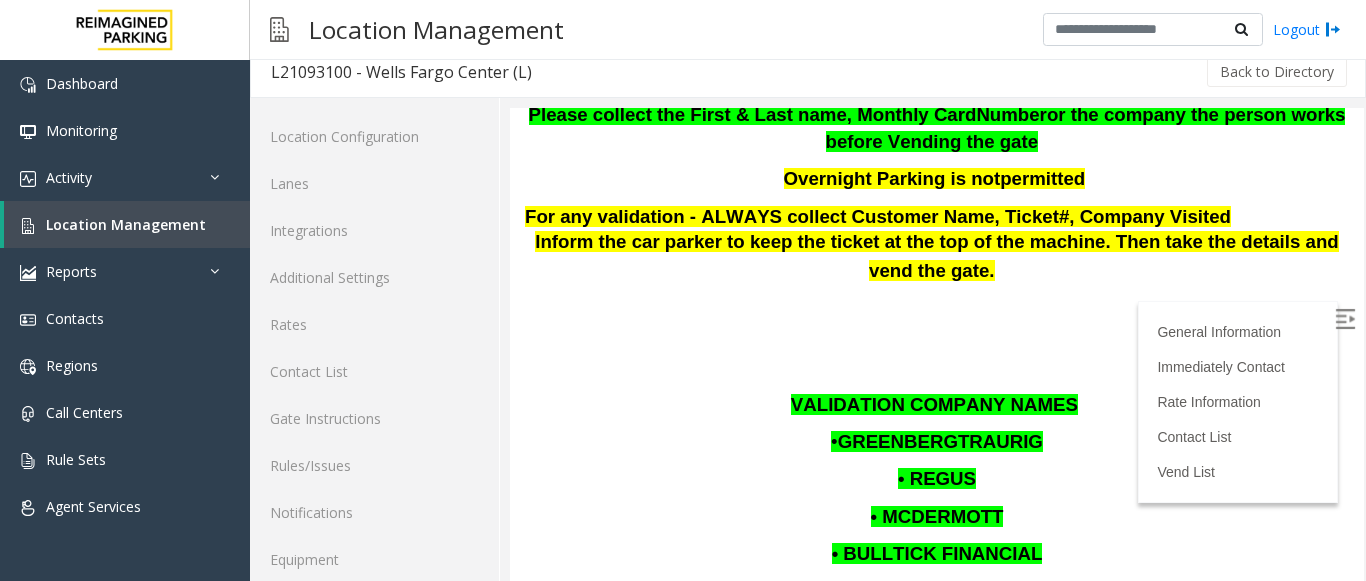 drag, startPoint x: 1335, startPoint y: 192, endPoint x: 1873, endPoint y: 403, distance: 577.89703 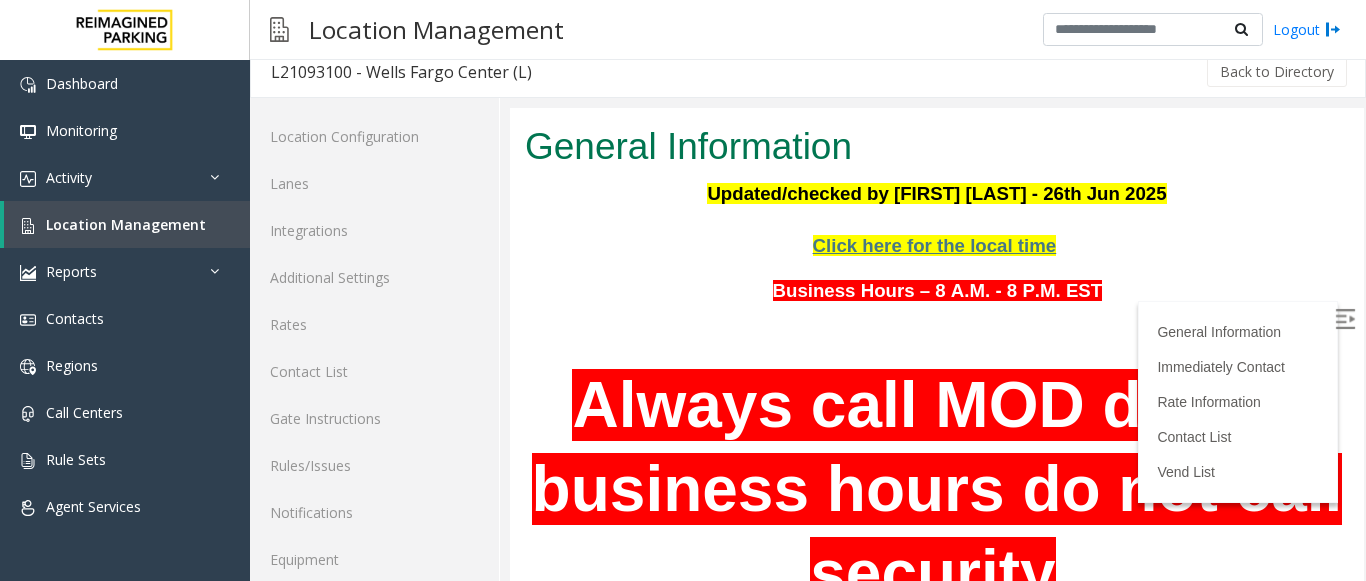 scroll, scrollTop: 0, scrollLeft: 0, axis: both 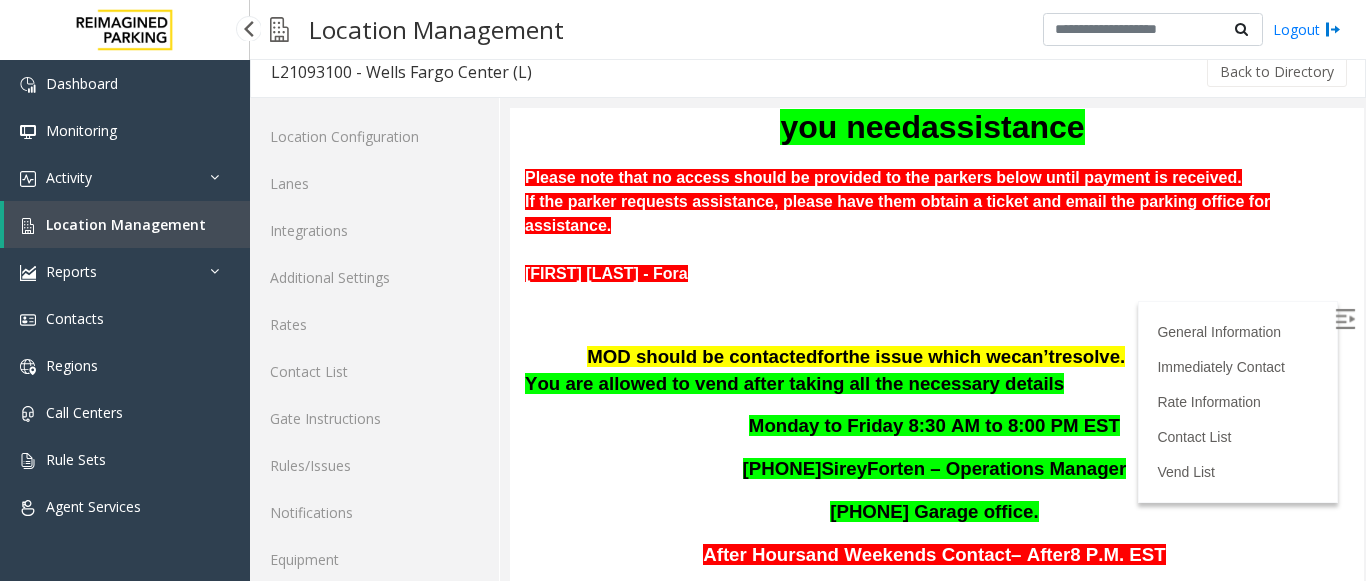 click on "Location Management" at bounding box center (126, 224) 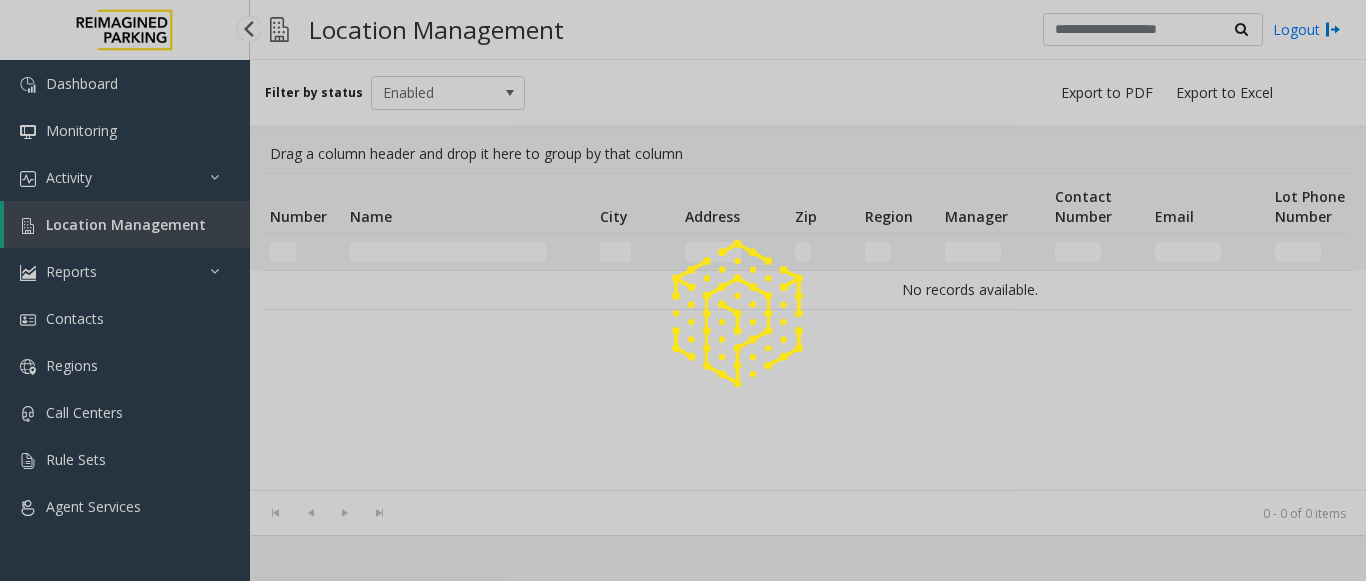 scroll, scrollTop: 0, scrollLeft: 0, axis: both 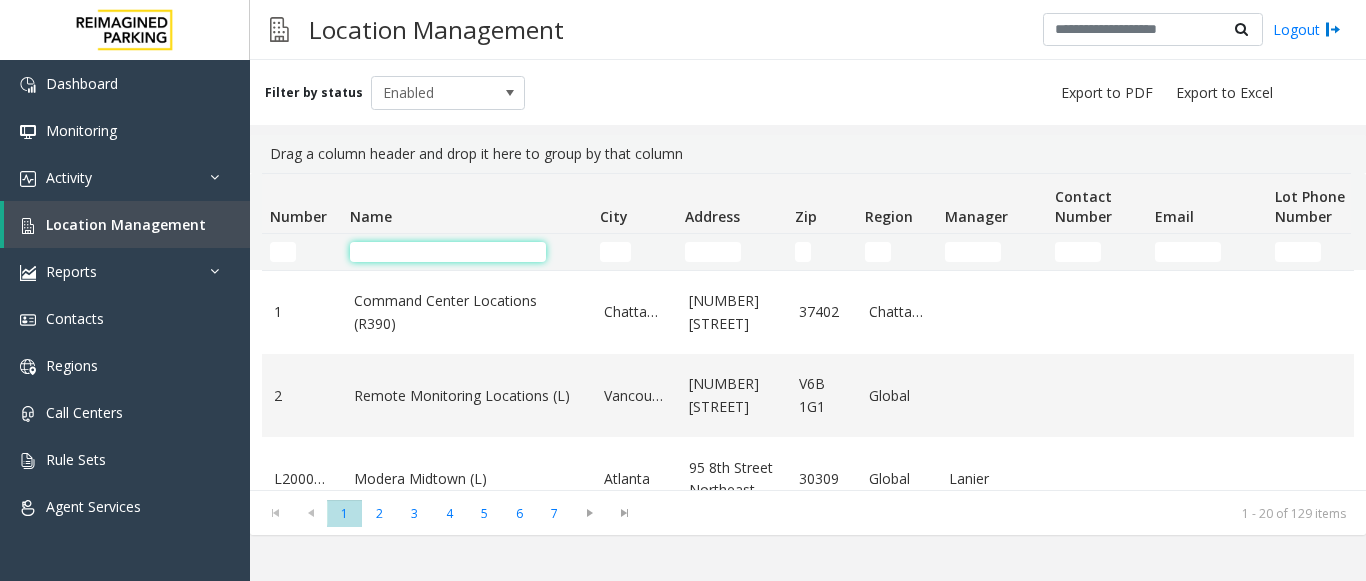 click 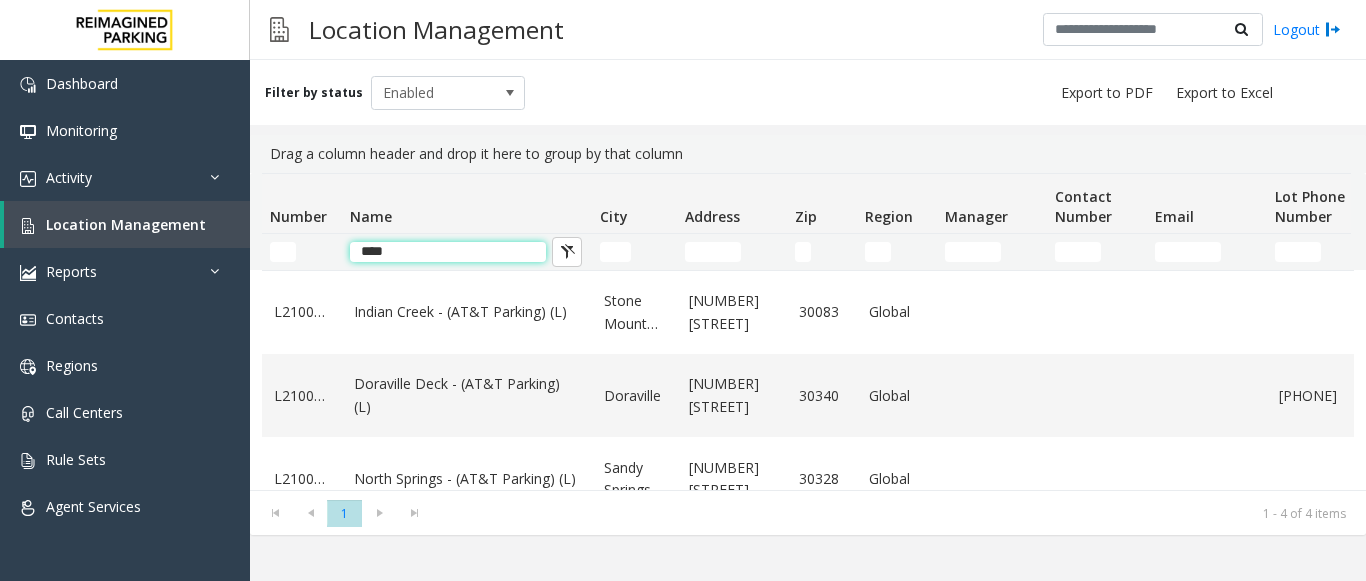 click on "****" 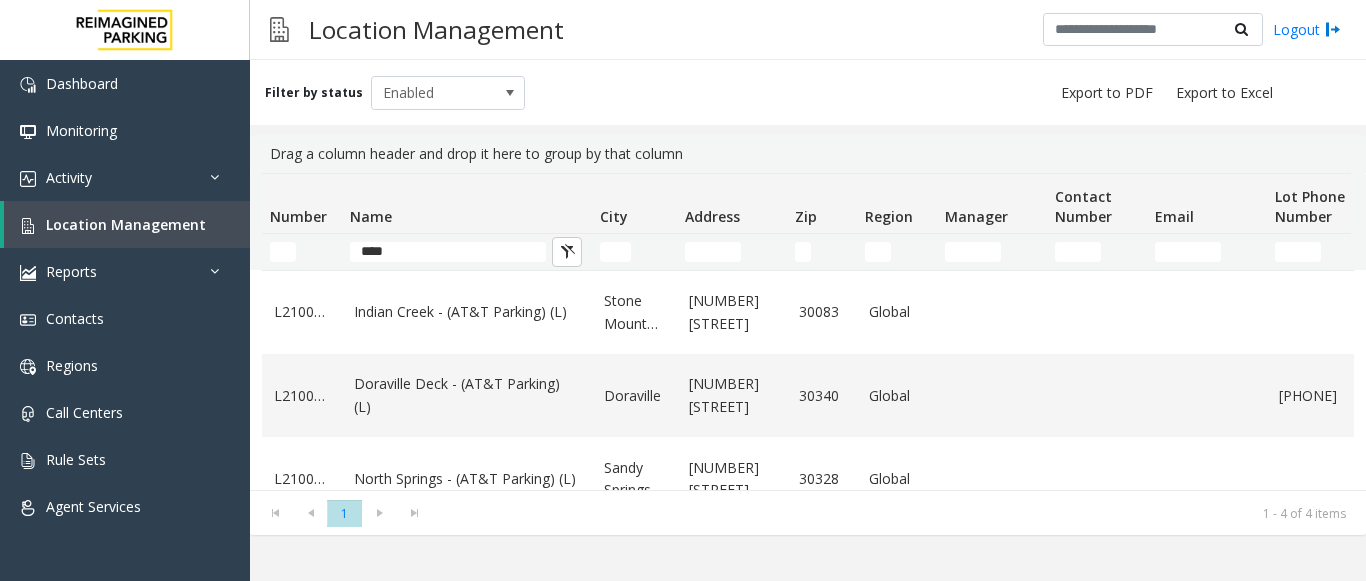 click on "****" 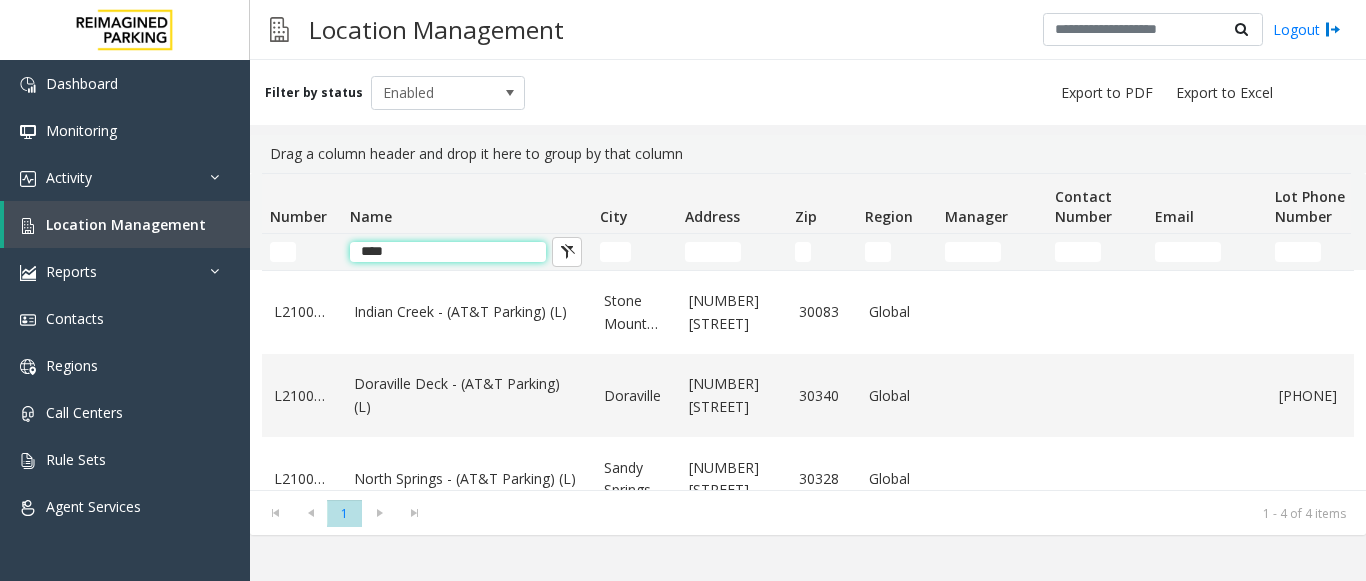 click on "****" 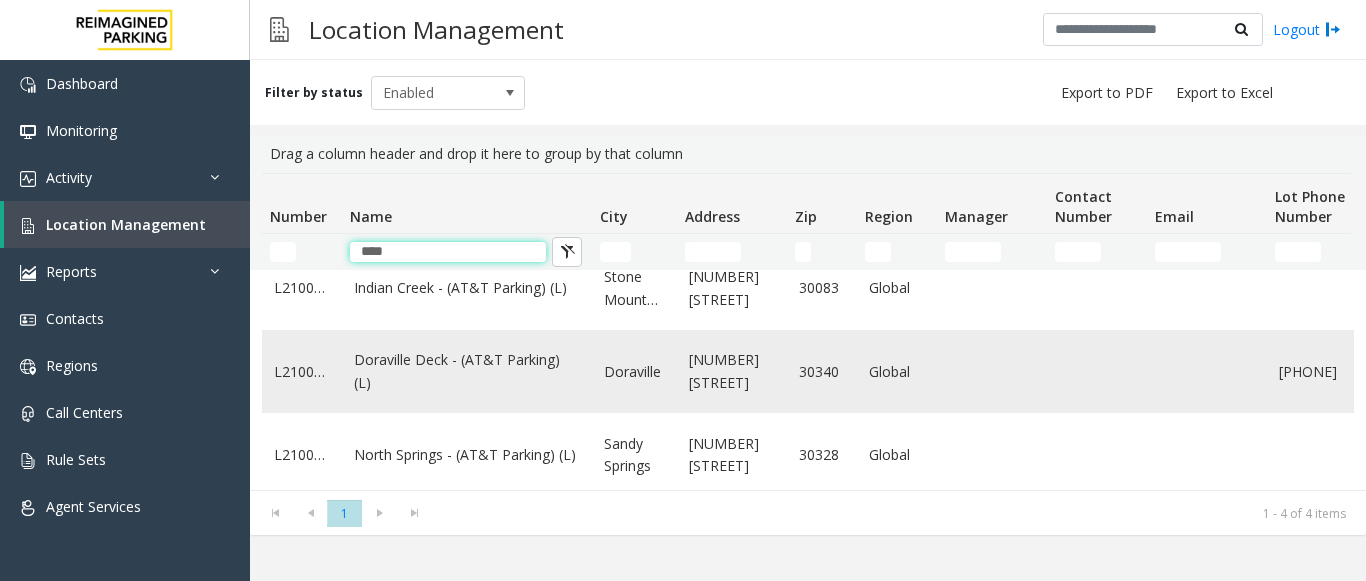 scroll, scrollTop: 0, scrollLeft: 0, axis: both 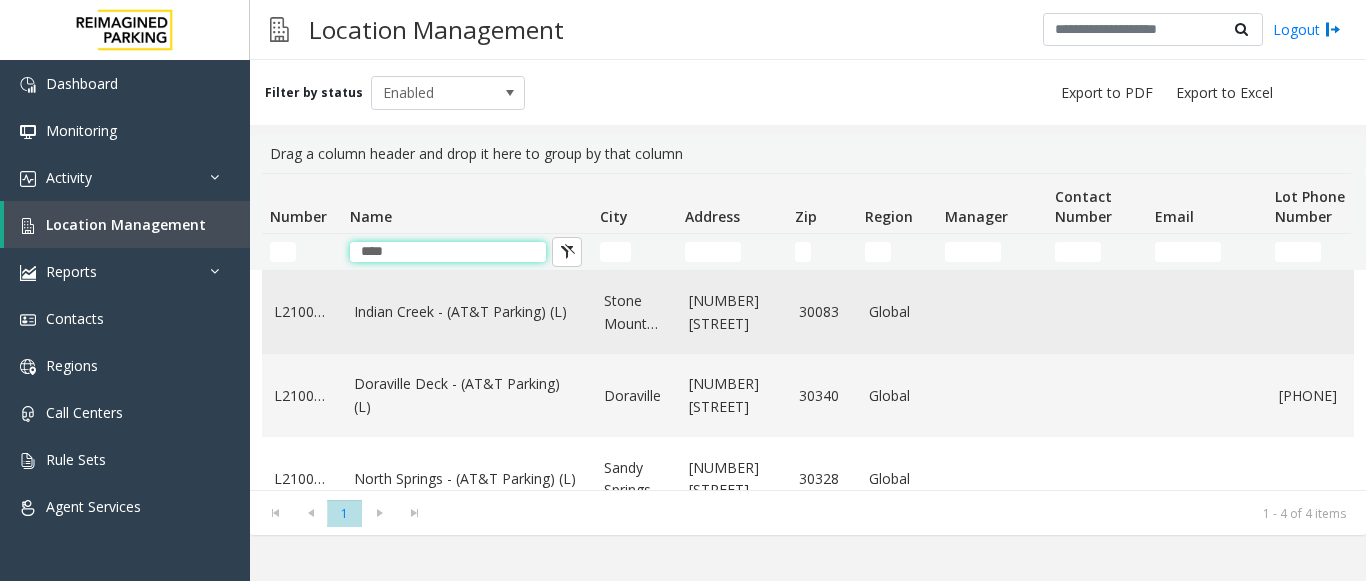 type on "****" 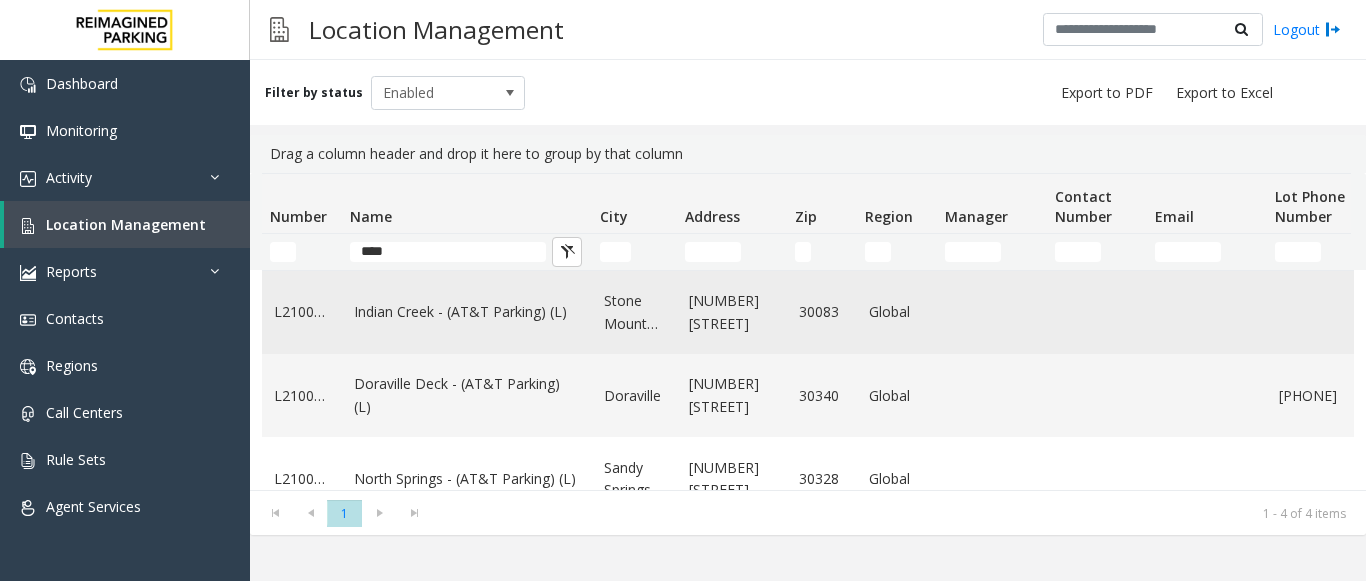 click on "Indian Creek - (AT&T Parking) (L)" 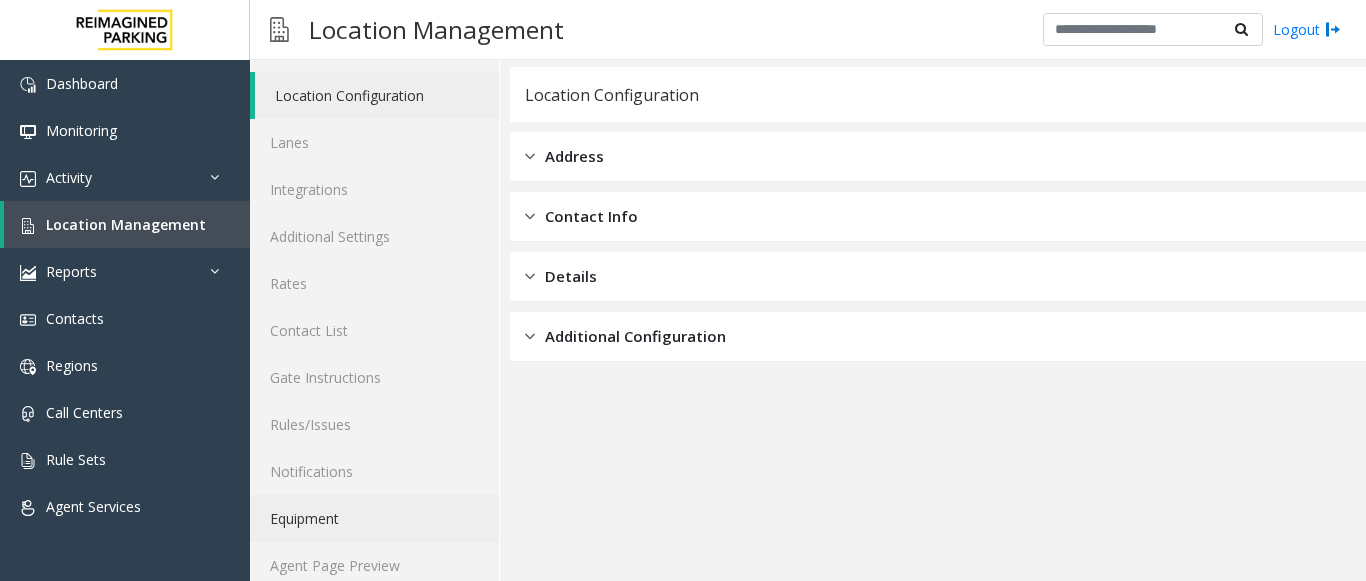scroll, scrollTop: 78, scrollLeft: 0, axis: vertical 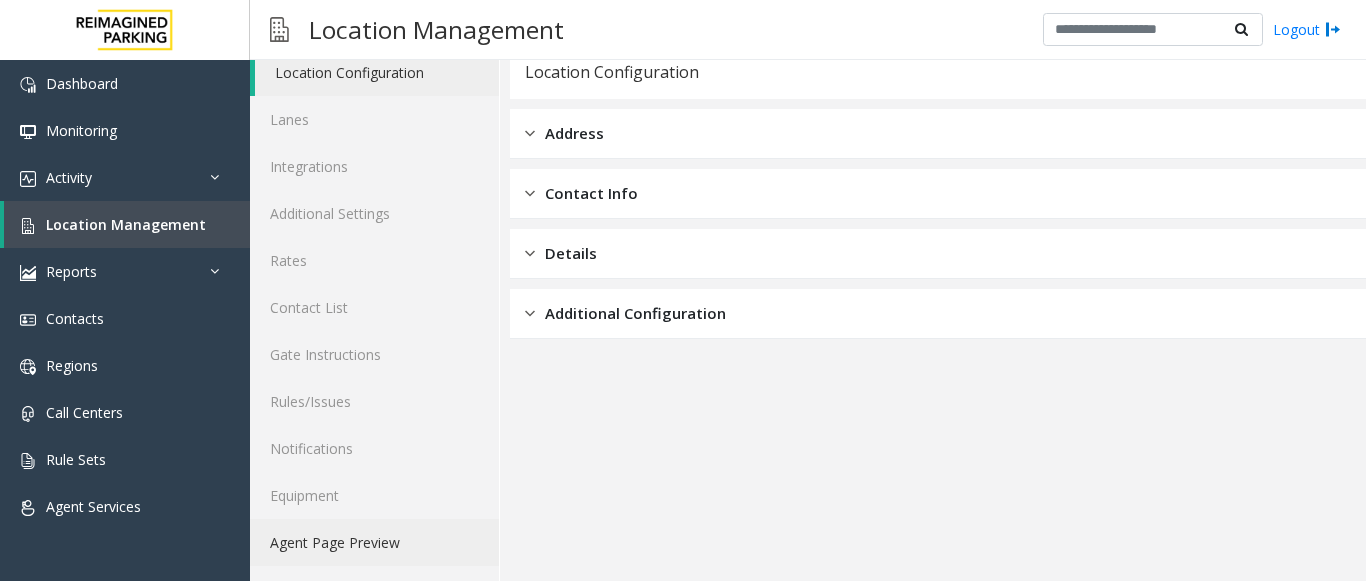 click on "Agent Page Preview" 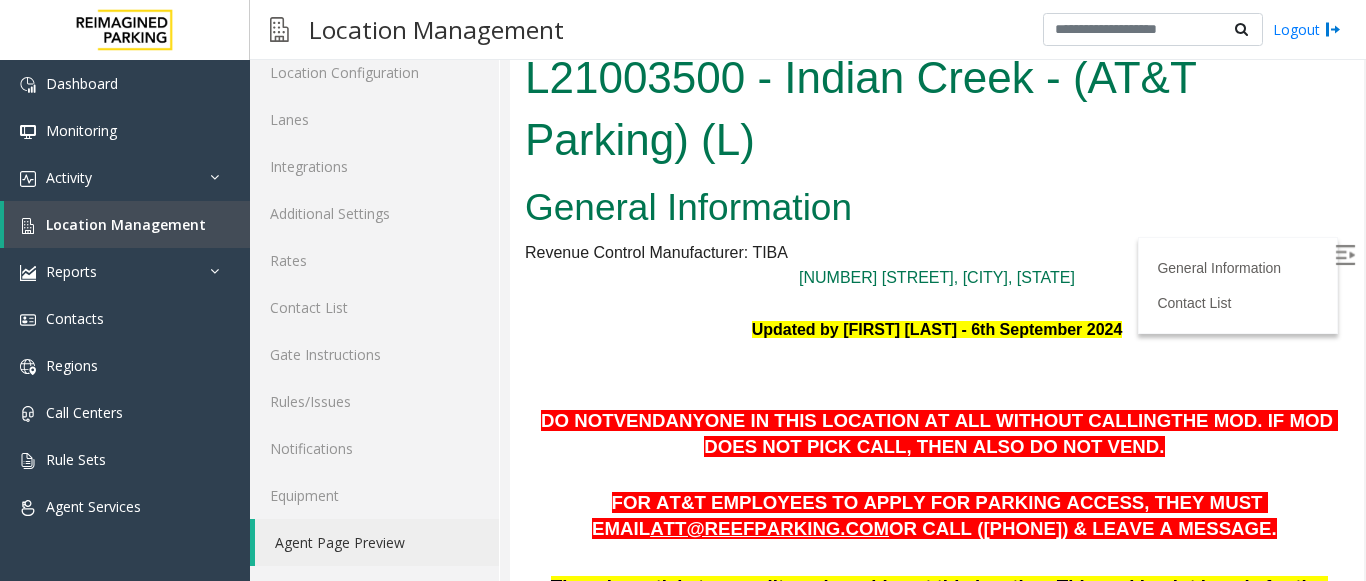 scroll, scrollTop: 0, scrollLeft: 0, axis: both 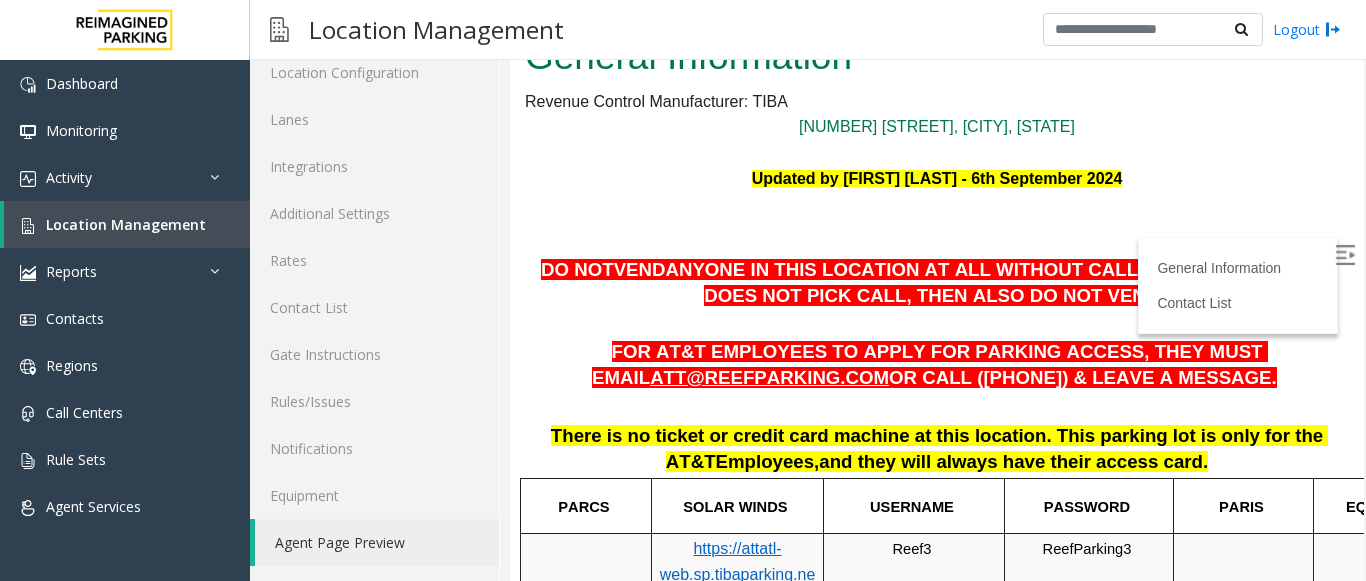 drag, startPoint x: 1343, startPoint y: 287, endPoint x: 1861, endPoint y: 224, distance: 521.817 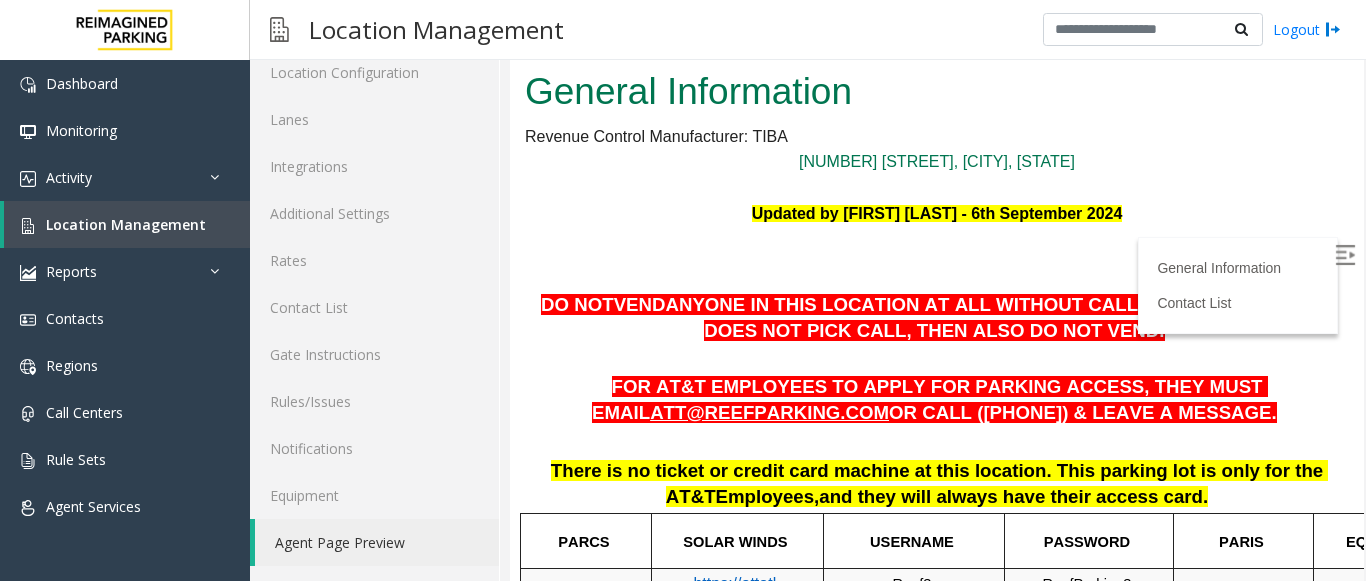 scroll, scrollTop: 151, scrollLeft: 0, axis: vertical 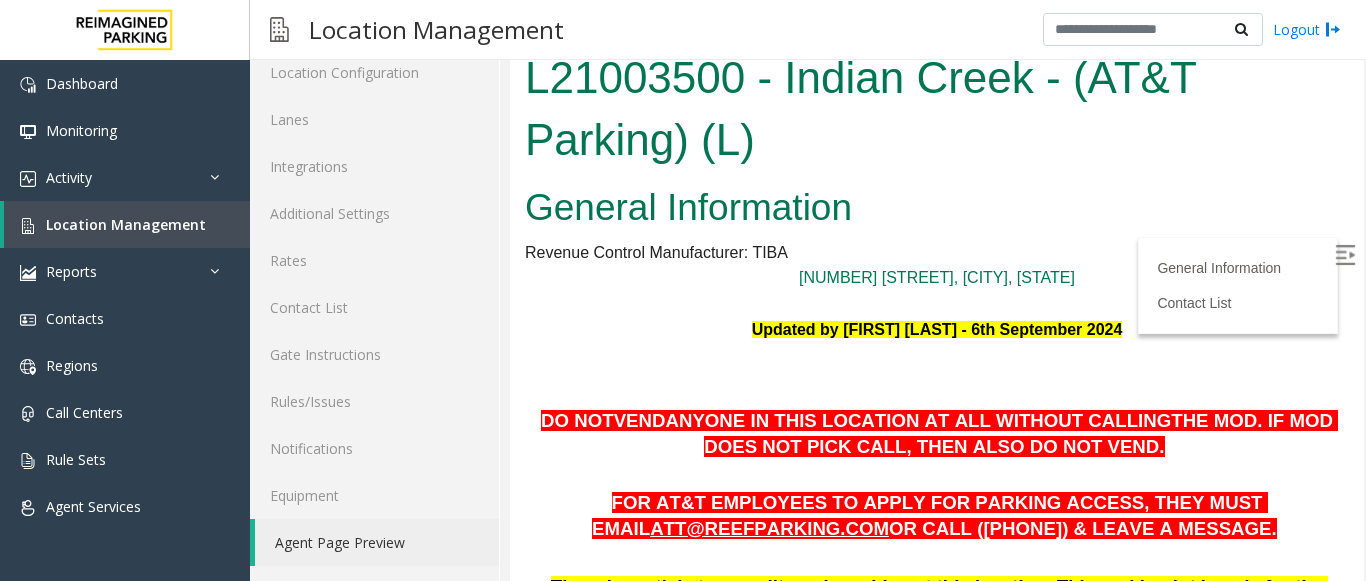 click on "L21003500 - Indian Creek - (AT&T Parking) (L)" at bounding box center (937, 108) 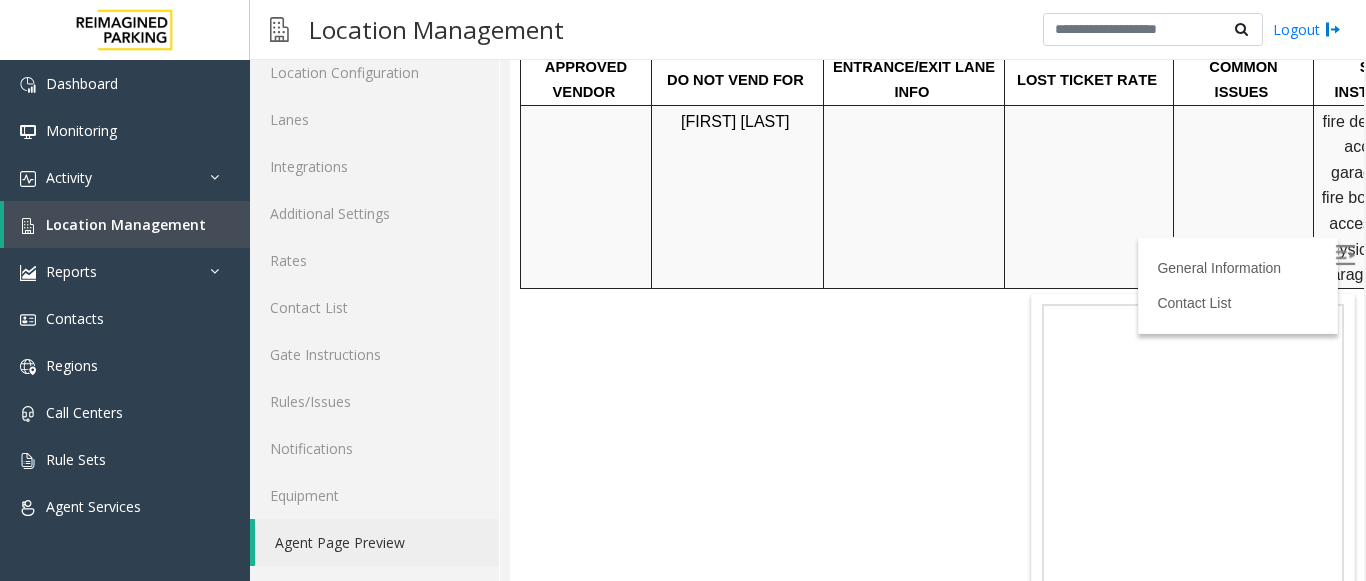 scroll, scrollTop: 1064, scrollLeft: 0, axis: vertical 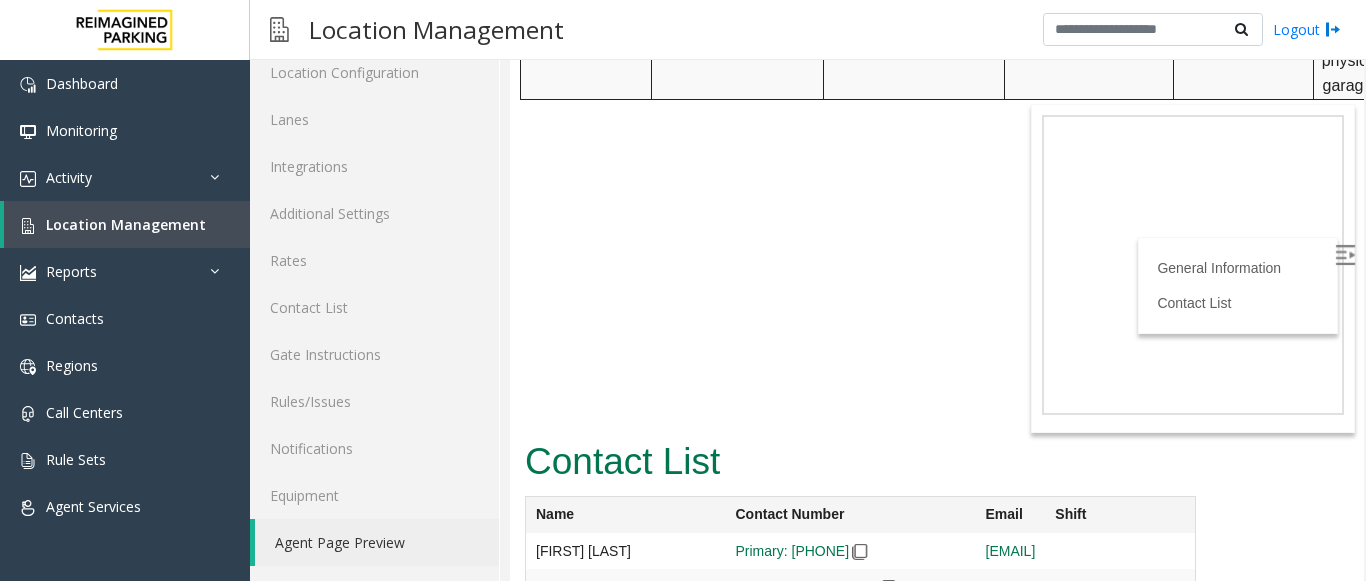 drag, startPoint x: 1336, startPoint y: 195, endPoint x: 1863, endPoint y: 607, distance: 668.9342 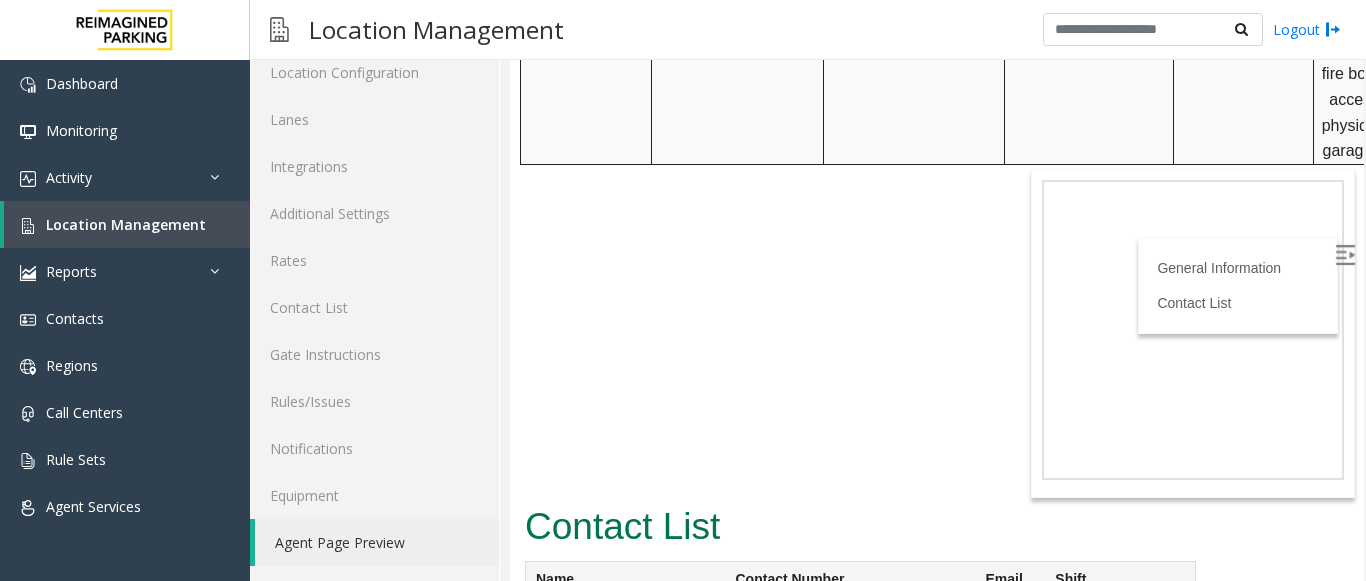 scroll, scrollTop: 964, scrollLeft: 0, axis: vertical 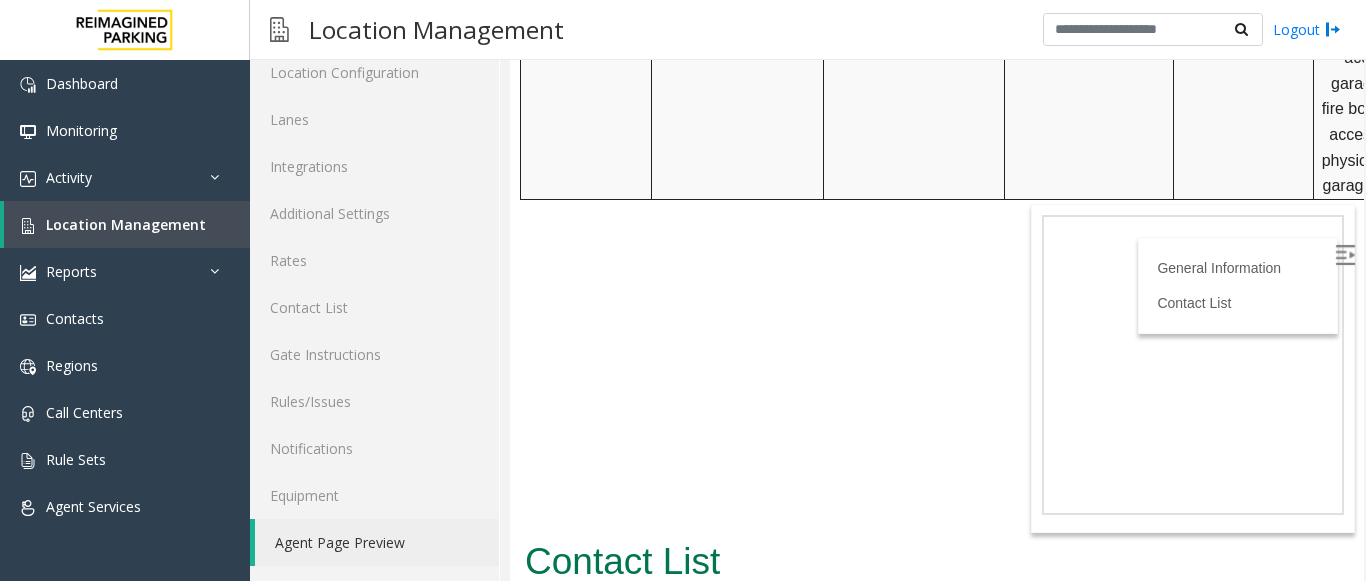 click on "L21003500 - Indian Creek - (AT&T Parking) (L)
General Information
Revenue Control Manufacturer: TIBA
[NUMBER] [STREET], [CITY], [STATE] Updated by [FIRST] [LAST] - 6th September 2024 DO NOT  VEND  ANYONE IN THIS LOCATION AT ALL WITHOUT CALLING  THE MOD . IF MOD DOES NOT PICK CALL, THEN ALSO DO NOT VEND.     FOR AT&T EMPLOYEES TO APPLY FOR PARKING ACCESS, THEY MUST EMAIL  ATT@REEFPARKING.COM  OR CALL [PHONE] & LEAVE A MESSAGE.   There is no ticket or credit card machine at this location. This parking lot is only for the AT&T  Employees,  and they will always have their access card. PARCS   SOLAR WINDS   USERNAME   PASSWORD   PARIS   EQUIPMENT   CARD INSERTION       https://attatl-web.sp.tibaparking.net/   Reef3   ReefParking3               No CC machine at this location   MANDATORY FIELDS   VALIDATIONS   APPROVED VALIDATION LIST   TICKET   MONTHLY CARDS/TENANTS   GARAGE LAYOUT   LOCATION TIME" at bounding box center [937, -652] 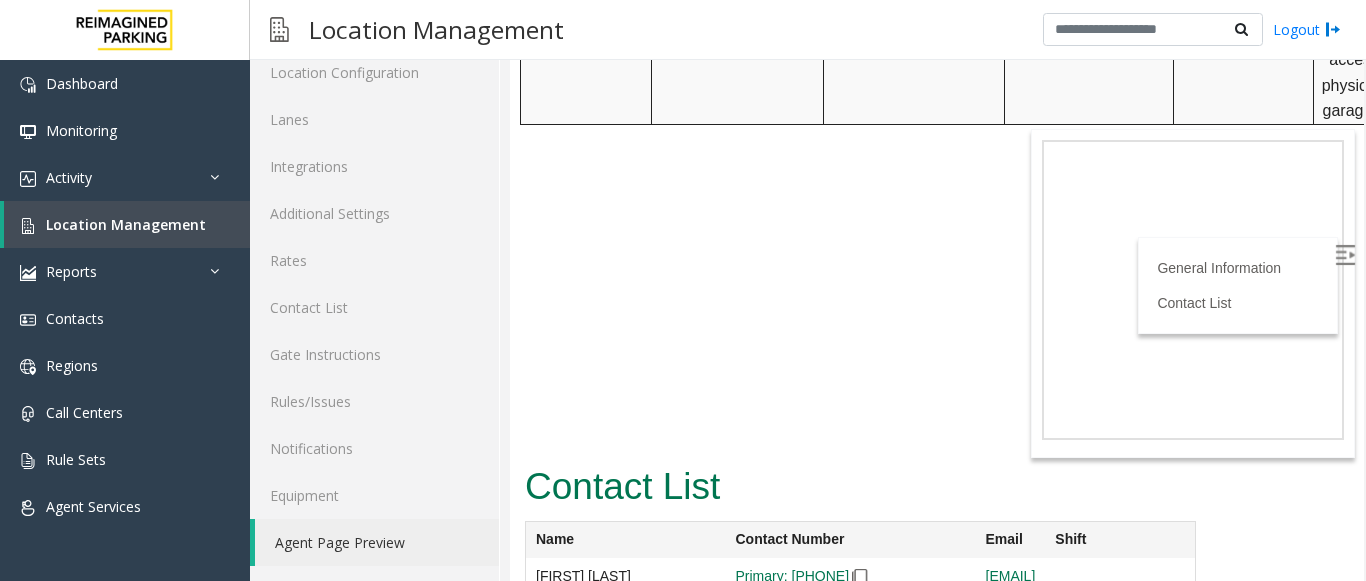 scroll, scrollTop: 1064, scrollLeft: 0, axis: vertical 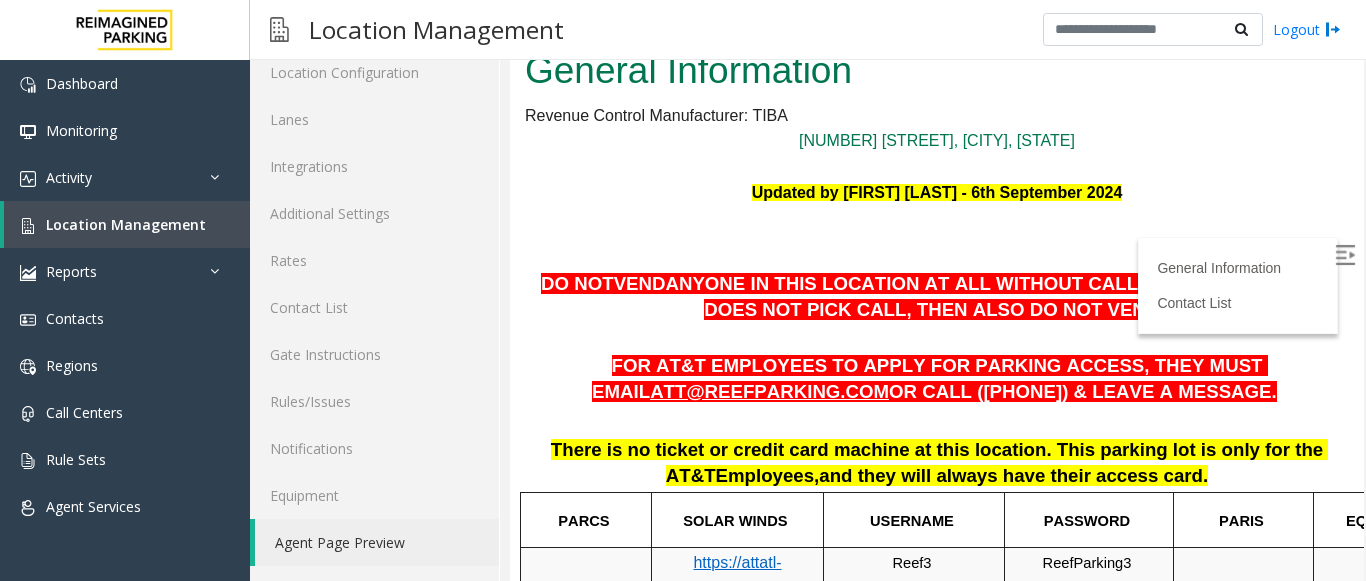 click at bounding box center [937, 218] 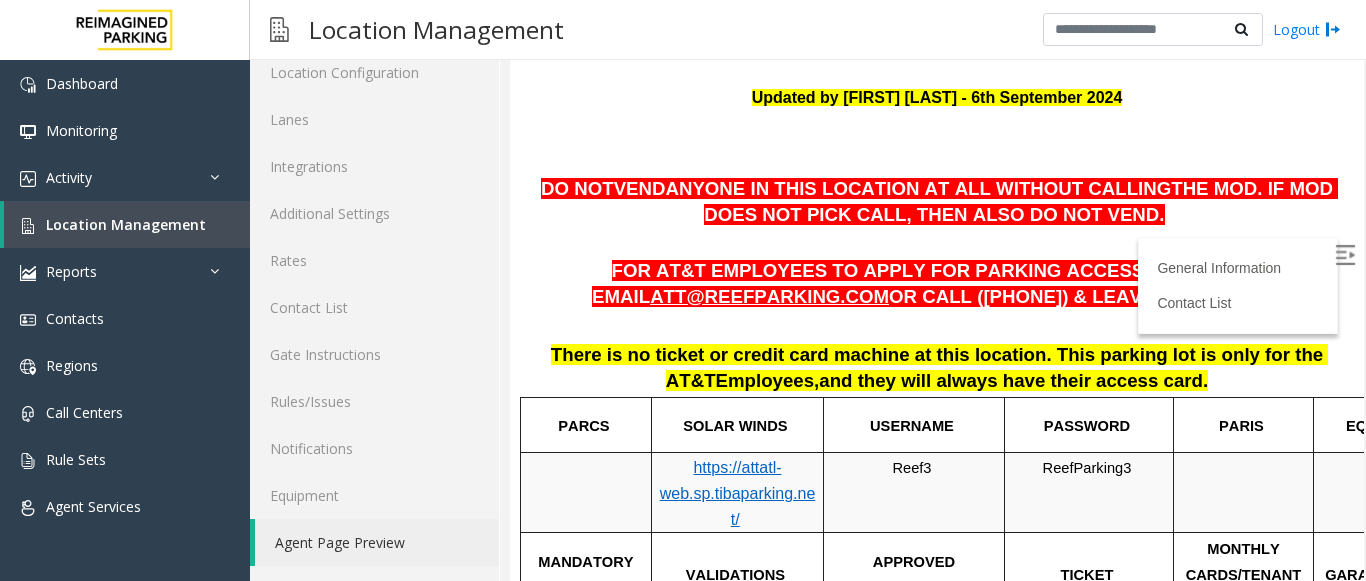 scroll, scrollTop: 210, scrollLeft: 0, axis: vertical 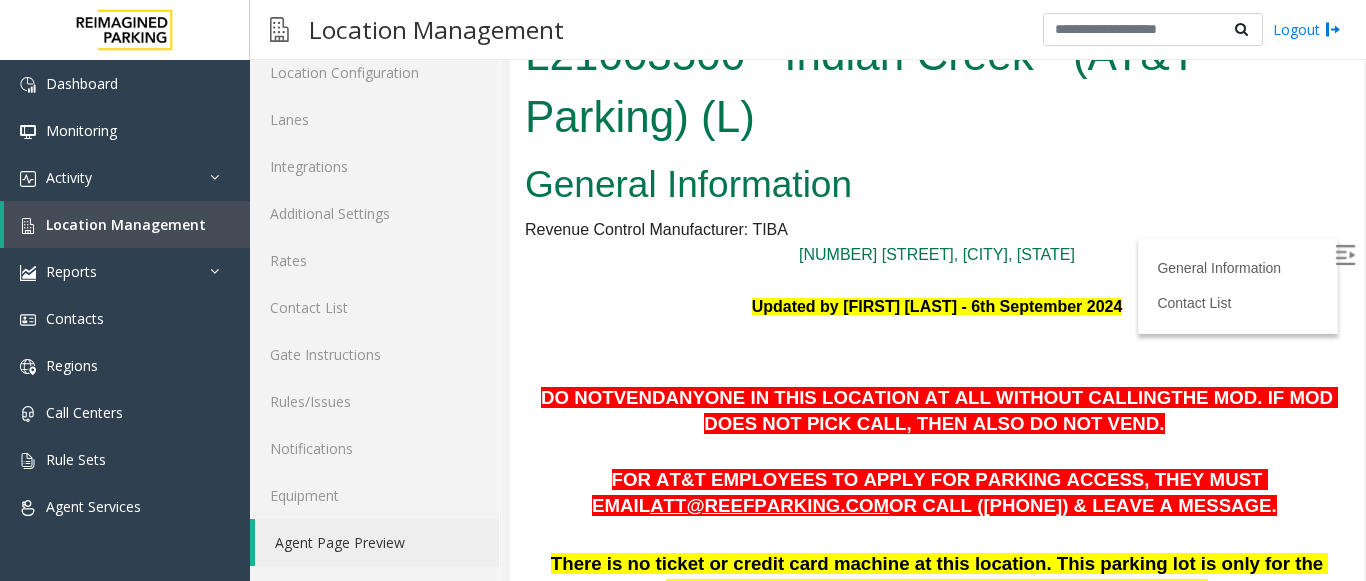 click on "General Information
Revenue Control Manufacturer: TIBA
[NUMBER] [STREET], [CITY], [STATE] Updated by [FIRST] [LAST] - [MONTH] [DAY] [YEAR] DO NOT  VEND  ANYONE IN THIS LOCATION AT ALL WITHOUT CALLING  THE MOD . IF MOD DOES NOT PICK CALL, THEN ALSO DO NOT VEND.     FOR AT&T EMPLOYEES TO APPLY FOR PARKING ACCESS, THEY MUST EMAIL  [EMAIL]  OR CALL ([PHONE]) & LEAVE A MESSAGE.   There is no ticket or credit card machine at this location. This parking lot is only for the AT&T  Employees,  and they will always have their access card. PARCS   SOLAR WINDS   USERNAME   PASSWORD   PARIS   EQUIPMENT   CARD INSERTION       https://attatl-web.sp.tibaparking.net/   Reef3   ReefParking3               No CC machine at this location   MANDATORY FIELDS   VALIDATIONS   APPROVED VALIDATION LIST   TICKET   MONTHLY CARDS/TENANTS   GARAGE LAYOUT   LOCATION TIME               No ticket machine at this location          APPROVED VENDOR" at bounding box center (937, 679) 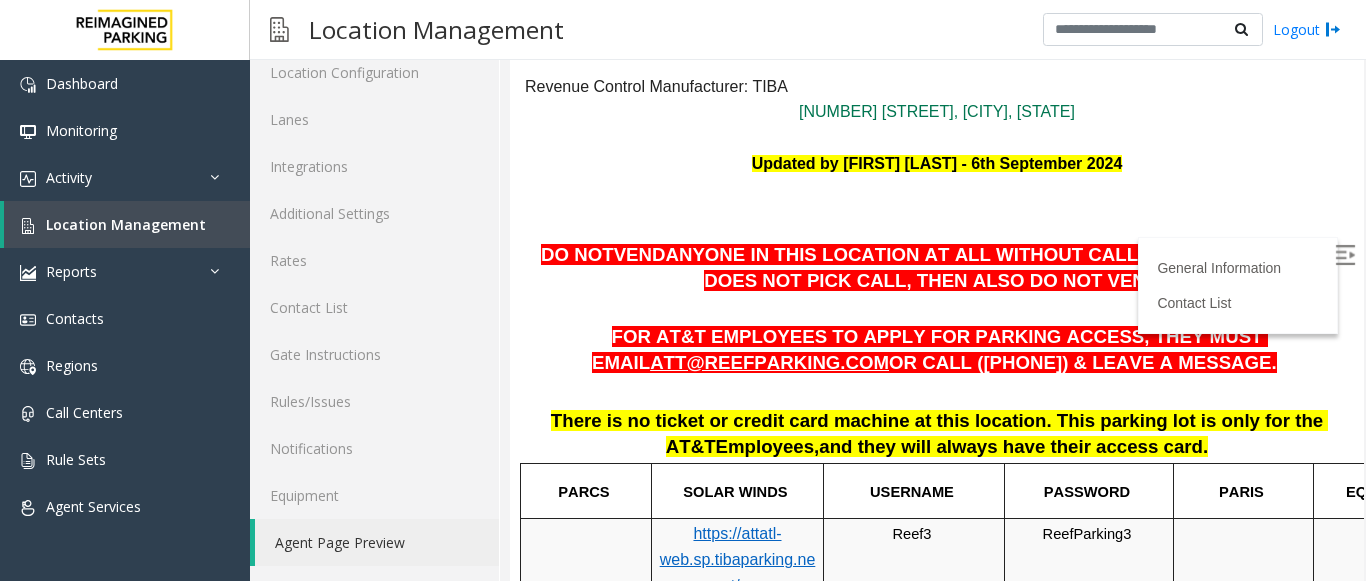 scroll, scrollTop: 170, scrollLeft: 0, axis: vertical 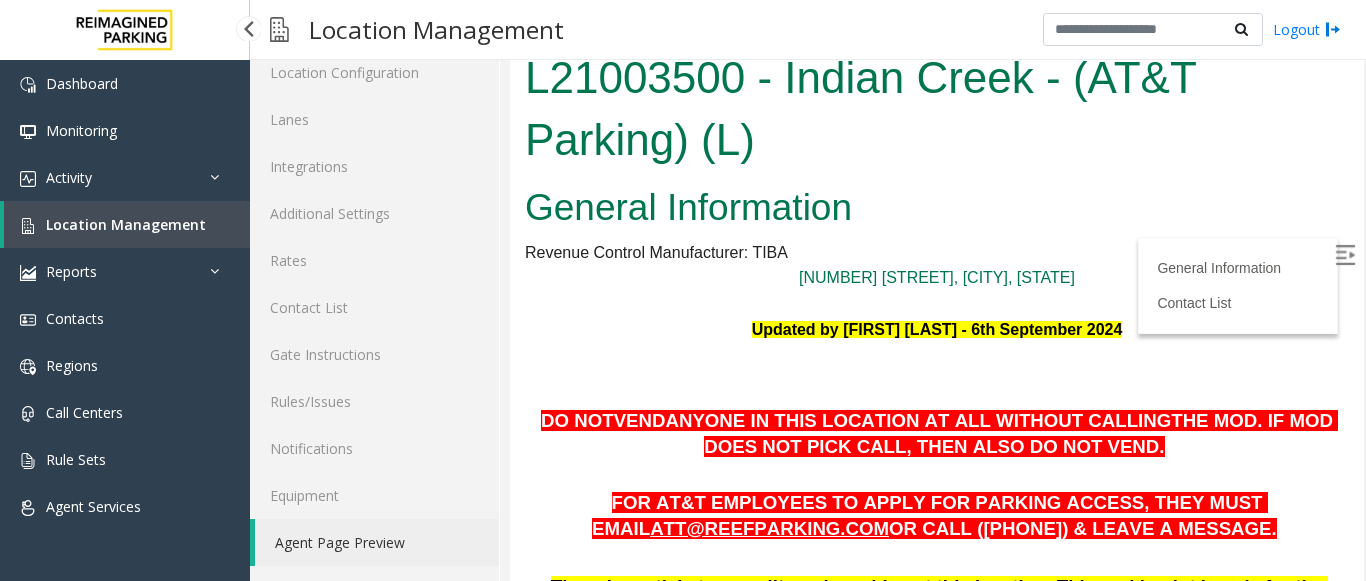 click on "Location Management" at bounding box center (126, 224) 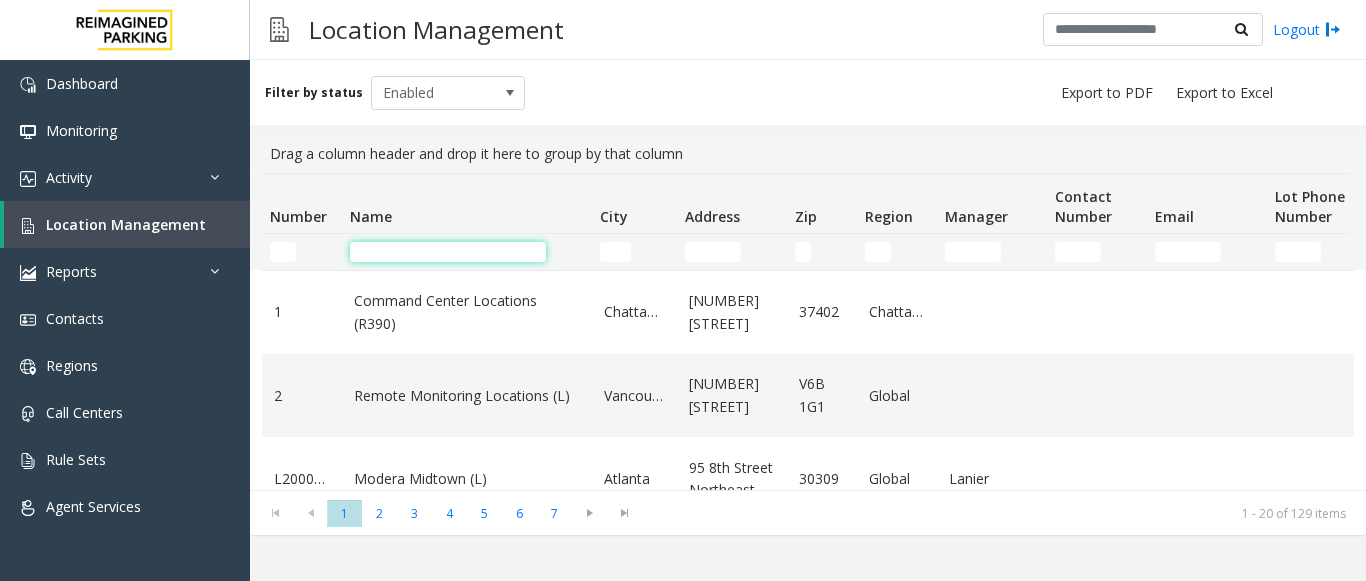 click 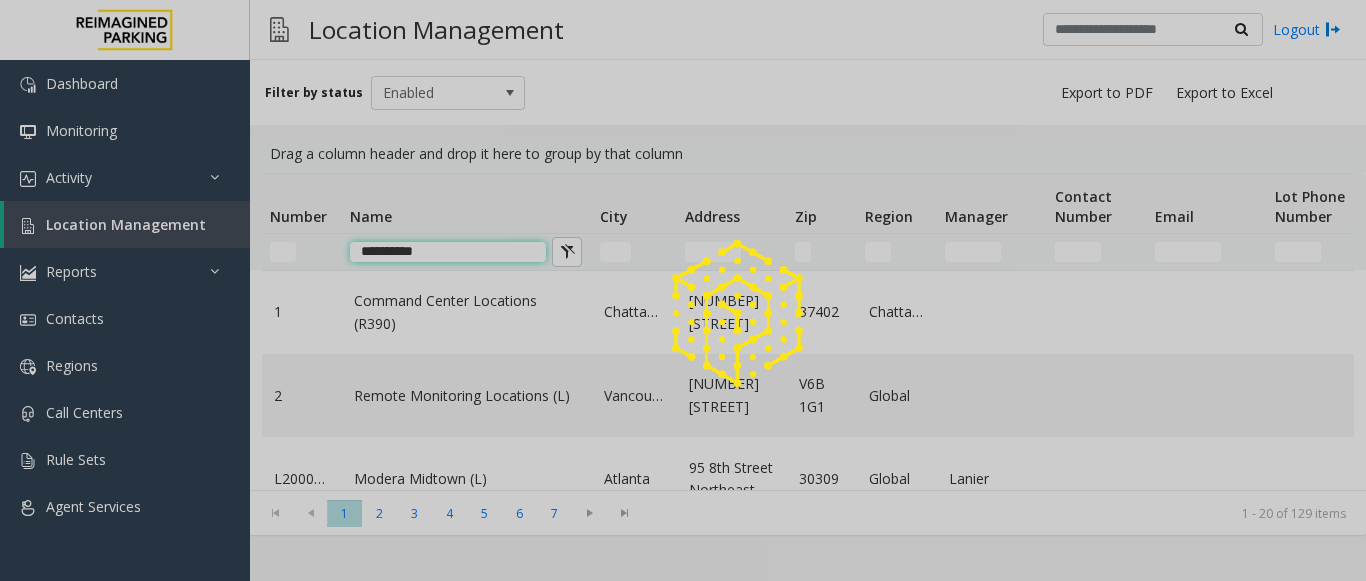 type on "**********" 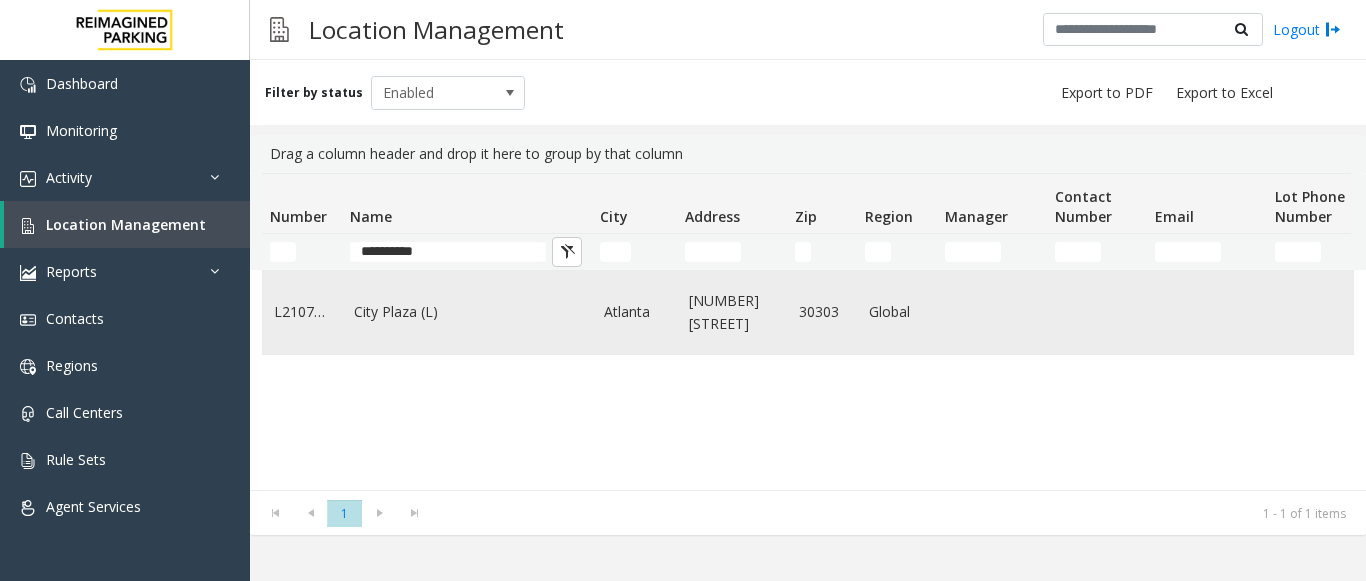 click on "City Plaza (L)" 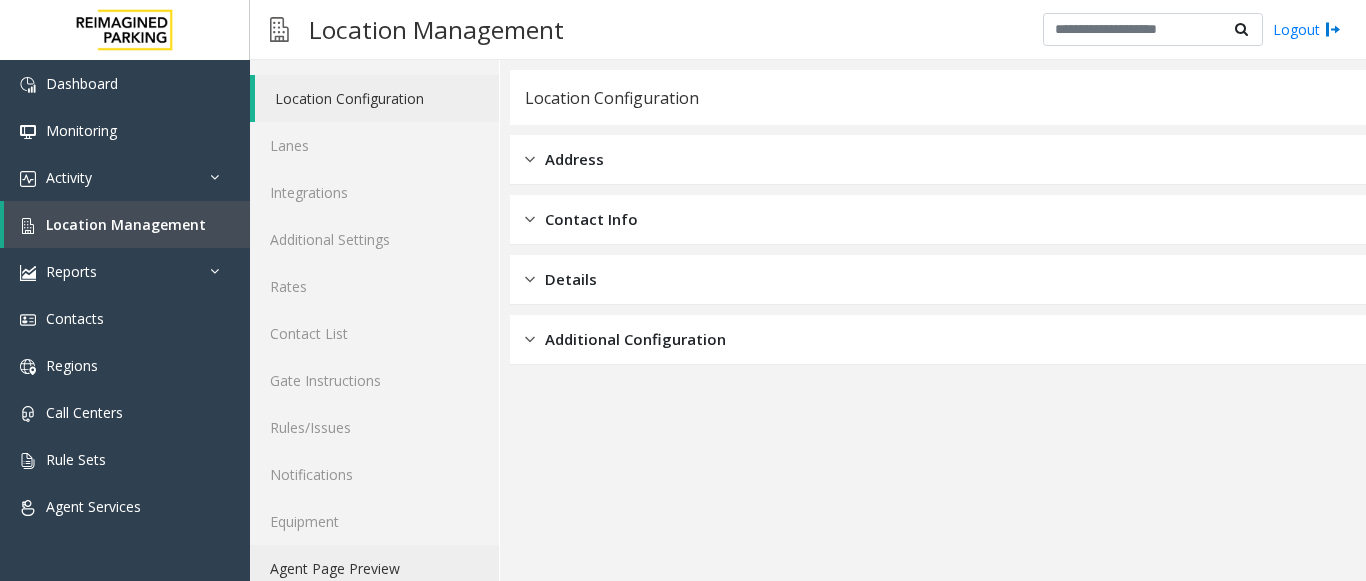 scroll, scrollTop: 78, scrollLeft: 0, axis: vertical 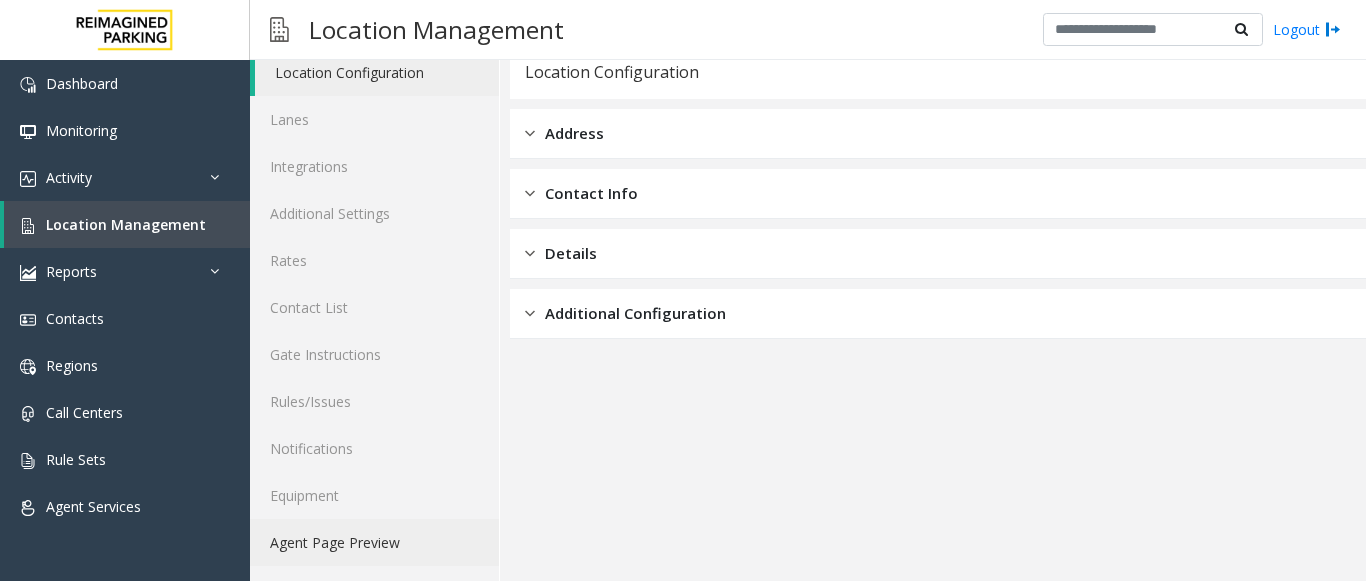 click on "Agent Page Preview" 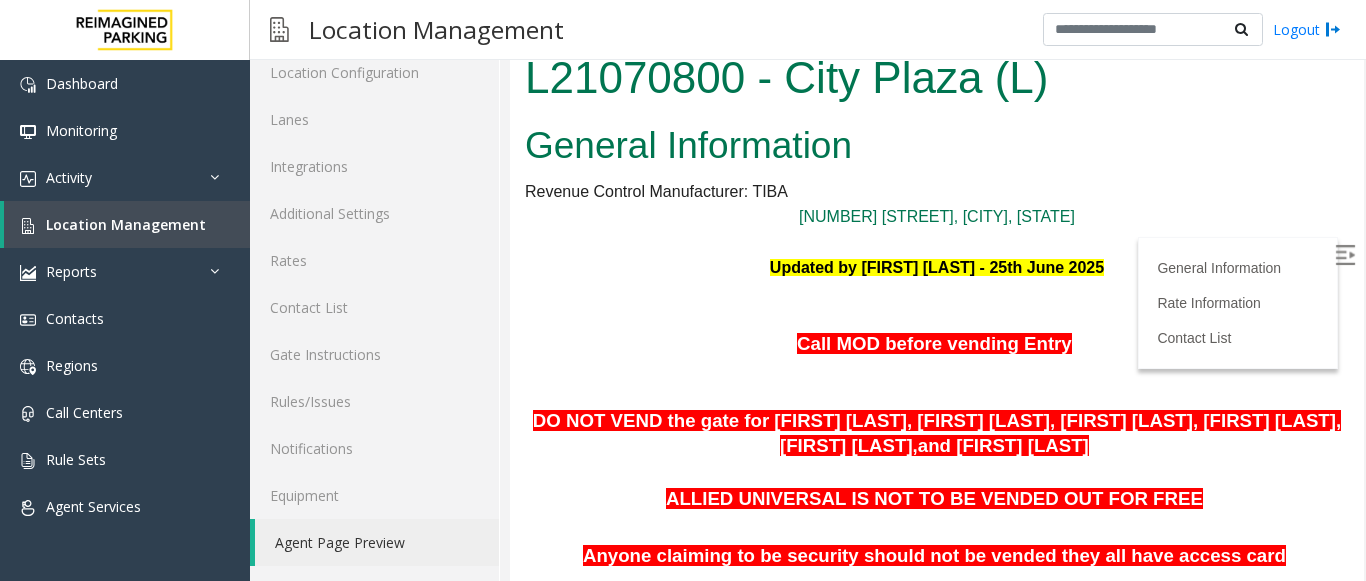 scroll, scrollTop: 0, scrollLeft: 0, axis: both 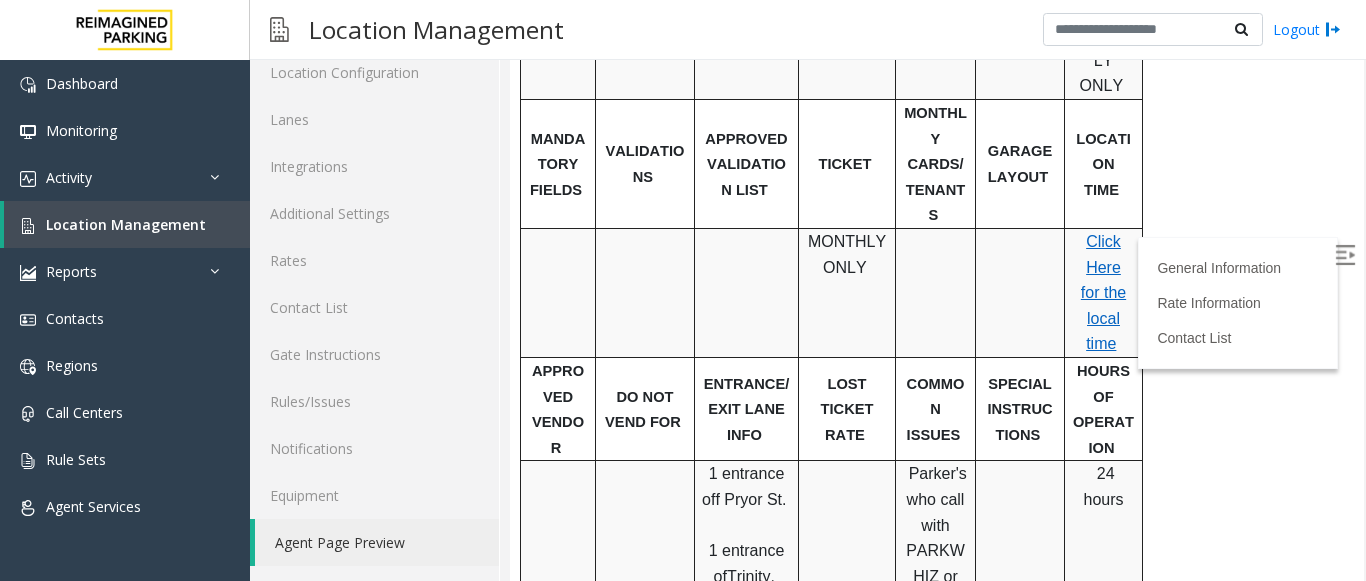 click on "PARCS   SOLAR WINDS   USERNAME   PASSWORD   PARIS   EQUIPMENT   CARD INSERTION   TIBA                       MONTHLY ONLY   MANDATORY FIELDS   VALIDATIONS   APPROVED VALIDATION LIST   TICKET   MONTHLY CARDS/TENANTS   GARAGE LAYOUT   LOCATION TIME             MONTHLY ONLY           Click Here for the local time   APPROVED VENDOR   DO NOT VEND FOR   ENTRANCE/EXIT LANE INFO   LOST TICKET RATE   COMMON ISSUES   SPECIAL INSTRUCTIONS   HOURS OF OPERATION         1 entrance off Pryor St.     1 entrance of  Trinity.     1 exit off Trinity     1 exit off Mitchell St.     There are 3 pedestrian doors. One on Pryor, One on Trinty,  and One on Mitchell.         Parker's who call with PARKWHIZ or SPOTHERO Reservations should be directed to park at the surface lot on the Corner of Trinity and Pryor            24 hours" at bounding box center [934, 472] 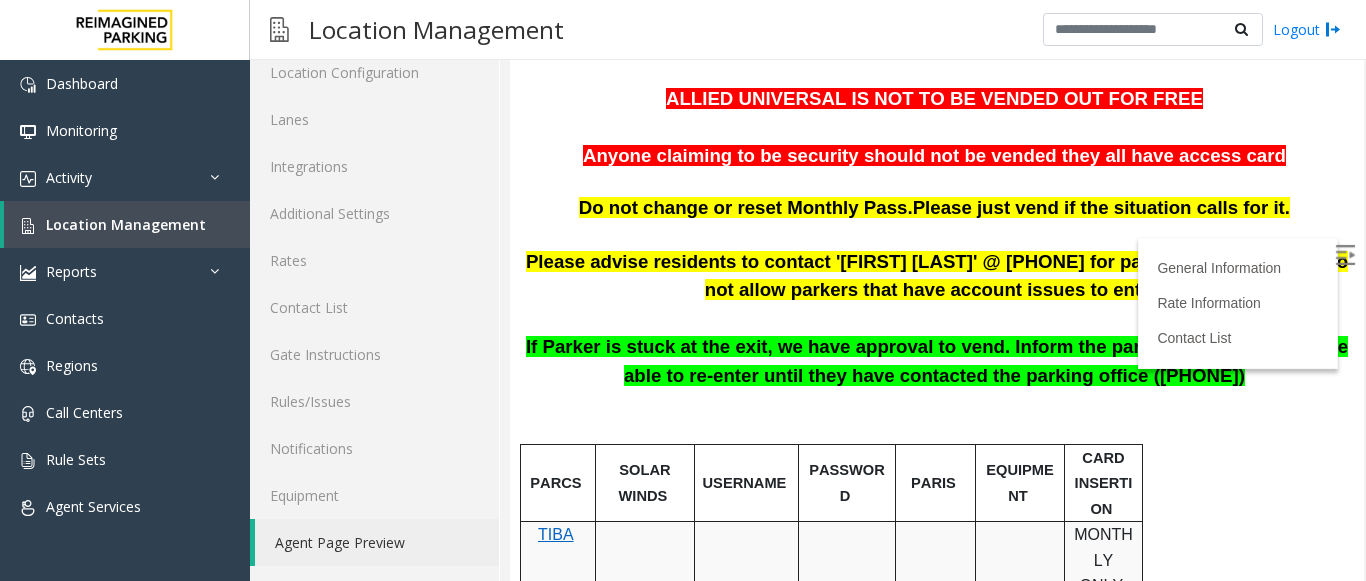 scroll, scrollTop: 500, scrollLeft: 0, axis: vertical 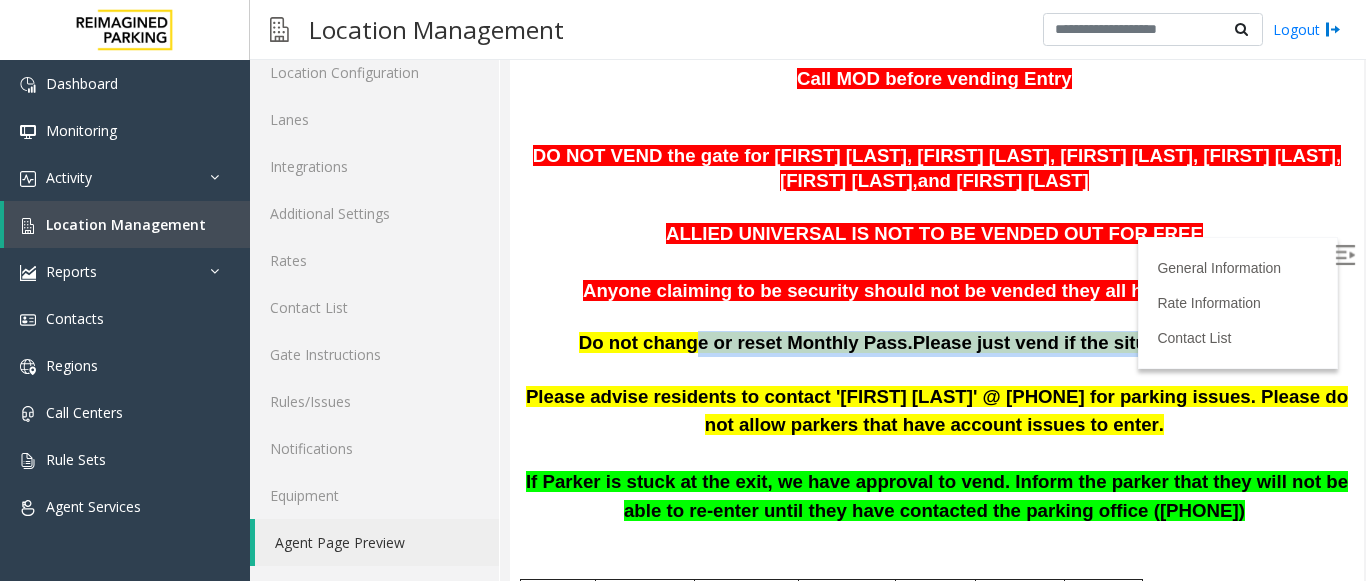 drag, startPoint x: 708, startPoint y: 356, endPoint x: 1236, endPoint y: 334, distance: 528.4581 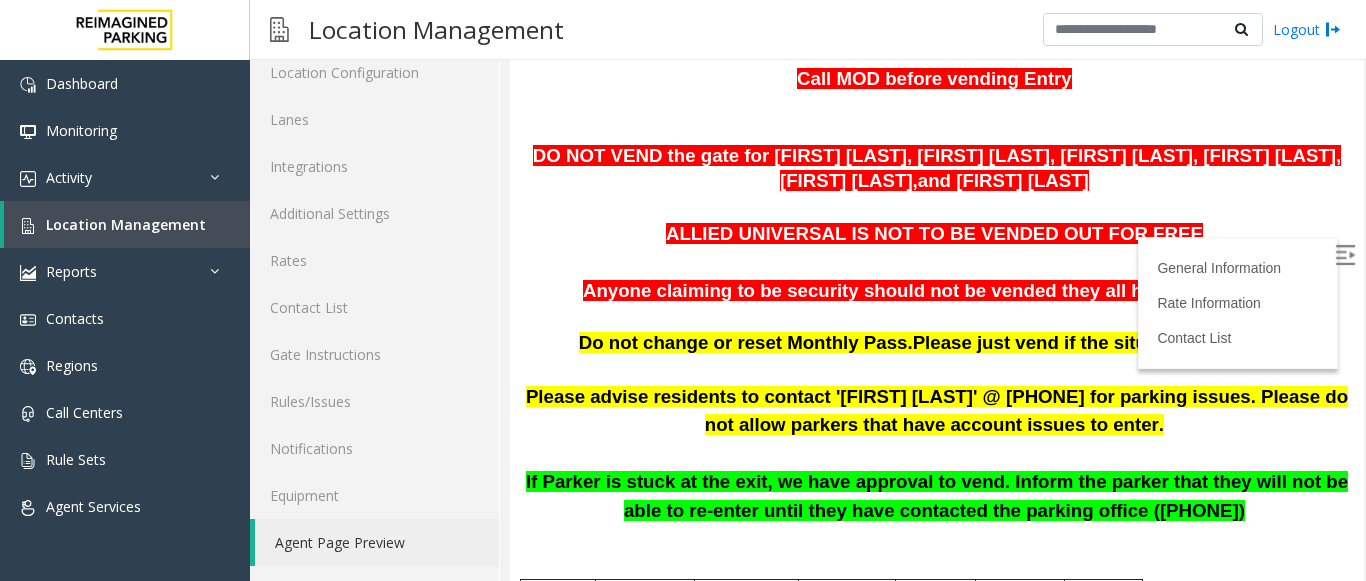 click on "Anyone claiming to be security should not be vended they all have access card" at bounding box center (937, 291) 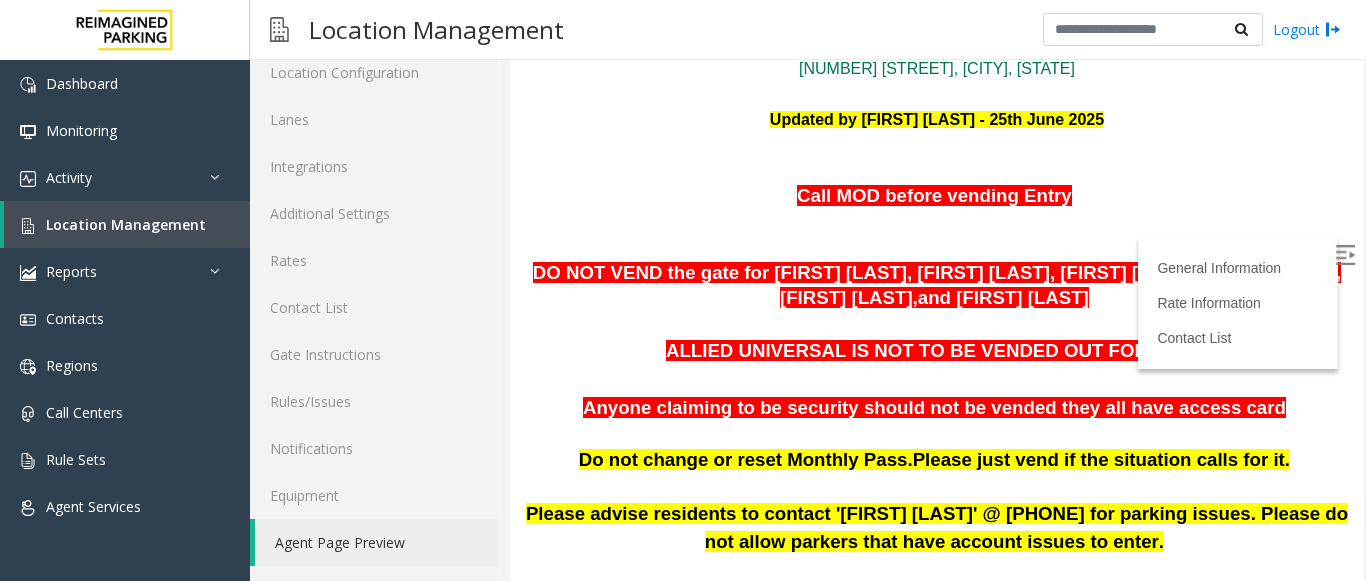 scroll, scrollTop: 142, scrollLeft: 0, axis: vertical 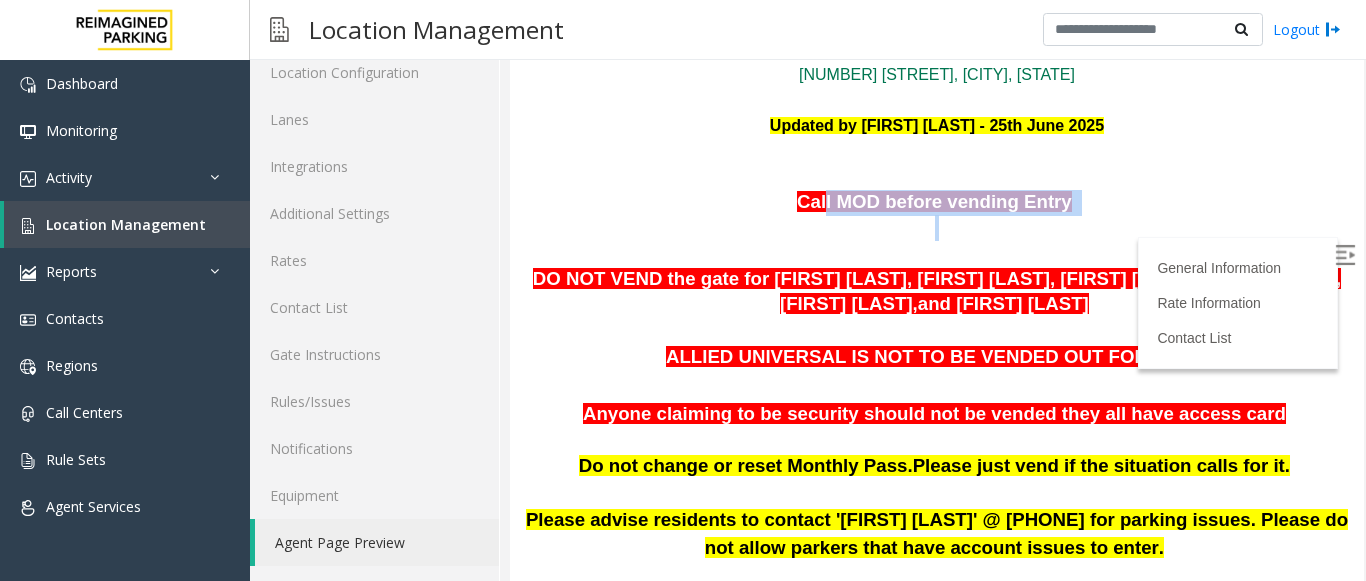 drag, startPoint x: 823, startPoint y: 211, endPoint x: 1034, endPoint y: 228, distance: 211.68373 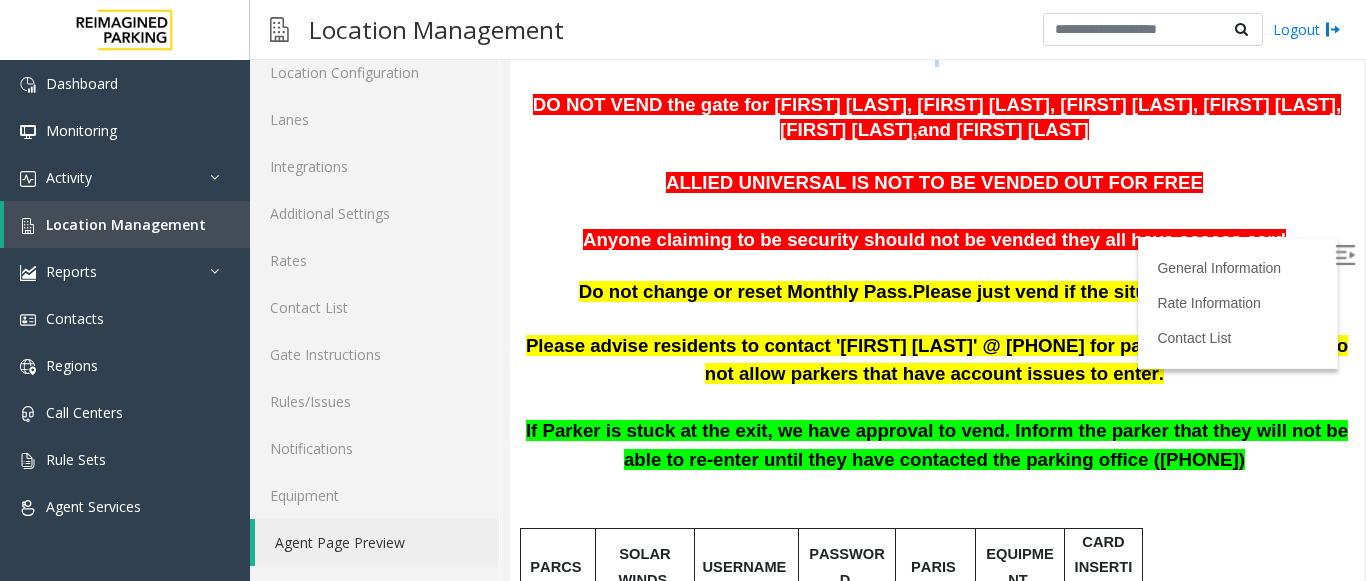 scroll, scrollTop: 321, scrollLeft: 0, axis: vertical 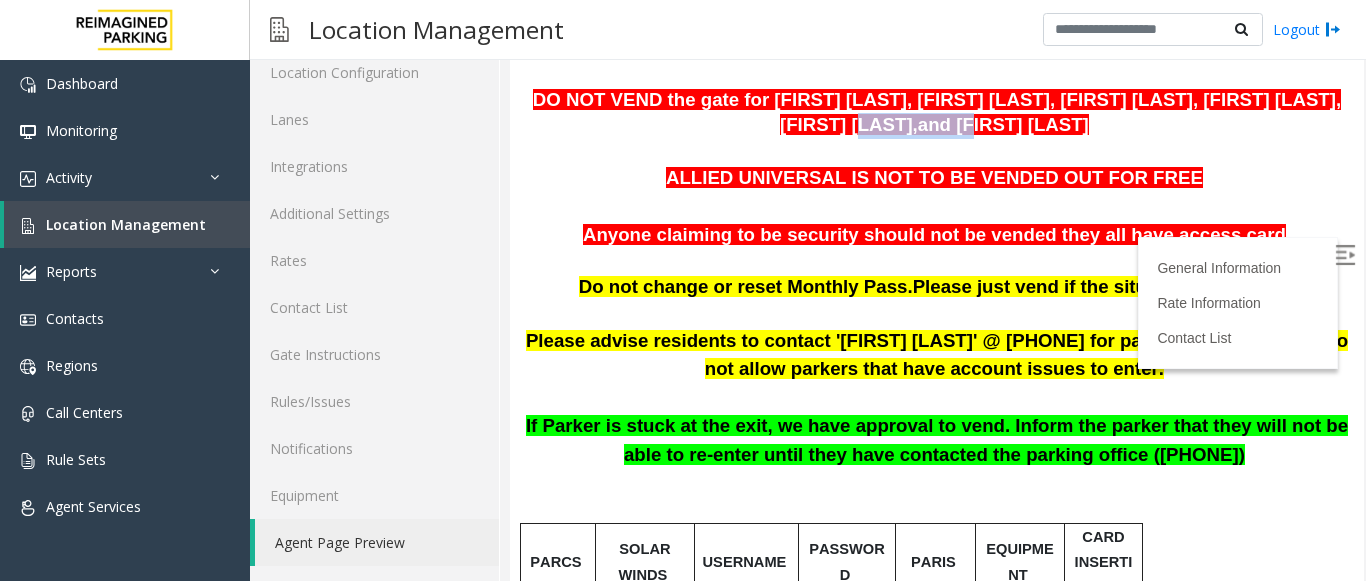 drag, startPoint x: 611, startPoint y: 123, endPoint x: 958, endPoint y: 128, distance: 347.036 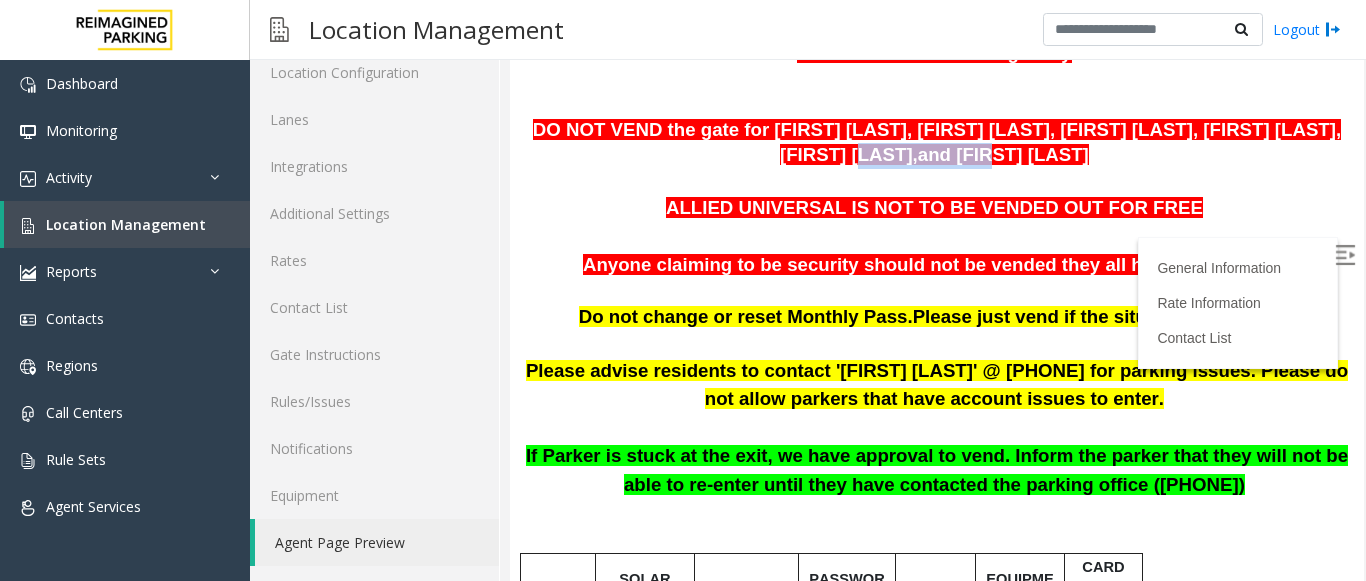 scroll, scrollTop: 321, scrollLeft: 0, axis: vertical 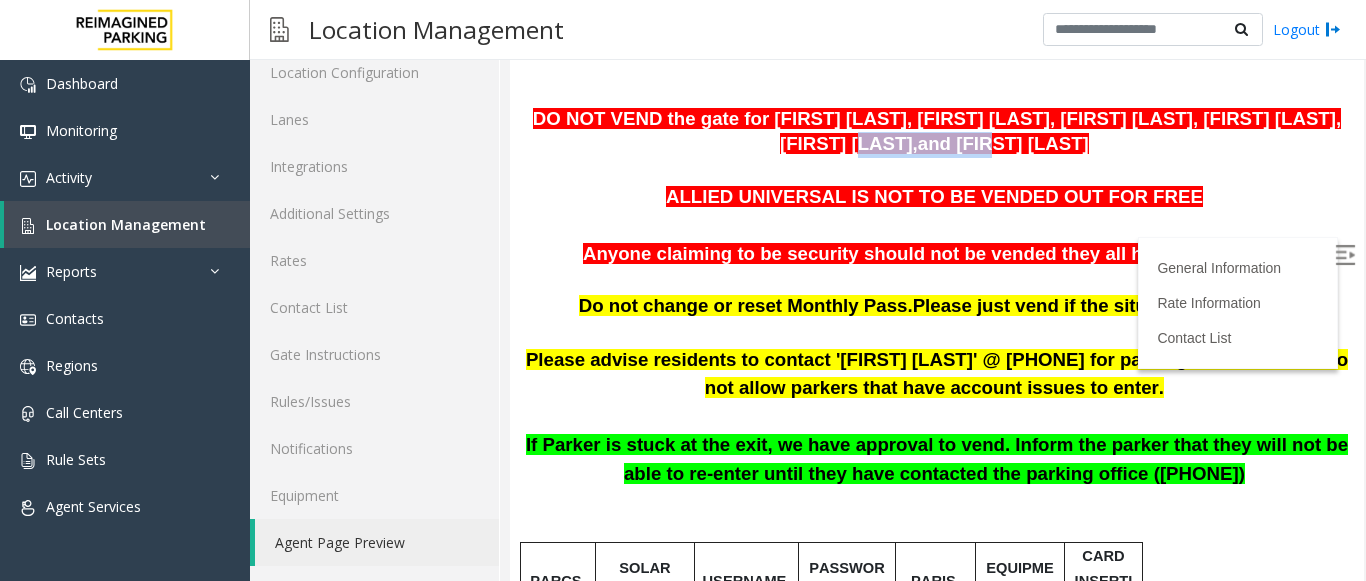 drag, startPoint x: 1341, startPoint y: 138, endPoint x: 1861, endPoint y: 236, distance: 529.15405 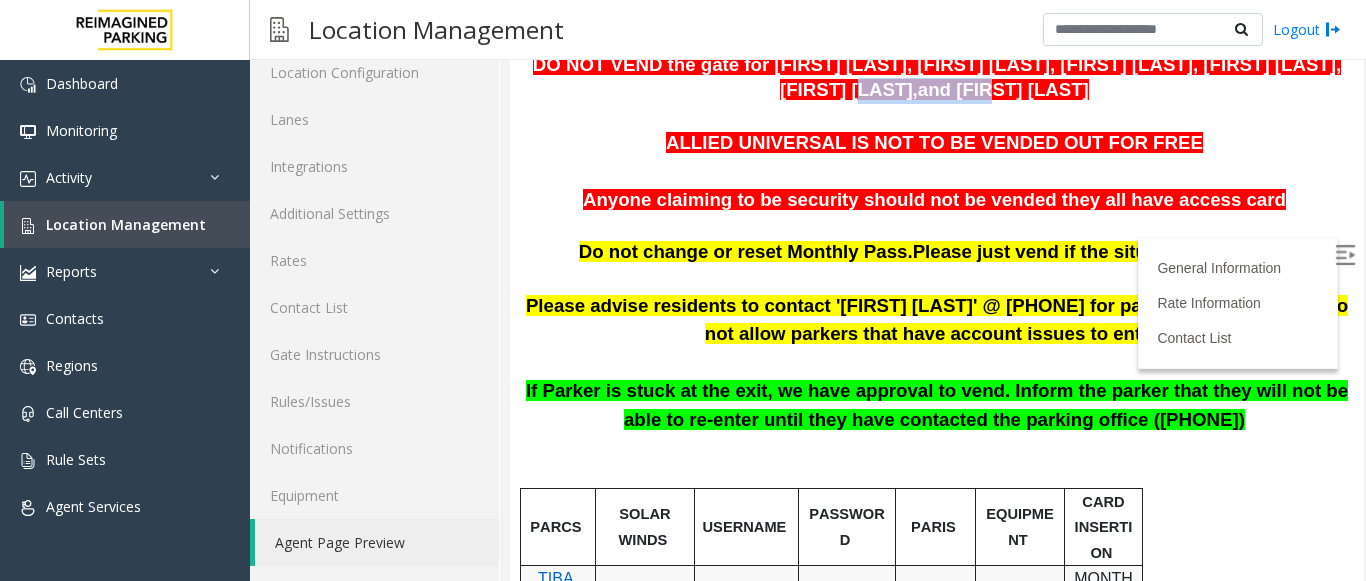 scroll, scrollTop: 402, scrollLeft: 0, axis: vertical 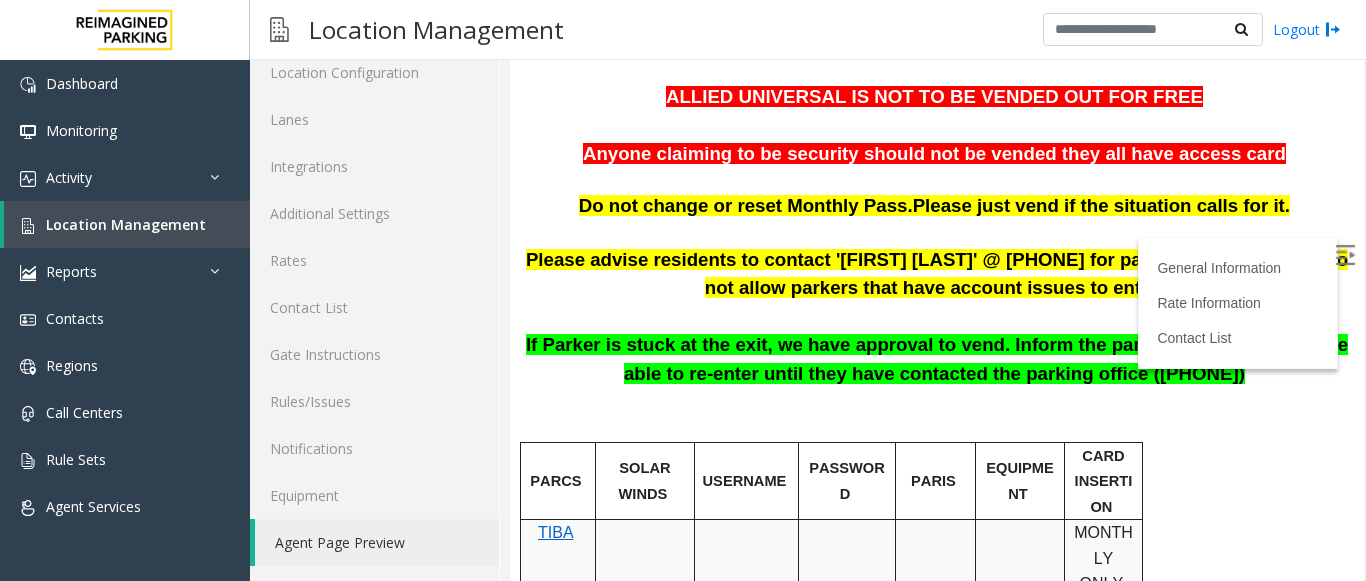 click on "General Information
Revenue Control Manufacturer: TIBA
[NUMBER] [STREET]. [CITY] Updated by [FIRST] [LAST] - [MONTH] [DAY] [YEAR] Call MOD before vending       DO NOT VEND the gate for [FIRST] [LAST], [FIRST] [LAST], [FIRST] [LAST], [FIRST] [LAST], [FIRST] [LAST],  and [FIRST] [LAST]     ALLIED UNIVERSAL IS NOT TO BE VENDED OUT FOR FREE     Anyone claiming to be security should not be vended they all have access card     Do not change or reset Monthly Pass.  Please just vend if the situation calls for it.     Please advise residents to contact '[FIRST] [LAST]' @ ([PHONE]) for parking issues. Please do not allow parkers that have account issues to enter.     If Parker is stuck at the exit, we have approval to vend. Inform the parker that they will not be able to re-enter until they have contacted the parking office ([PHONE])       PARCS   SOLAR WINDS   USERNAME   PASSWORD   PARIS   EQUIPMENT   CARD INSERTION   TIBA" at bounding box center (937, 805) 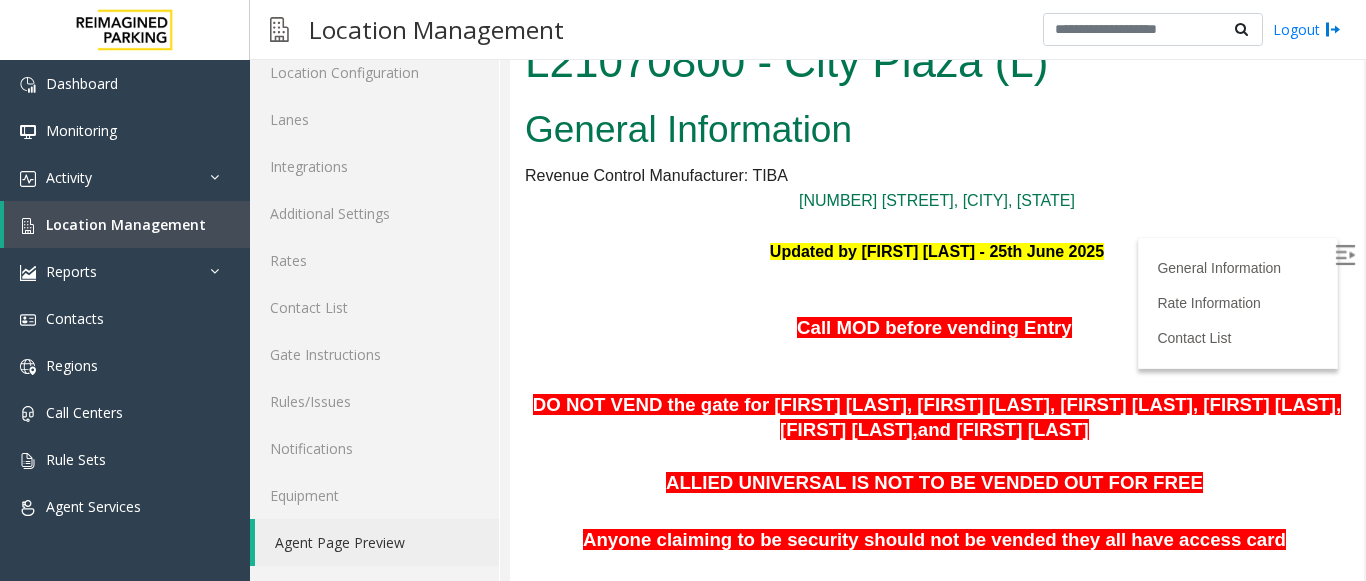 scroll, scrollTop: 0, scrollLeft: 0, axis: both 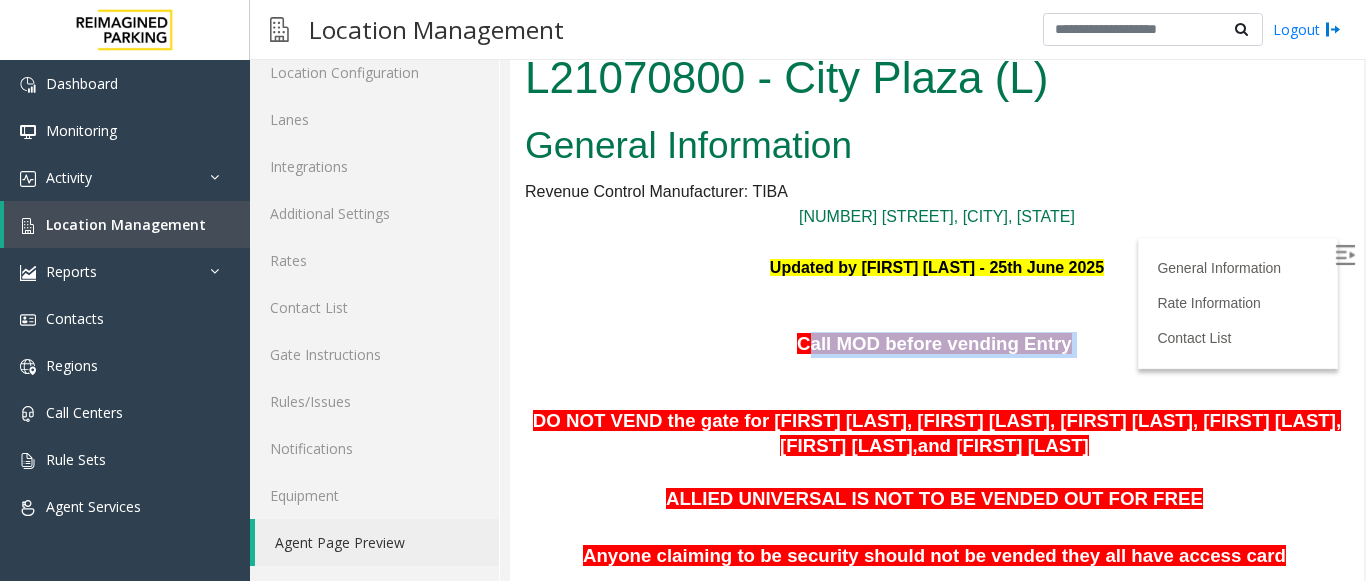 drag, startPoint x: 807, startPoint y: 346, endPoint x: 1104, endPoint y: 331, distance: 297.37854 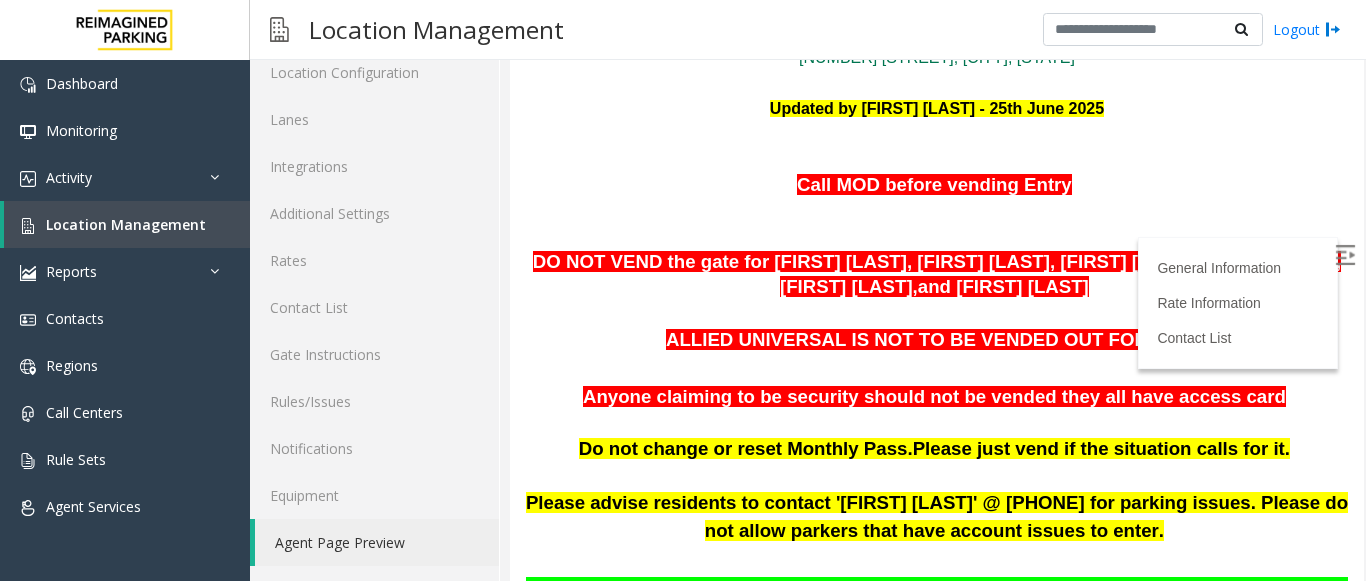 scroll, scrollTop: 300, scrollLeft: 0, axis: vertical 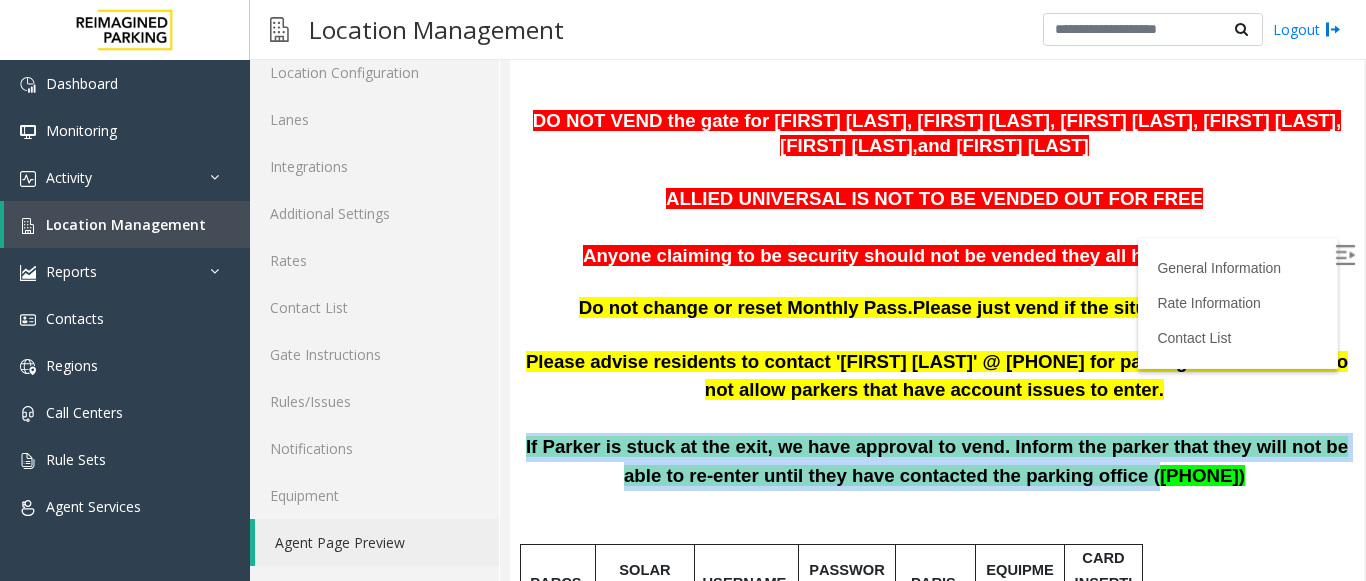 drag, startPoint x: 567, startPoint y: 450, endPoint x: 1070, endPoint y: 482, distance: 504.01688 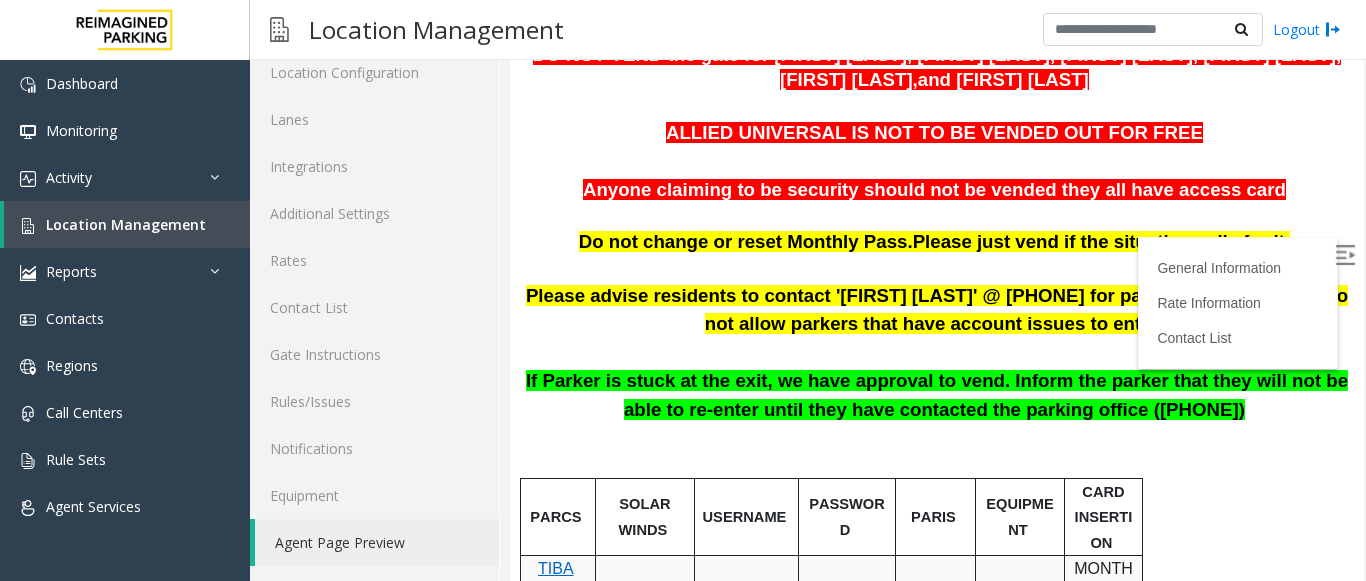 scroll, scrollTop: 400, scrollLeft: 0, axis: vertical 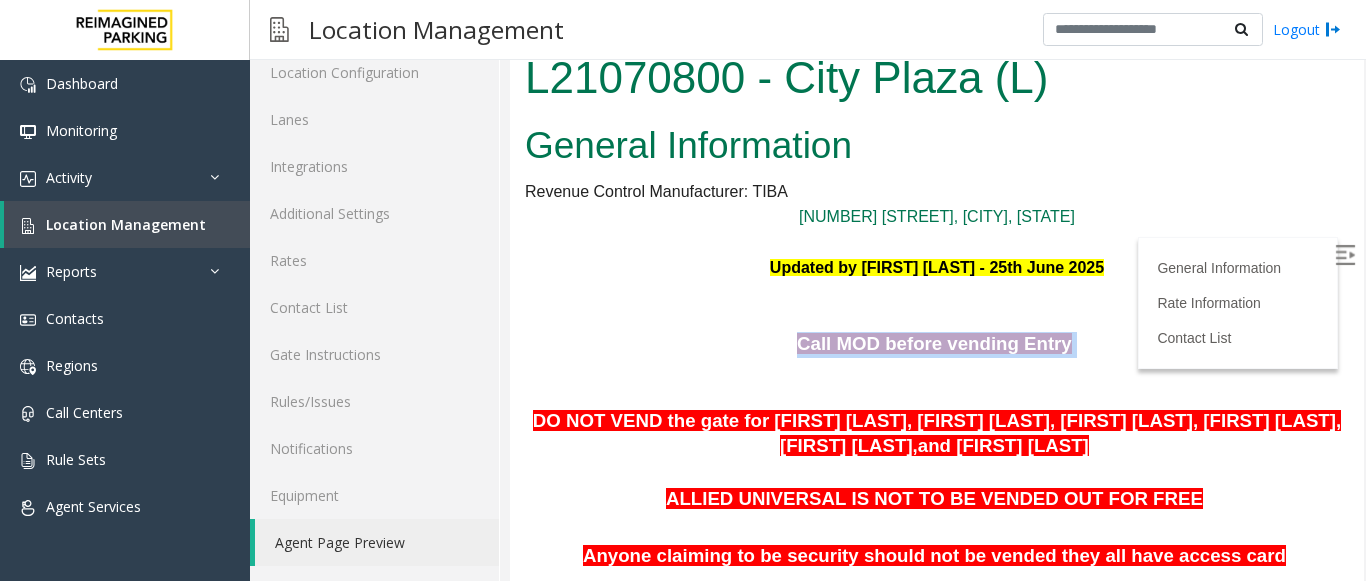 drag, startPoint x: 775, startPoint y: 338, endPoint x: 1046, endPoint y: 331, distance: 271.0904 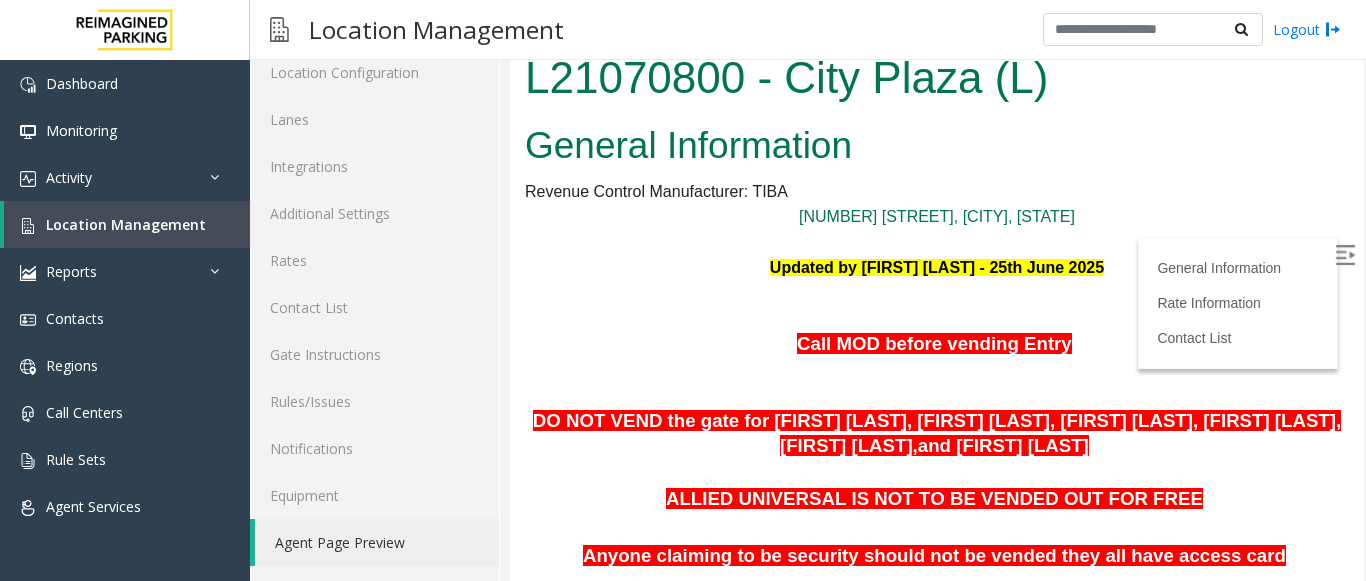 click on "Call MOD before vending Entry" at bounding box center (937, 357) 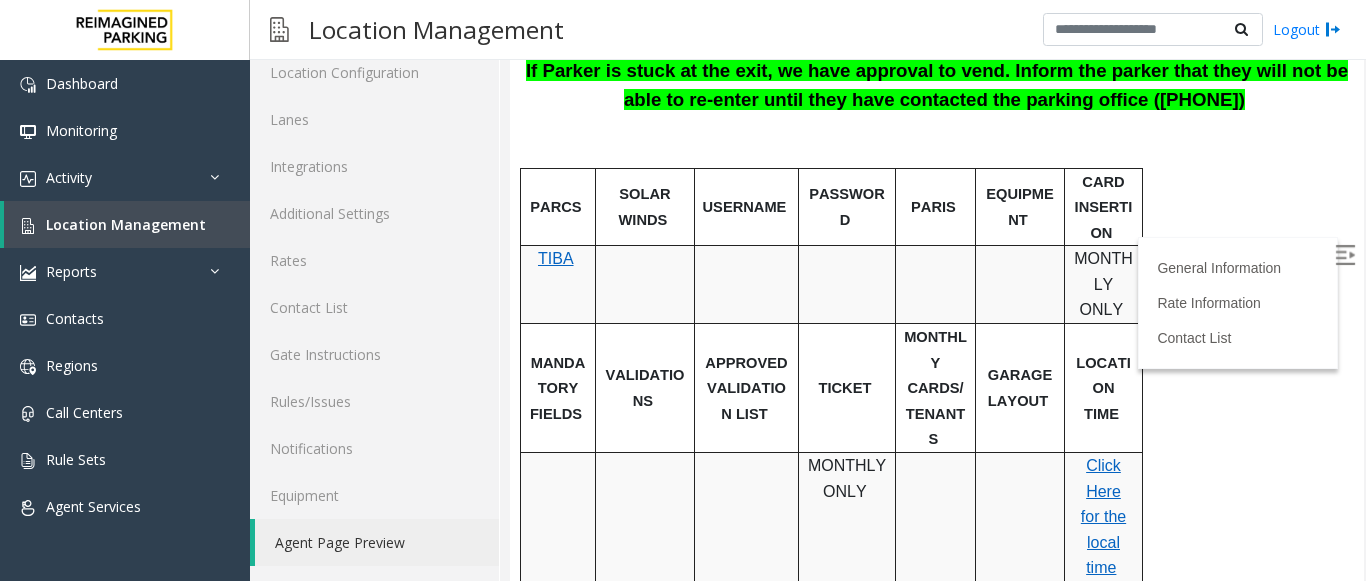 scroll, scrollTop: 866, scrollLeft: 0, axis: vertical 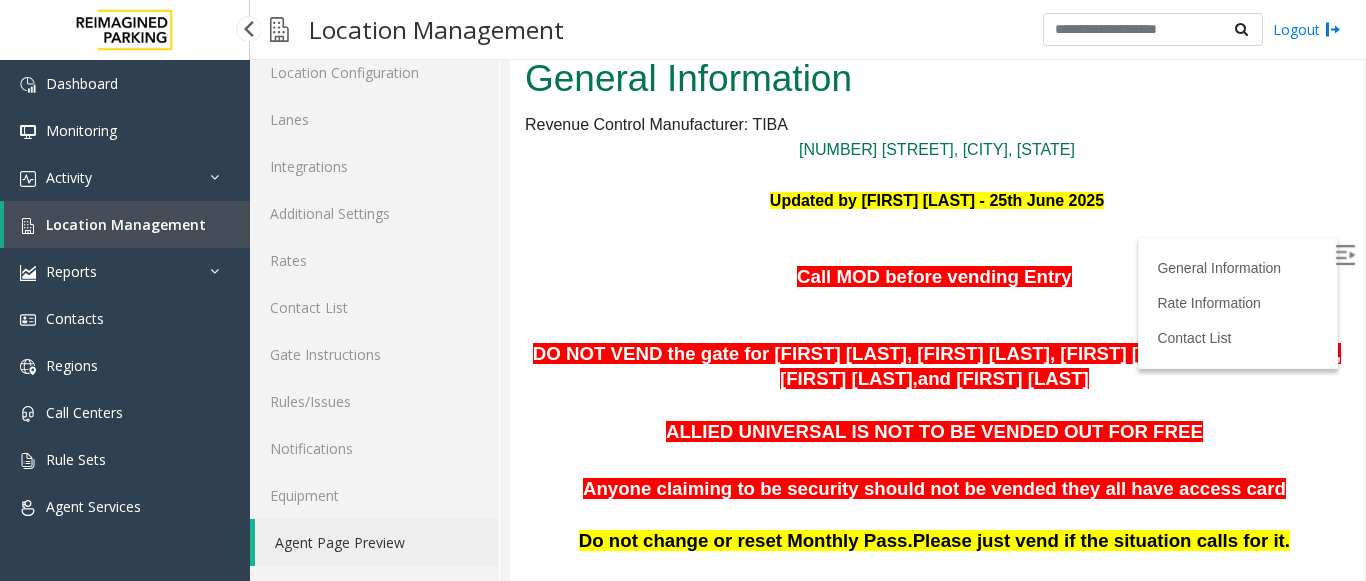 click on "Location Management" at bounding box center (127, 224) 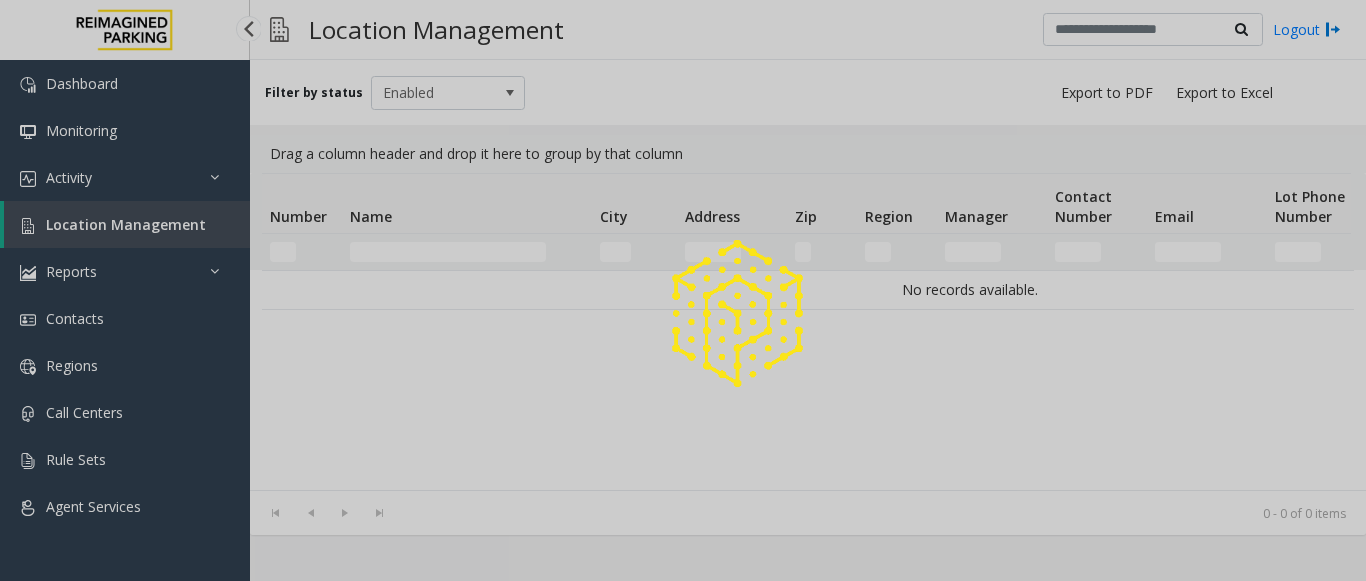scroll, scrollTop: 0, scrollLeft: 0, axis: both 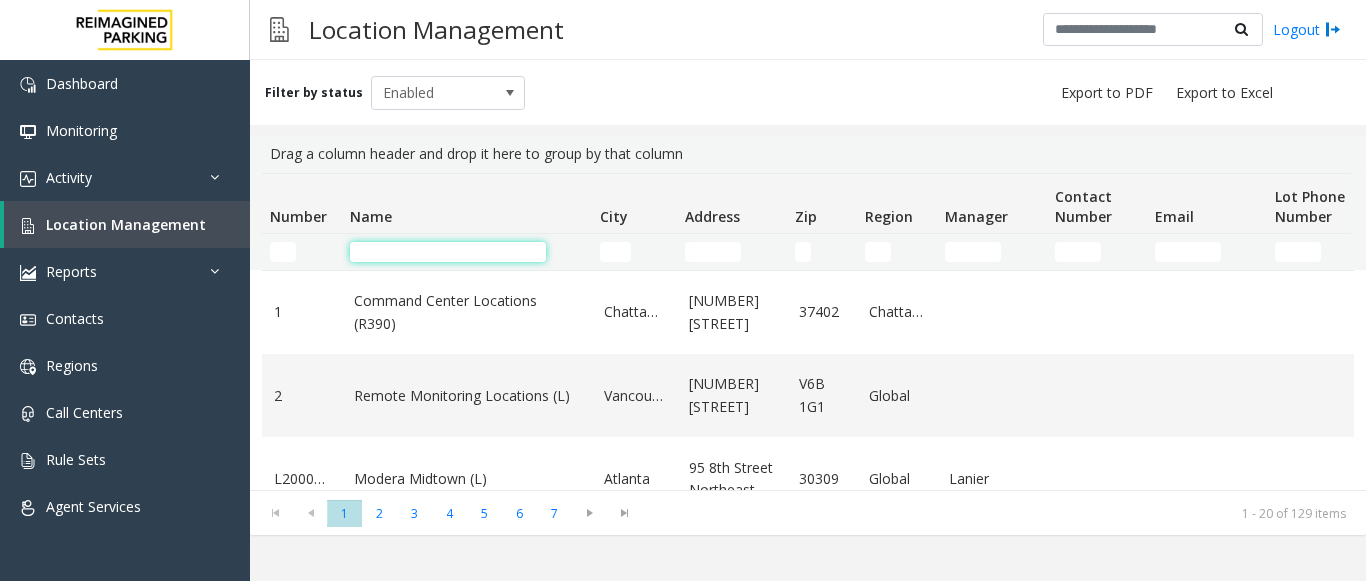 click 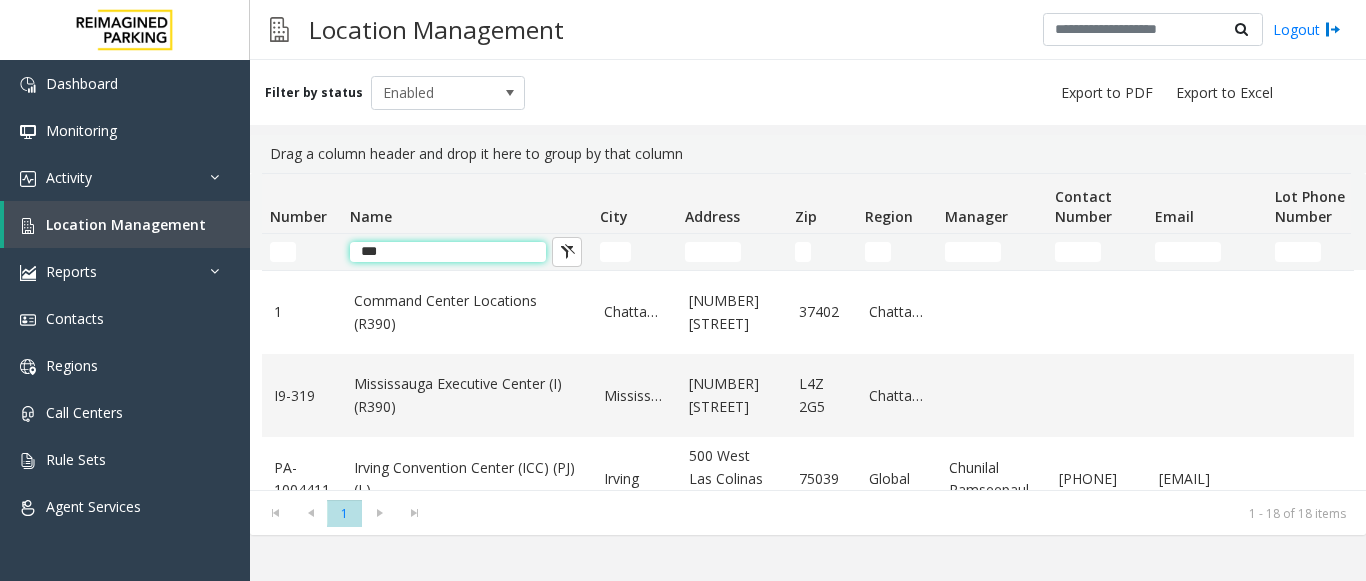 click on "***" 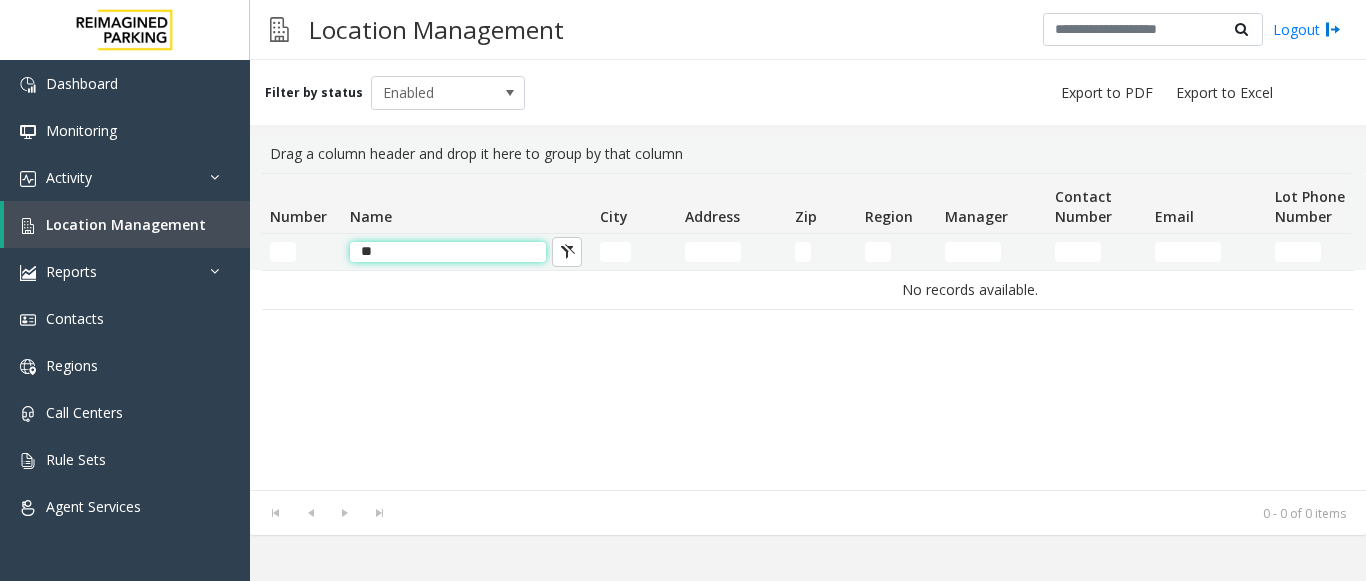 type on "*" 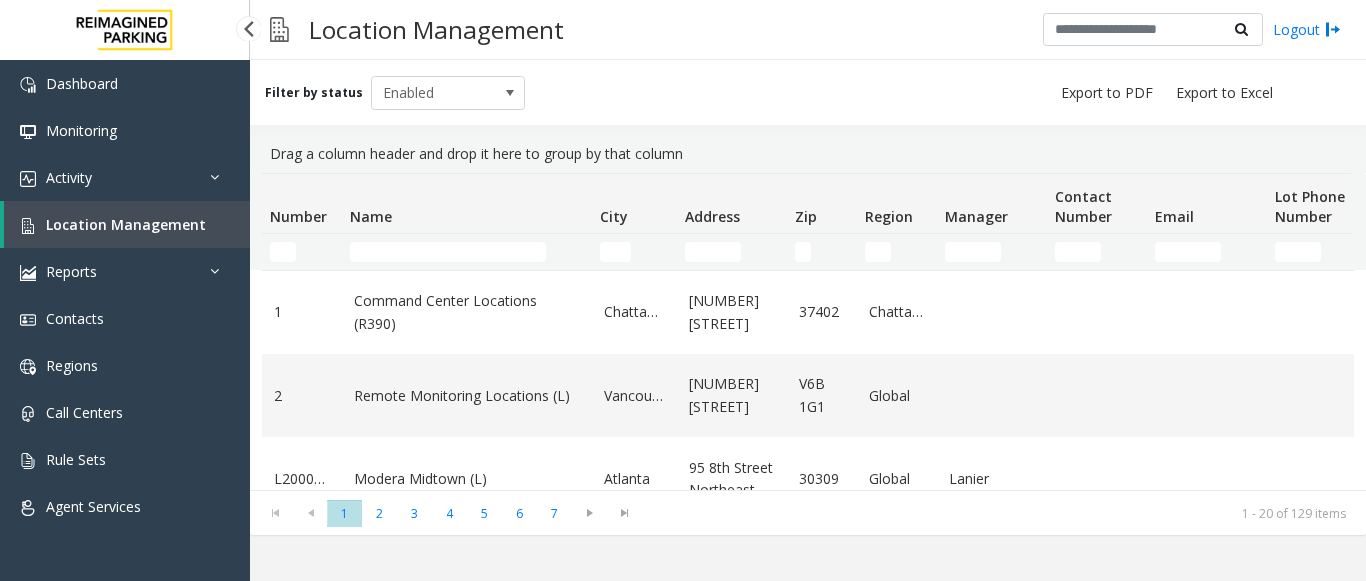 click on "Location Management" at bounding box center [127, 224] 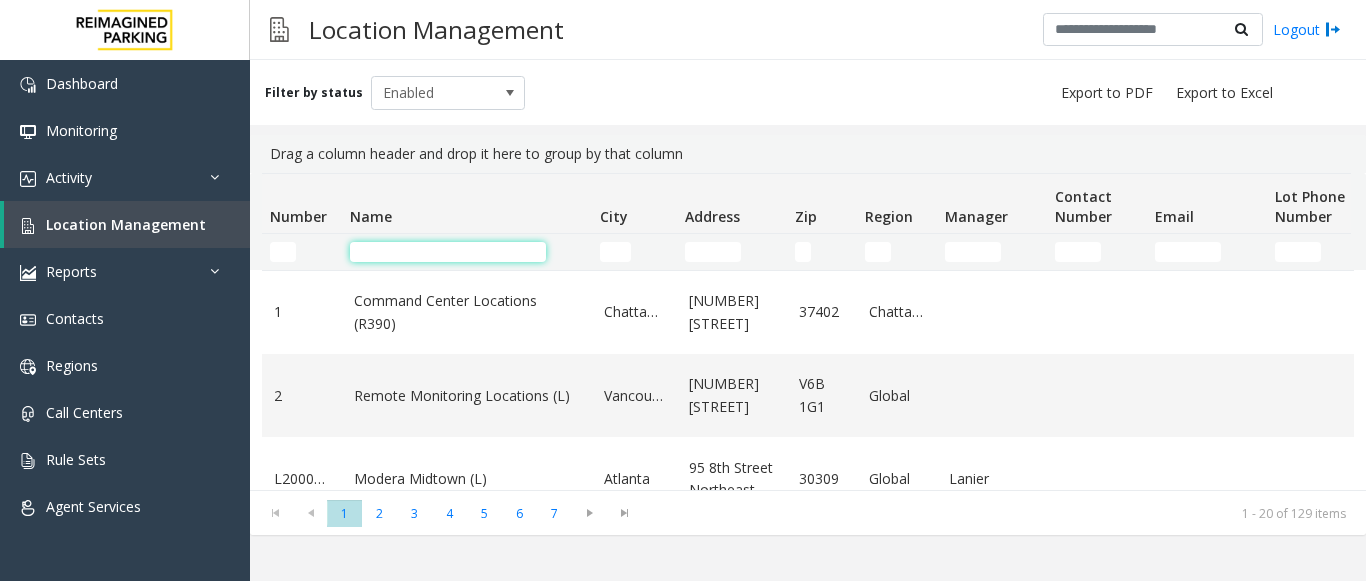 click 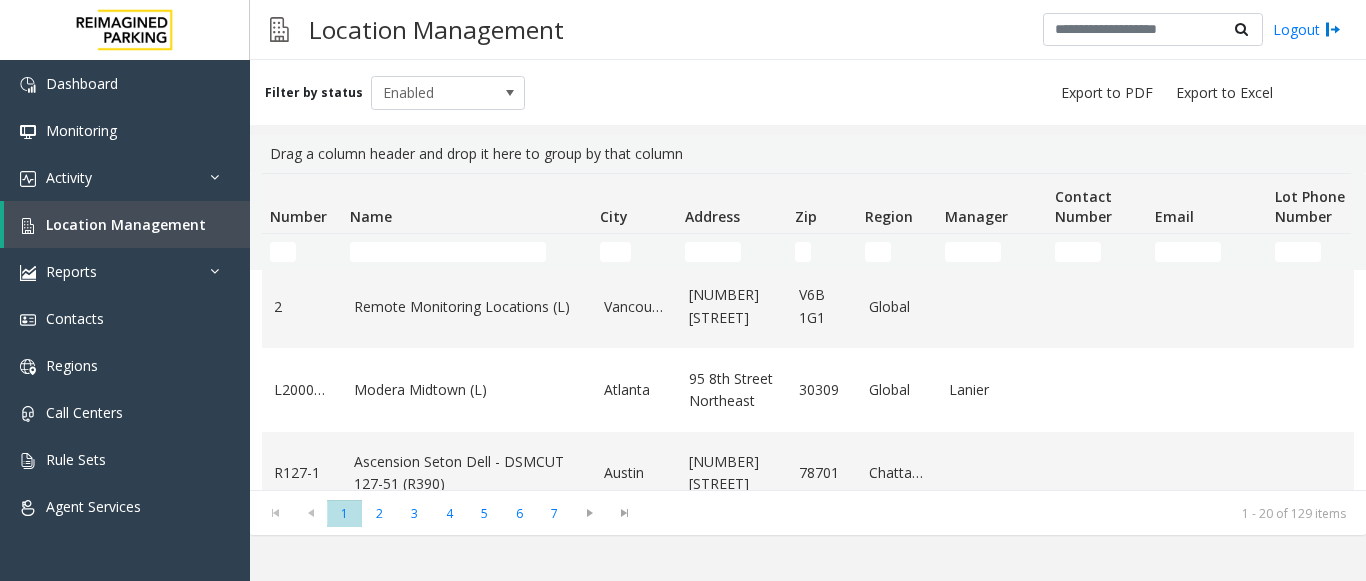 scroll, scrollTop: 0, scrollLeft: 0, axis: both 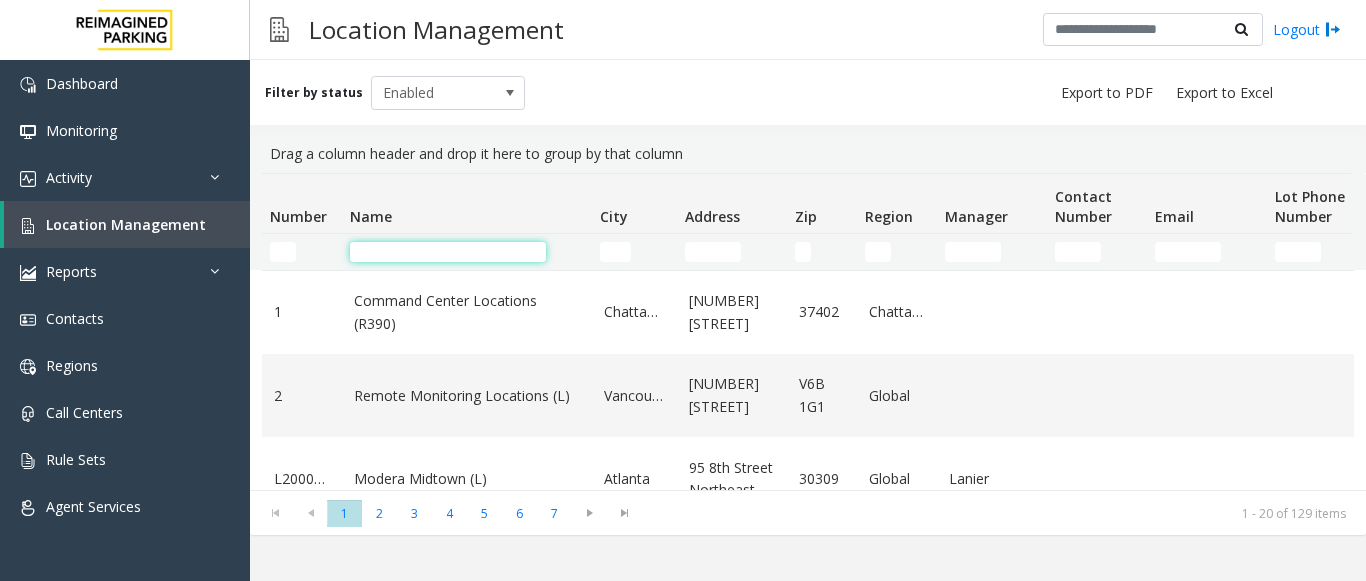 click 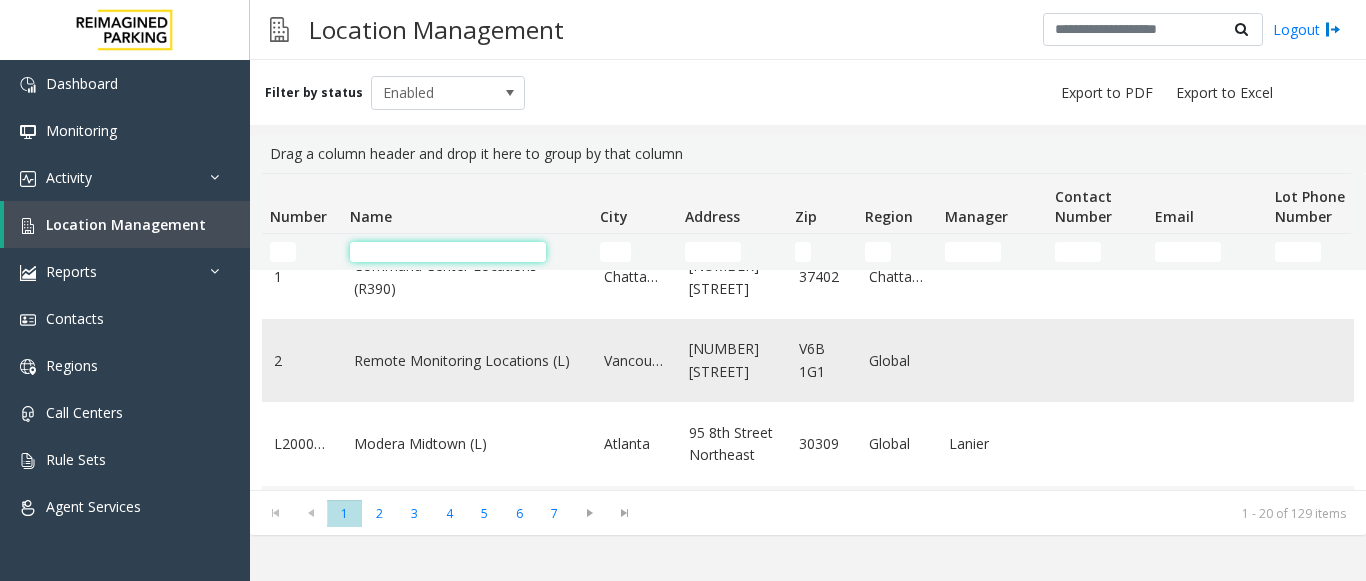 scroll, scrollTop: 0, scrollLeft: 0, axis: both 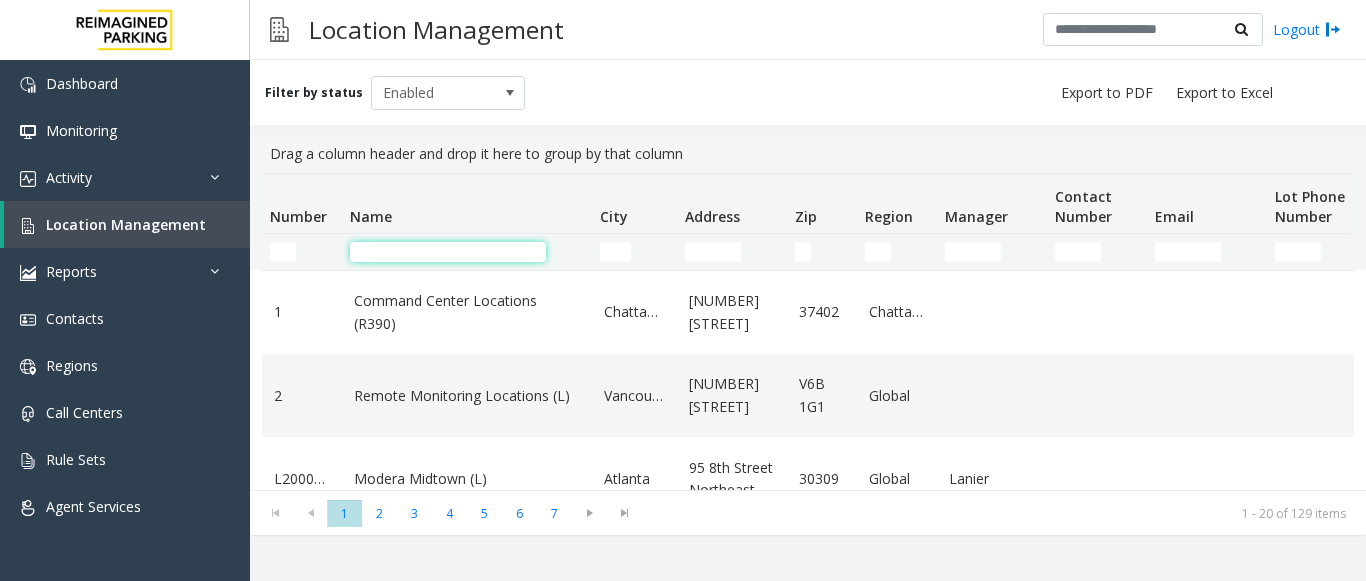 click 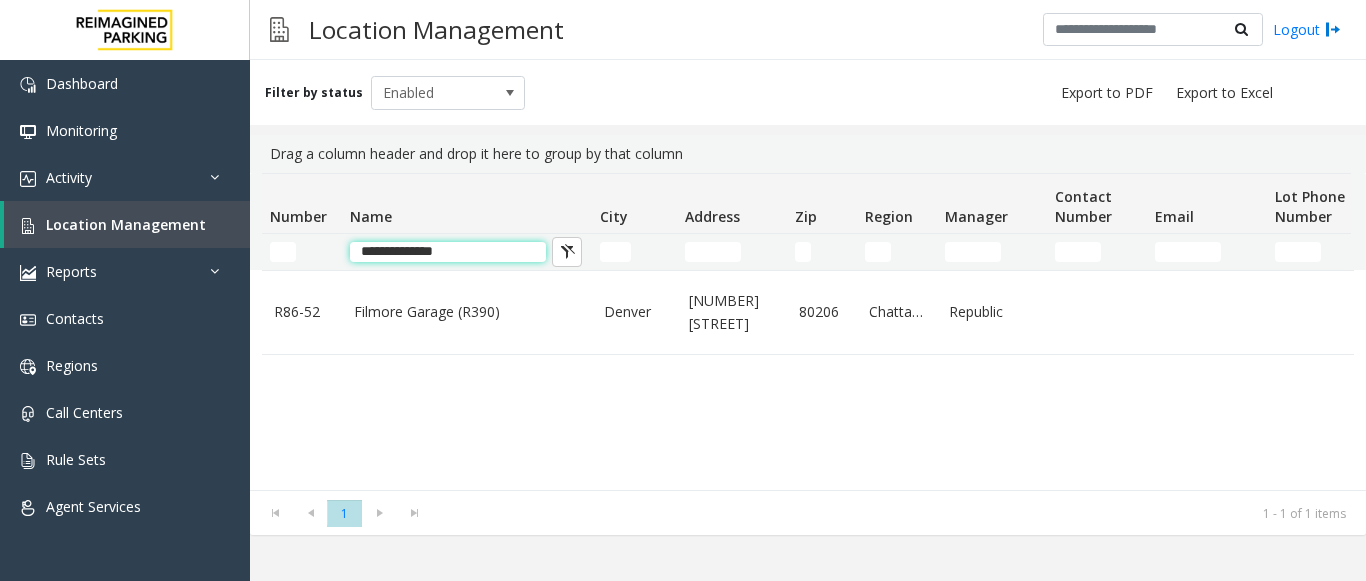 type on "**********" 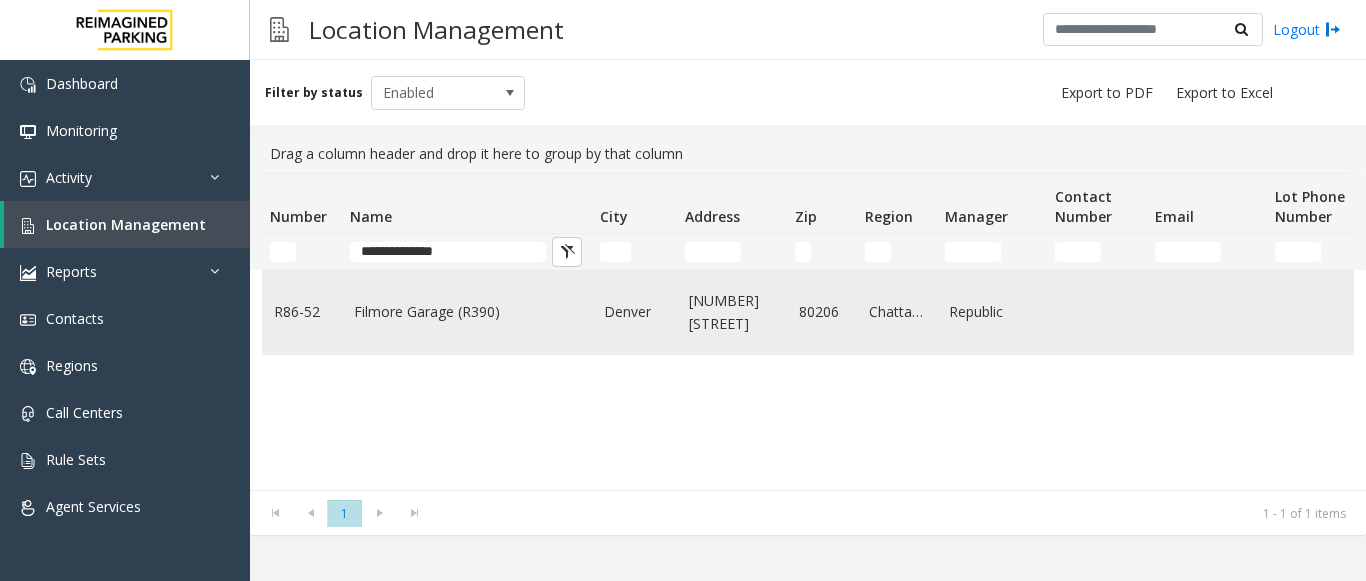click on "Filmore Garage (R390)" 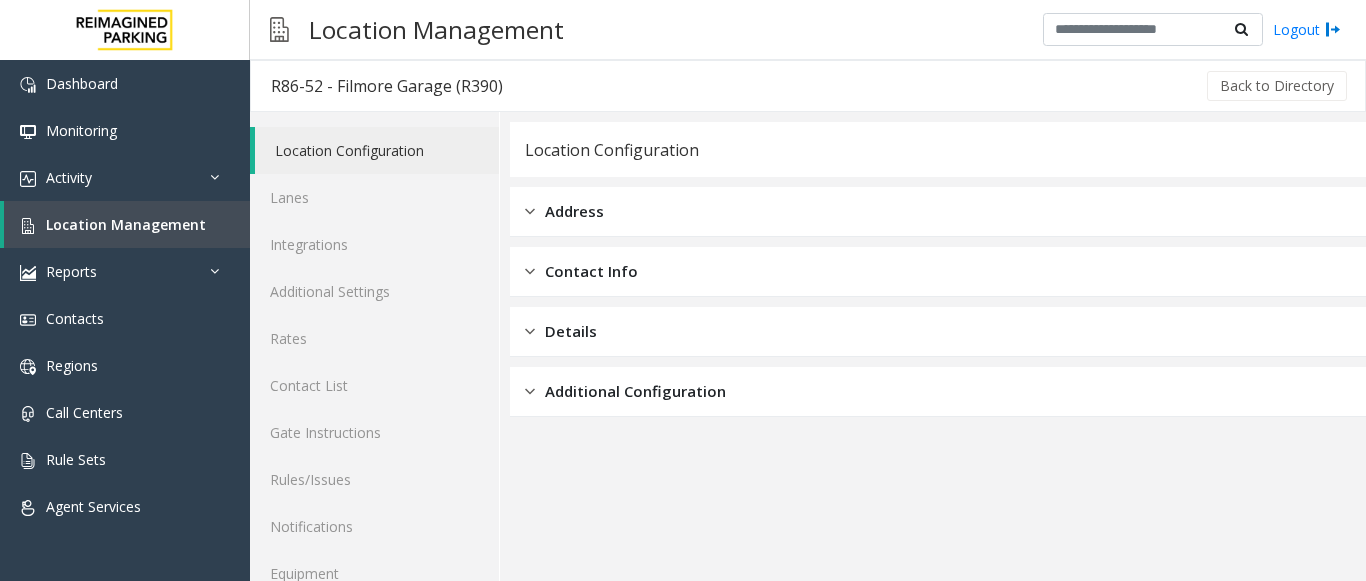 scroll, scrollTop: 78, scrollLeft: 0, axis: vertical 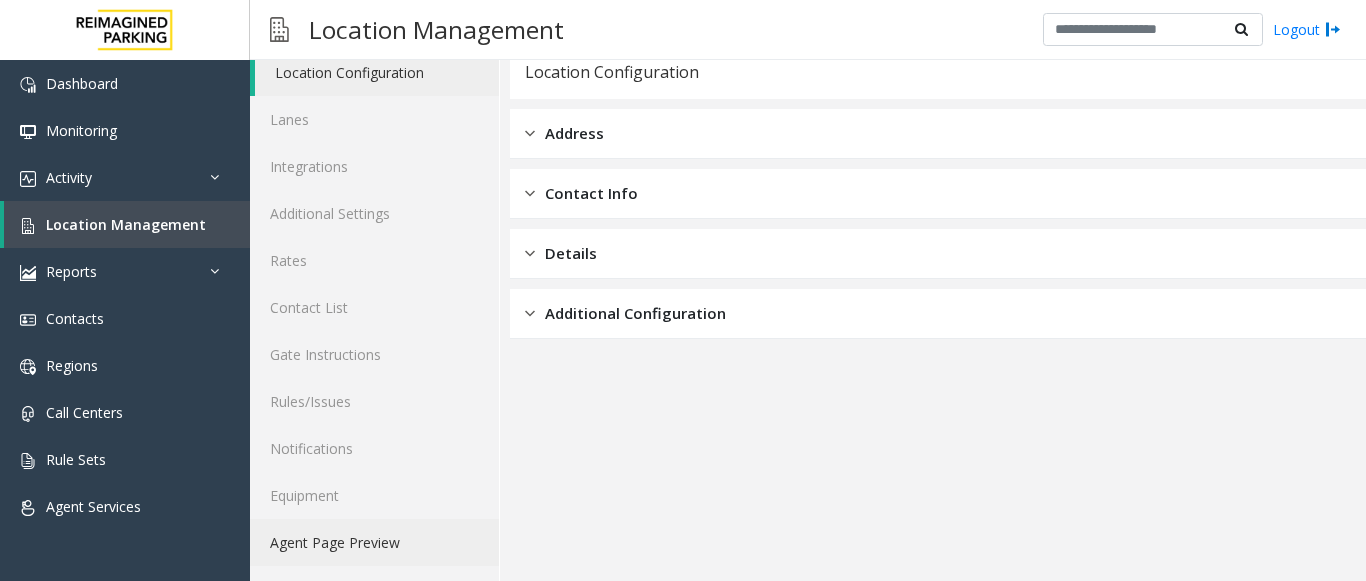 click on "Agent Page Preview" 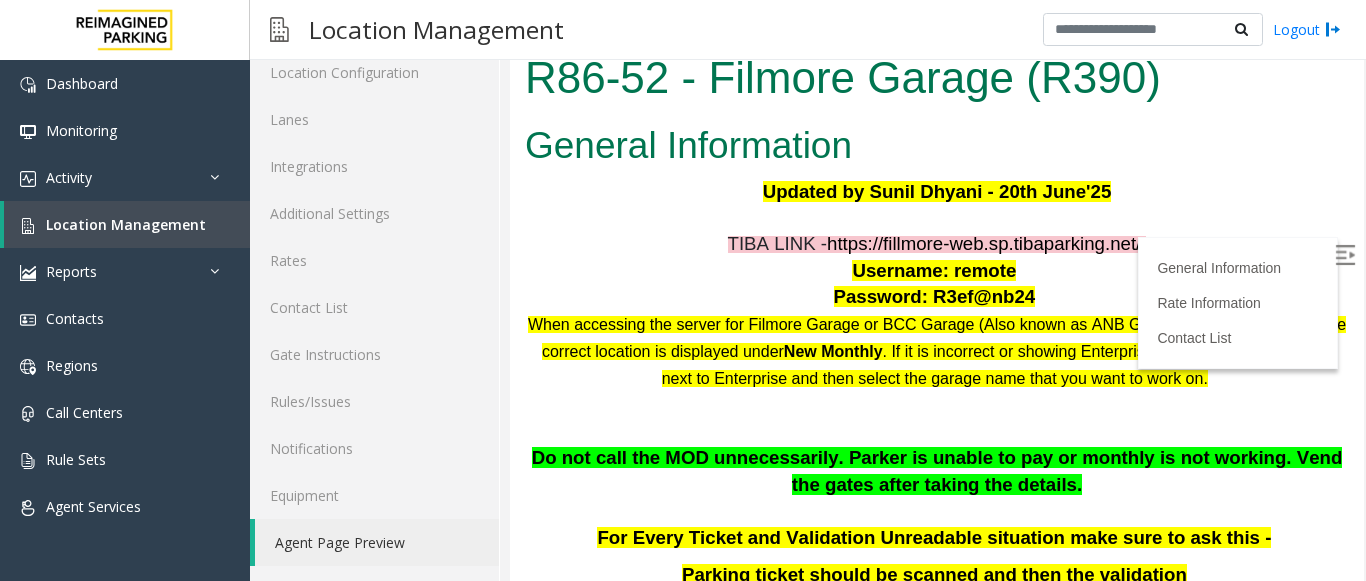 scroll, scrollTop: 0, scrollLeft: 0, axis: both 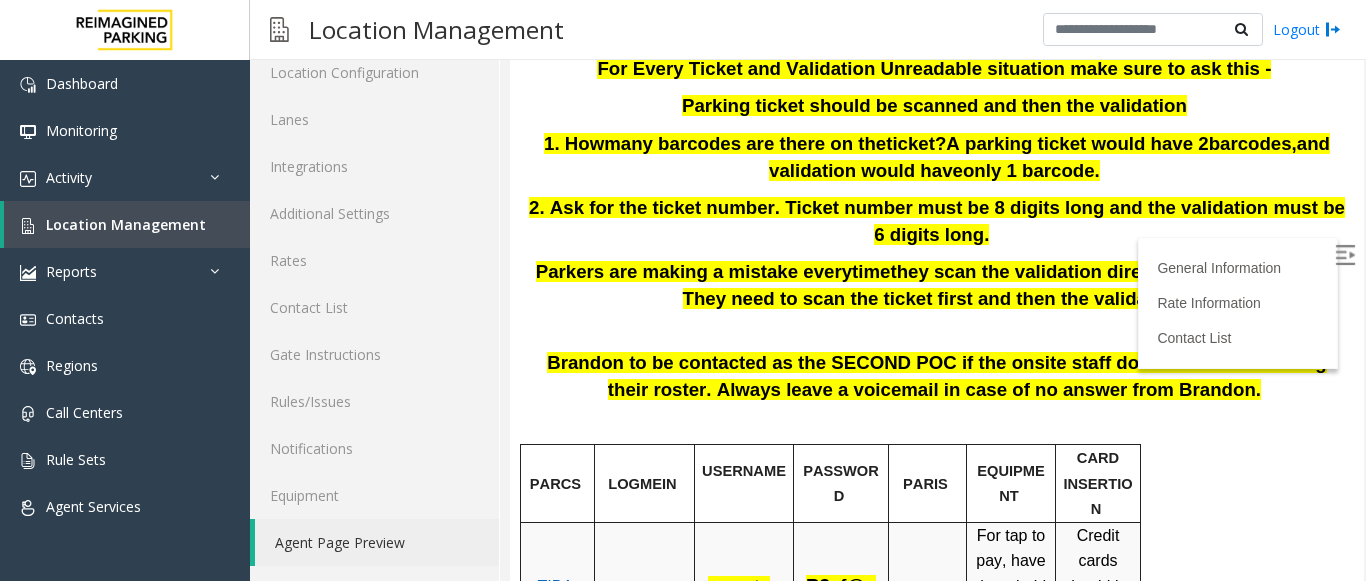 click at bounding box center (1345, 255) 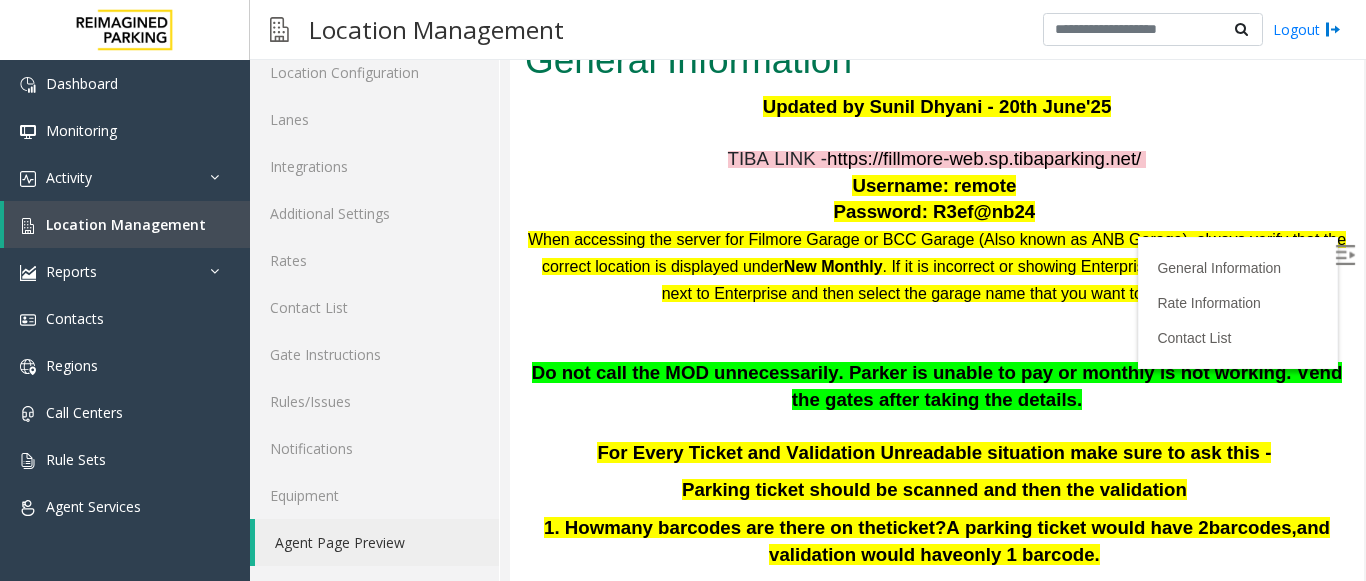 scroll, scrollTop: 0, scrollLeft: 0, axis: both 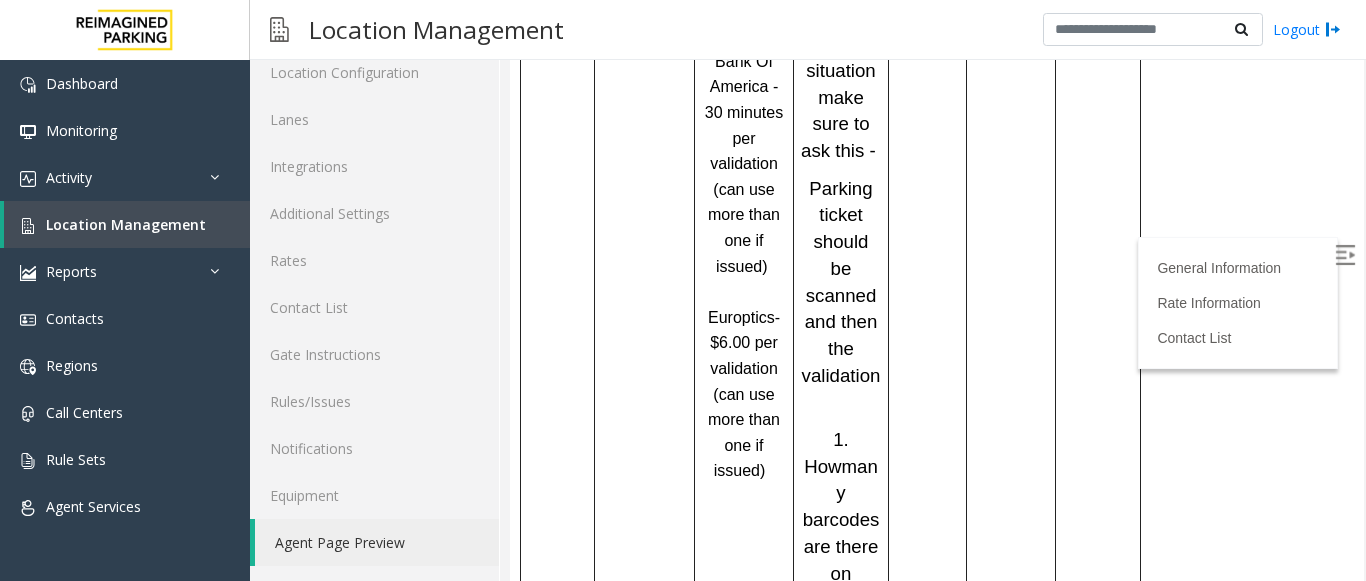 drag, startPoint x: 1342, startPoint y: 125, endPoint x: 1860, endPoint y: 341, distance: 561.2308 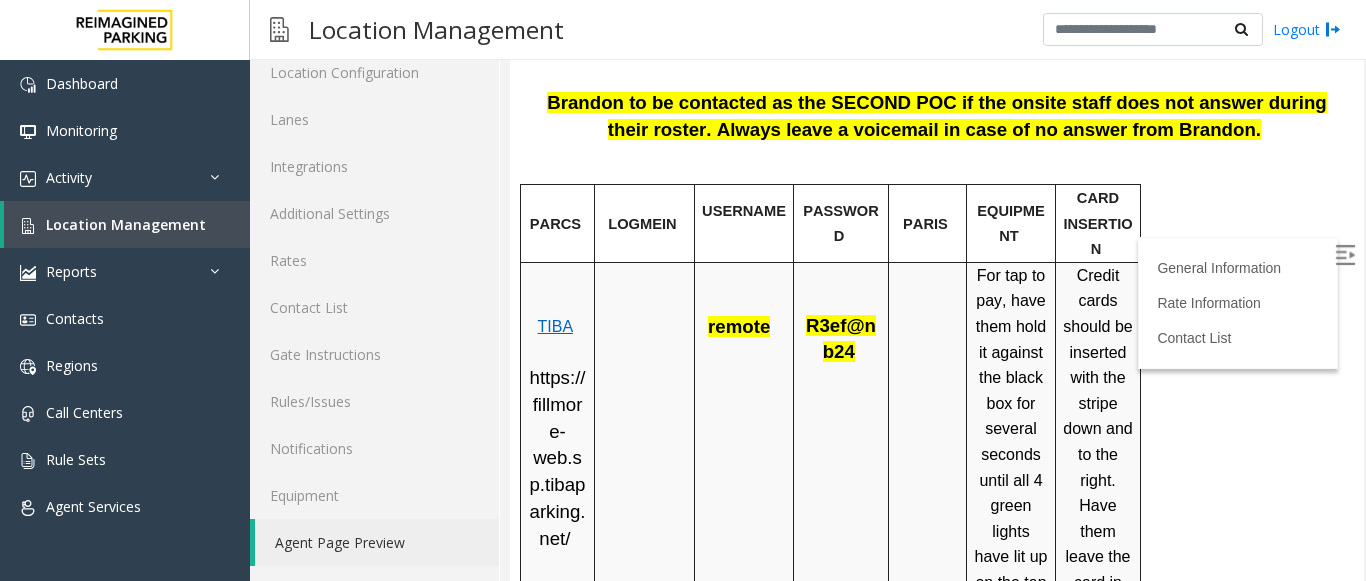 scroll, scrollTop: 643, scrollLeft: 0, axis: vertical 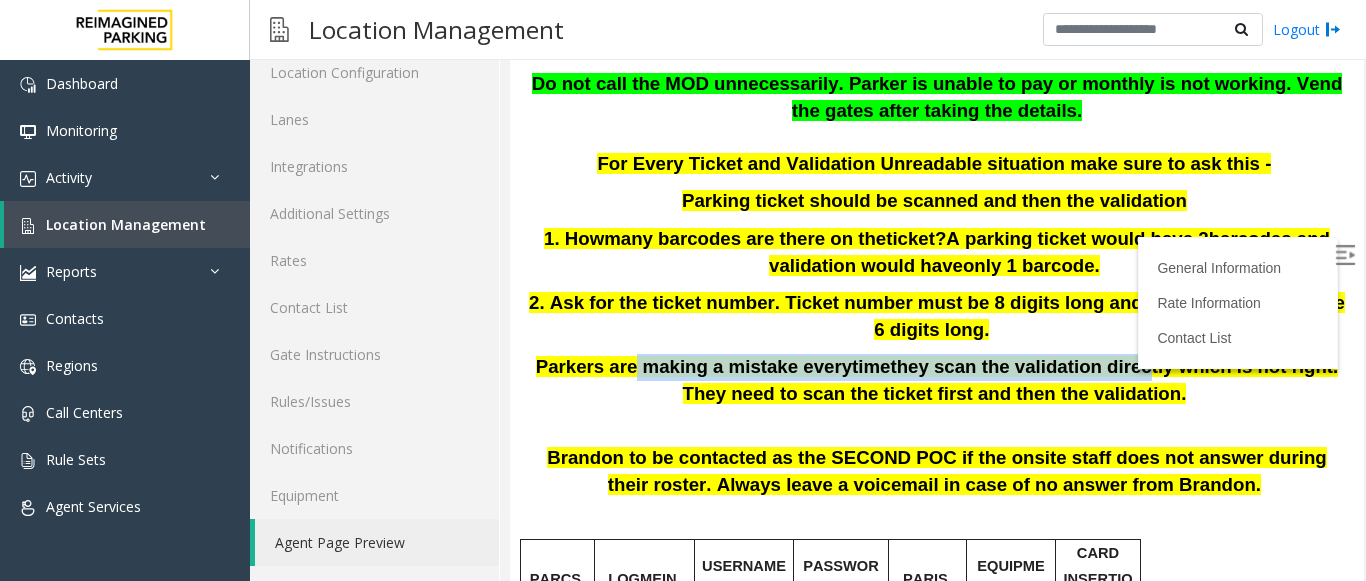 drag, startPoint x: 634, startPoint y: 358, endPoint x: 1086, endPoint y: 380, distance: 452.5351 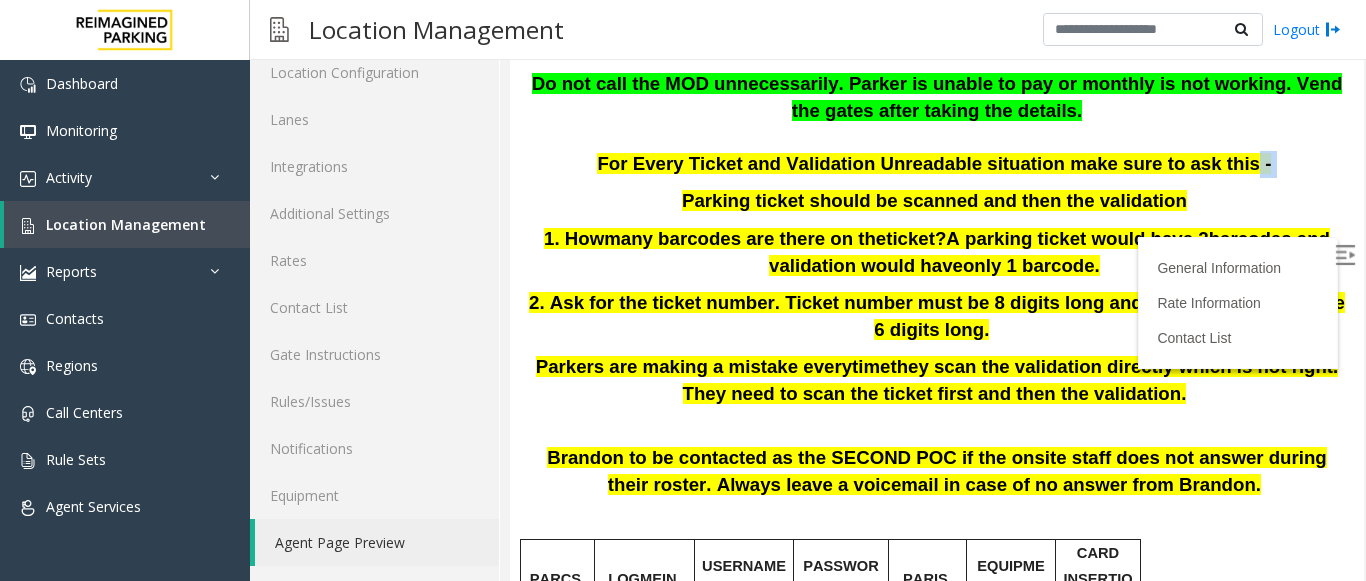 drag, startPoint x: 690, startPoint y: 195, endPoint x: 1210, endPoint y: 173, distance: 520.46515 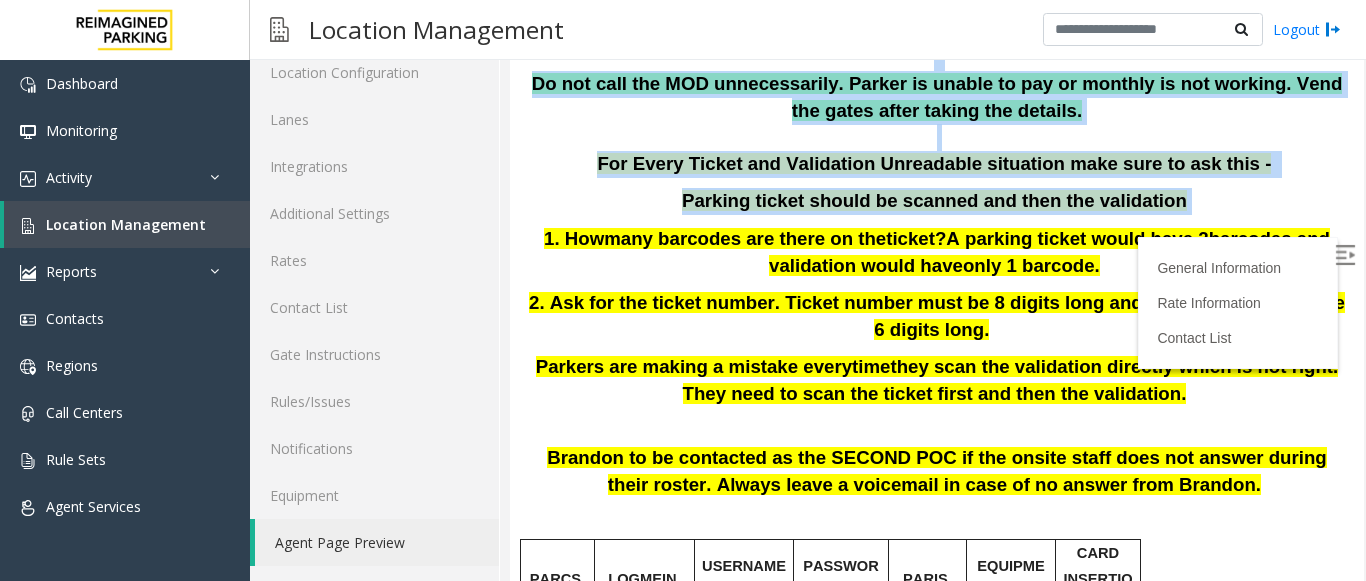 drag, startPoint x: 876, startPoint y: 215, endPoint x: 387, endPoint y: 242, distance: 489.74484 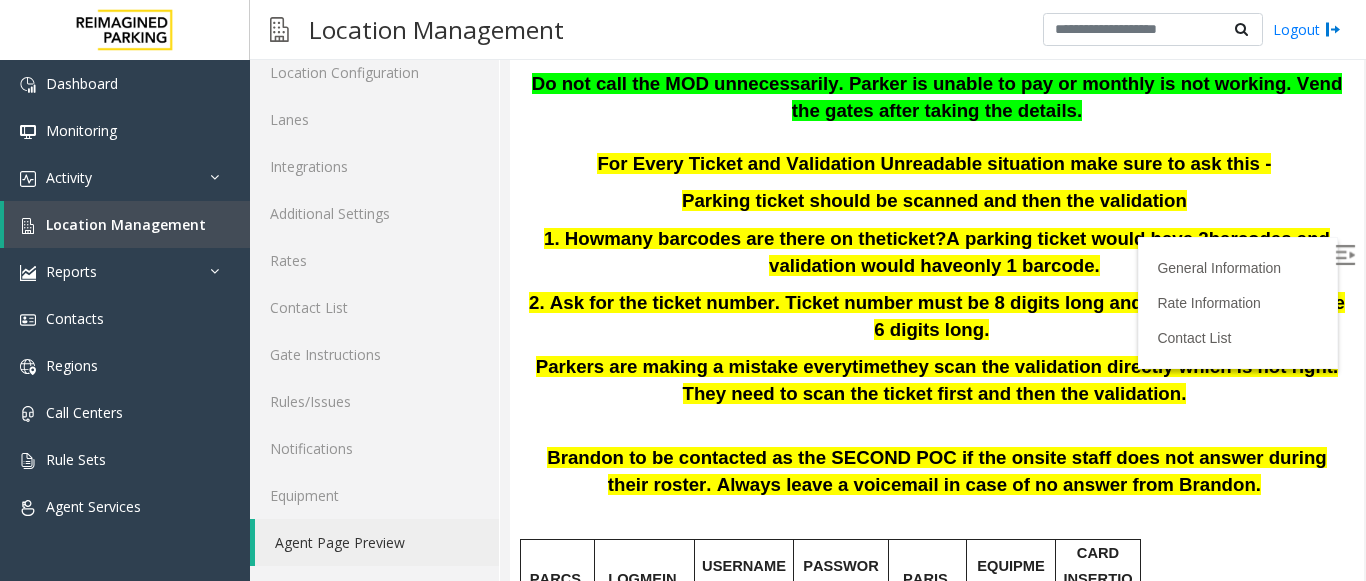 click on "Parkers are making a mistake every" at bounding box center (694, 366) 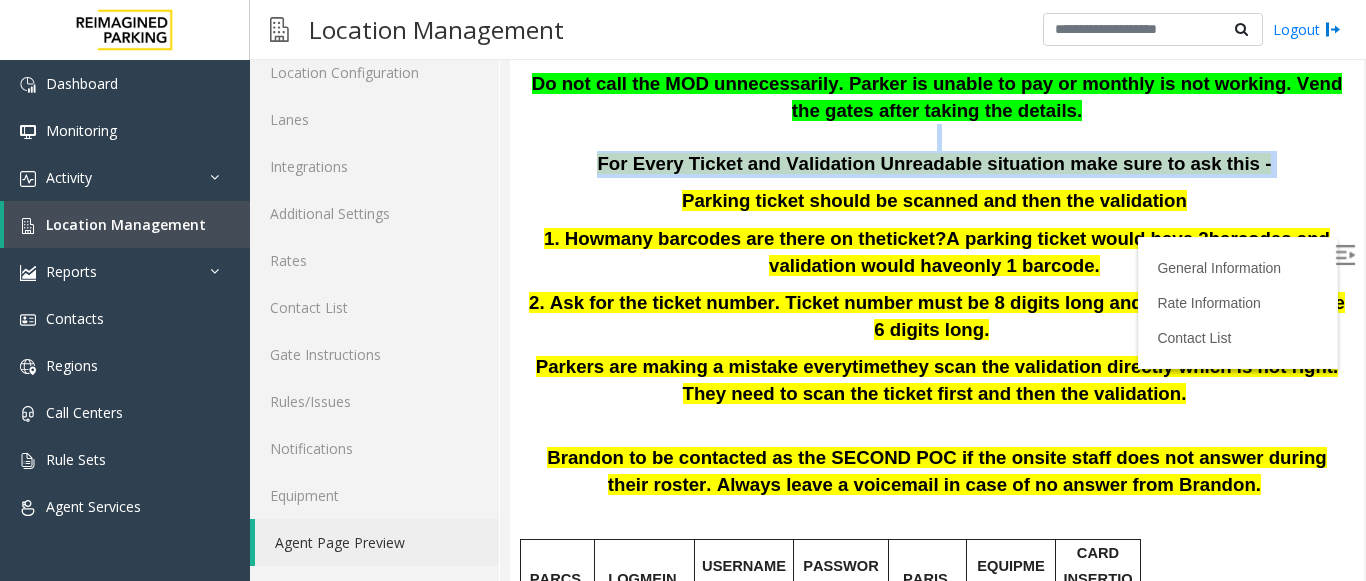 drag, startPoint x: 1328, startPoint y: 142, endPoint x: 1333, endPoint y: 164, distance: 22.561028 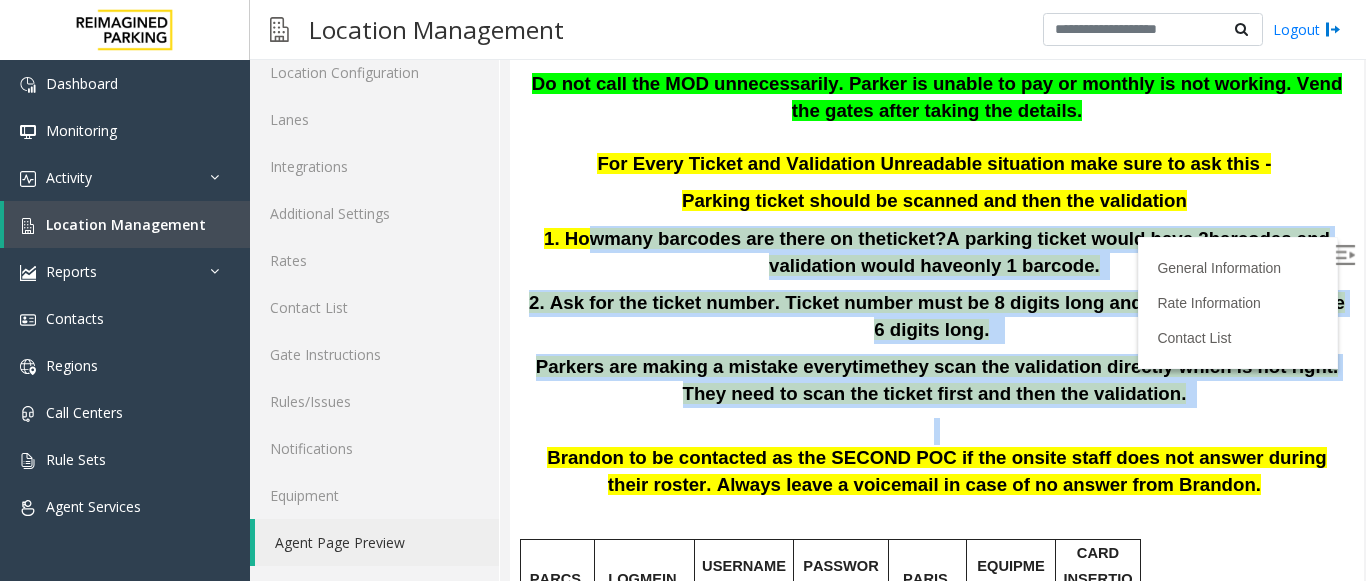 drag, startPoint x: 563, startPoint y: 235, endPoint x: 1041, endPoint y: 416, distance: 511.1213 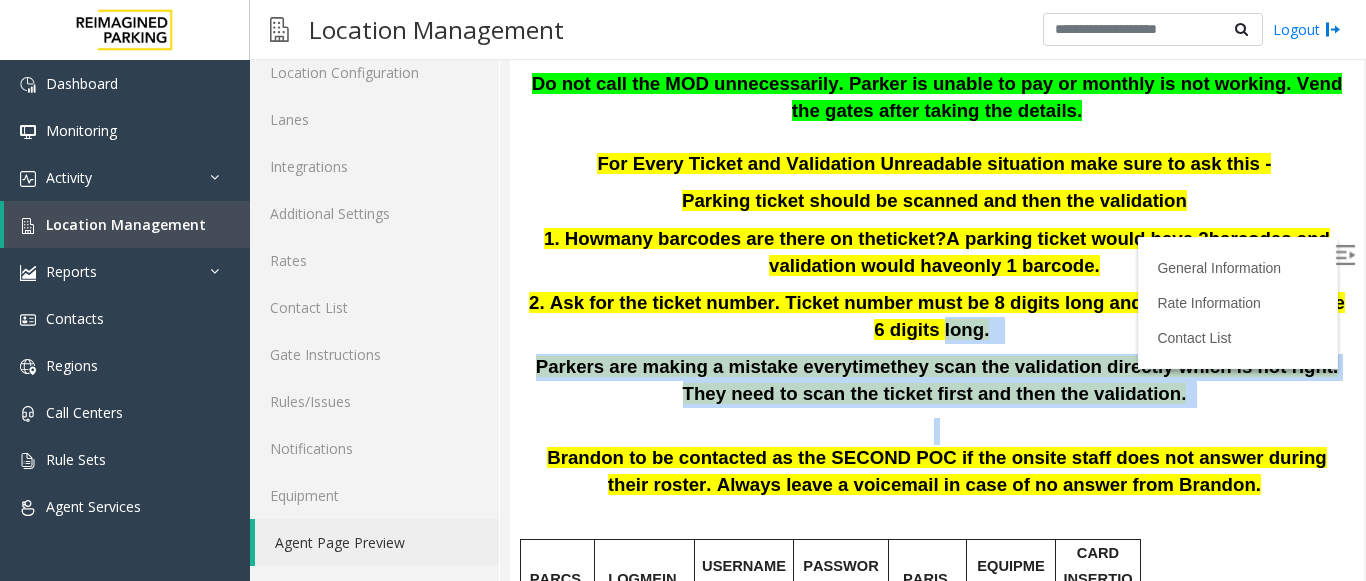 drag, startPoint x: 553, startPoint y: 335, endPoint x: 1151, endPoint y: 411, distance: 602.81006 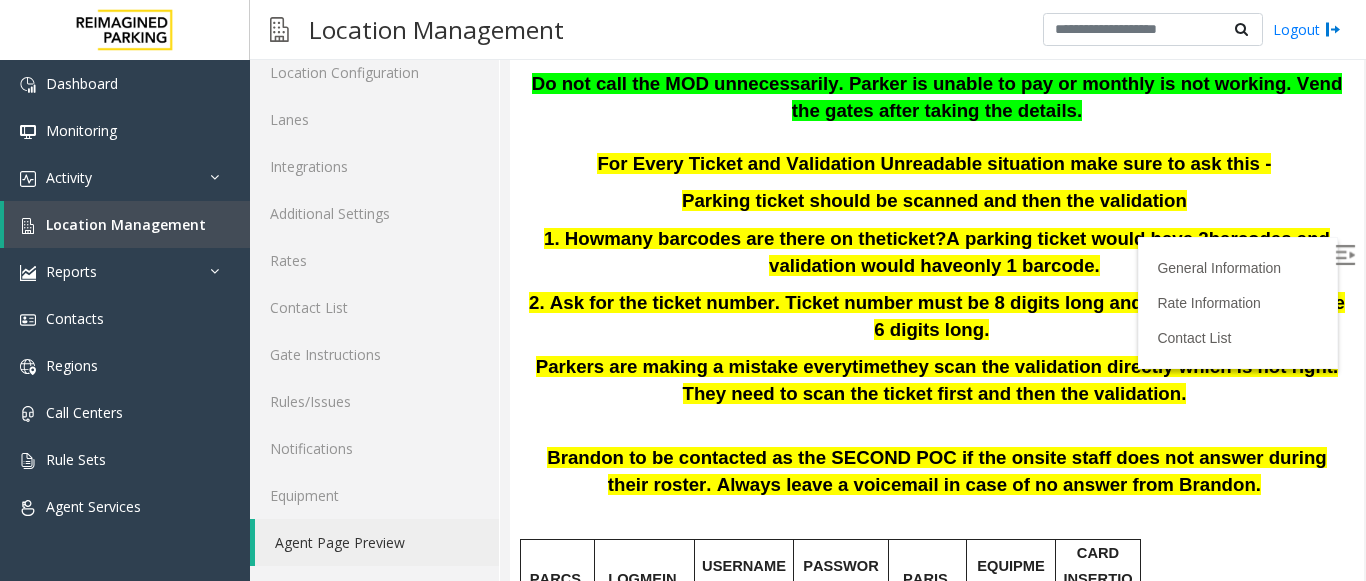click on "TIBA LINK -  https://fillmore-web.sp.tibaparking.net/   Username: remote   Password: R3ef@nb24   When accessing the server for Filmore Garage or BCC Garage (Also known as ANB Garage), always verify that the correct location is displayed under  New Monthly . If it is incorrect or showing Enterprise, manually click on + sign next to Enterprise and then select the garage name that you want to work on.     Do not call the MOD unnecessarily. Parker is unable to pay or monthly is not working. Vend the gates after taking the details. For Every Ticket and Validation Unreadable situation make sure to ask this -   Parking ticket should be scanned and then the validation   1 . How  many barcodes are there on the  ticket?  A parking ticket would have 2  barcodes ,  and validation would have  only 1 barcode.   2. Ask for the ticket number. Ticket number must be 8 digits long and the validation must be 6 digits long.     Parkers are making a mistake every  time" at bounding box center [937, 197] 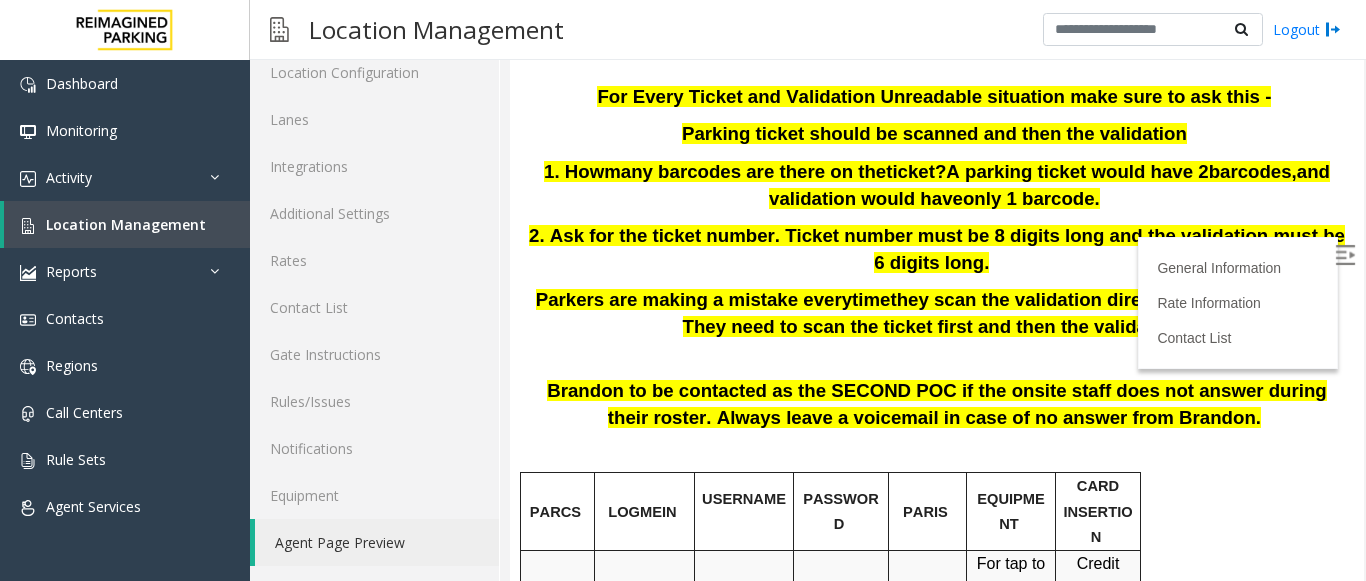 scroll, scrollTop: 432, scrollLeft: 0, axis: vertical 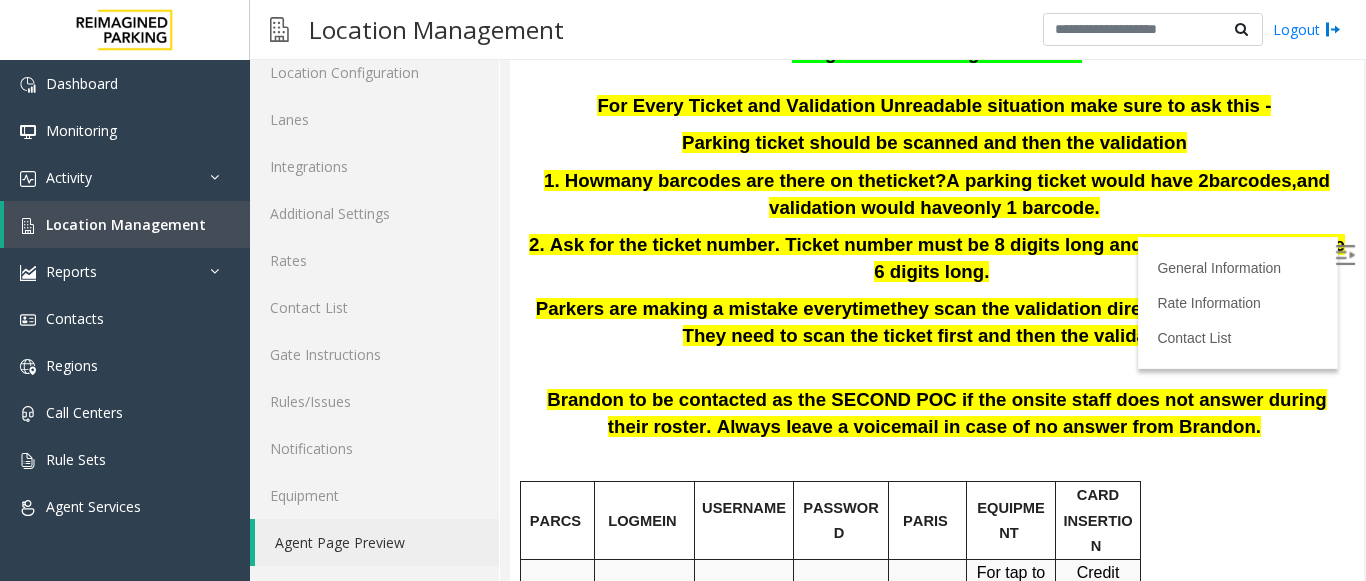 click on "TIBA LINK -  https://fillmore-web.sp.tibaparking.net/   Username: remote   Password: R3ef@nb24   When accessing the server for Filmore Garage or BCC Garage (Also known as ANB Garage), always verify that the correct location is displayed under  New Monthly . If it is incorrect or showing Enterprise, manually click on + sign next to Enterprise and then select the garage name that you want to work on.     Do not call the MOD unnecessarily. Parker is unable to pay or monthly is not working. Vend the gates after taking the details. For Every Ticket and Validation Unreadable situation make sure to ask this -   Parking ticket should be scanned and then the validation   1 . How  many barcodes are there on the  ticket?  A parking ticket would have 2  barcodes ,  and validation would have  only 1 barcode.   2. Ask for the ticket number. Ticket number must be 8 digits long and the validation must be 6 digits long.     Parkers are making a mistake every  time" at bounding box center [937, 139] 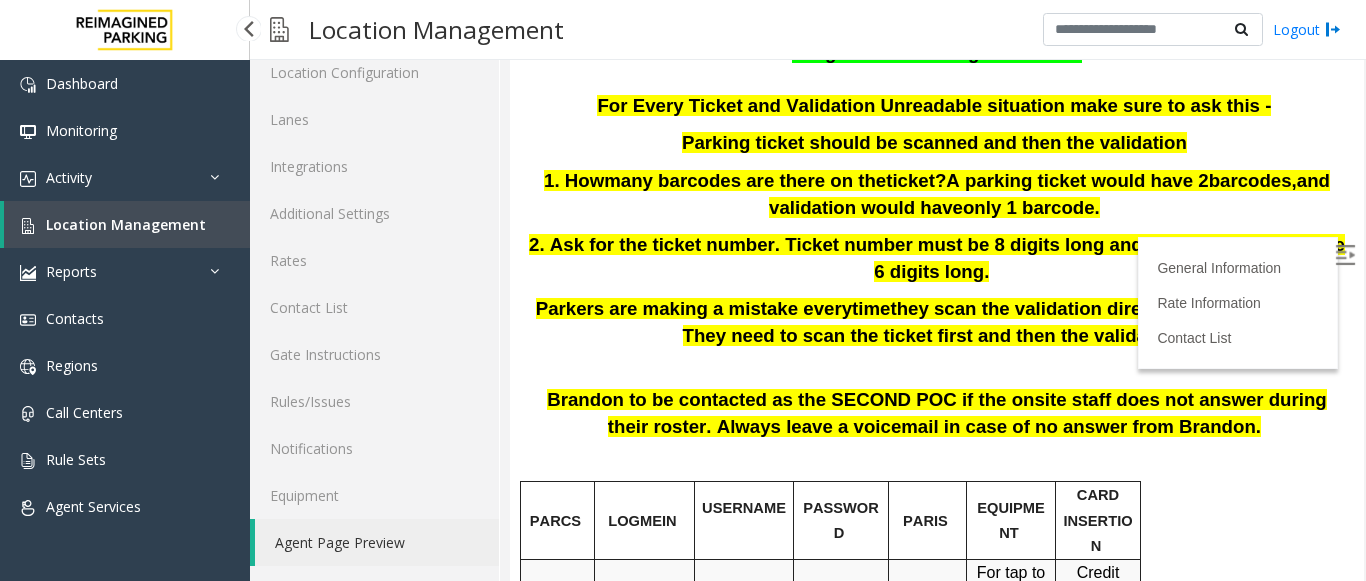 click on "Location Management" at bounding box center (126, 224) 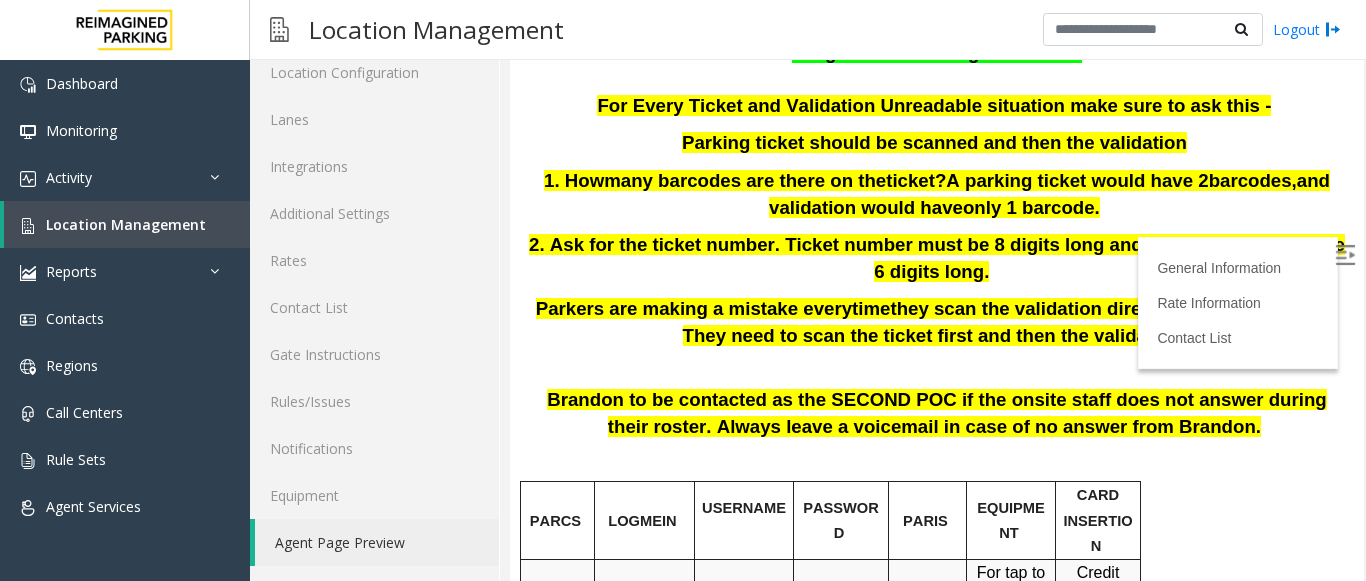 scroll, scrollTop: 0, scrollLeft: 0, axis: both 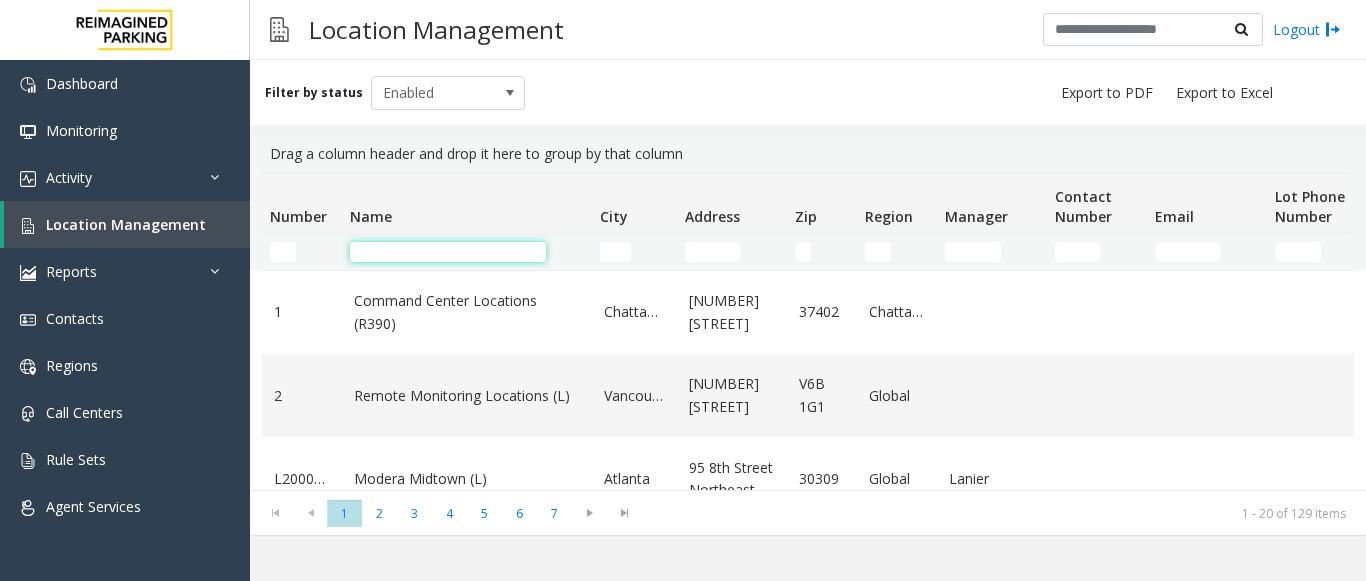 click 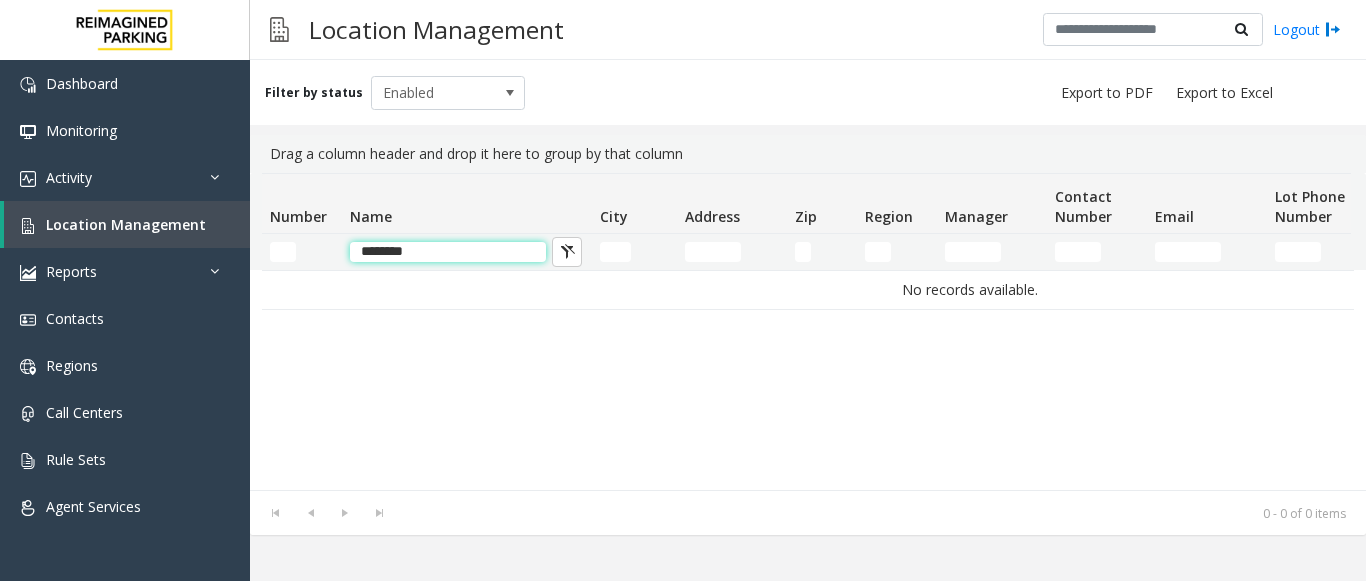 click on "********" 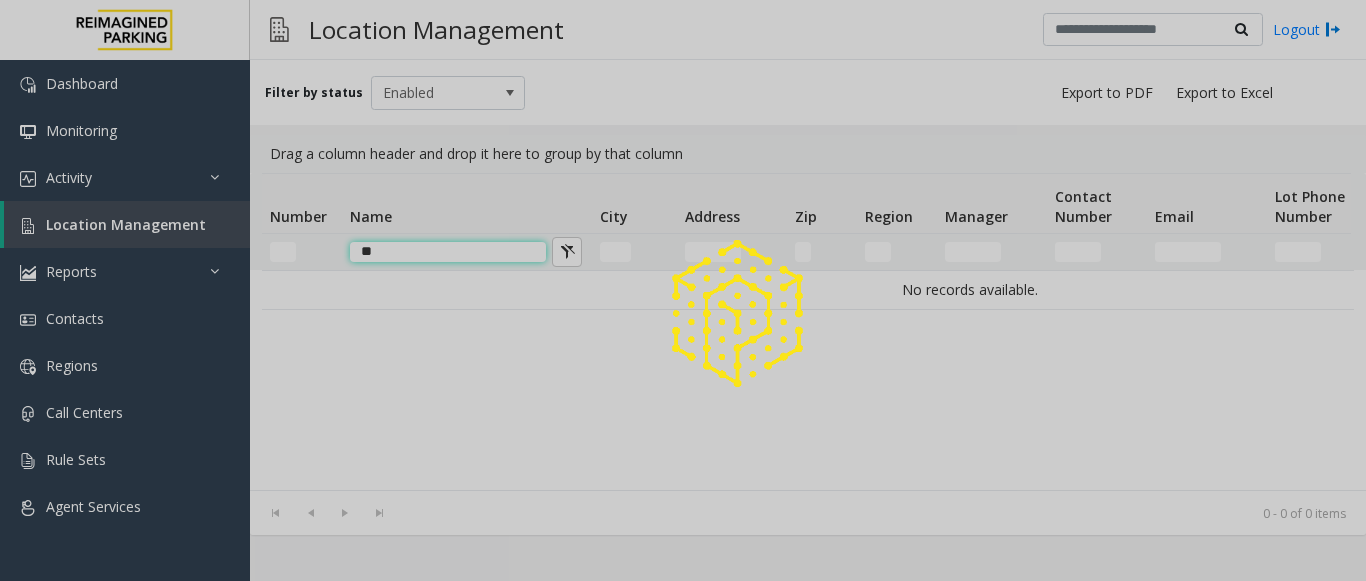 type on "*" 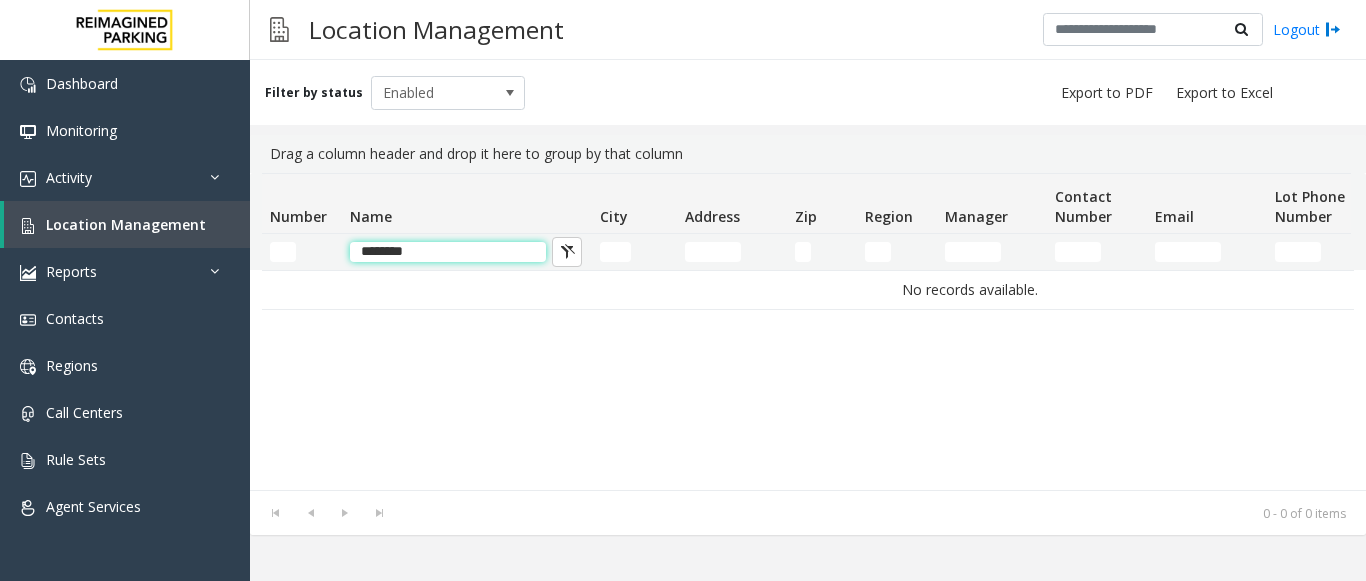 type on "********" 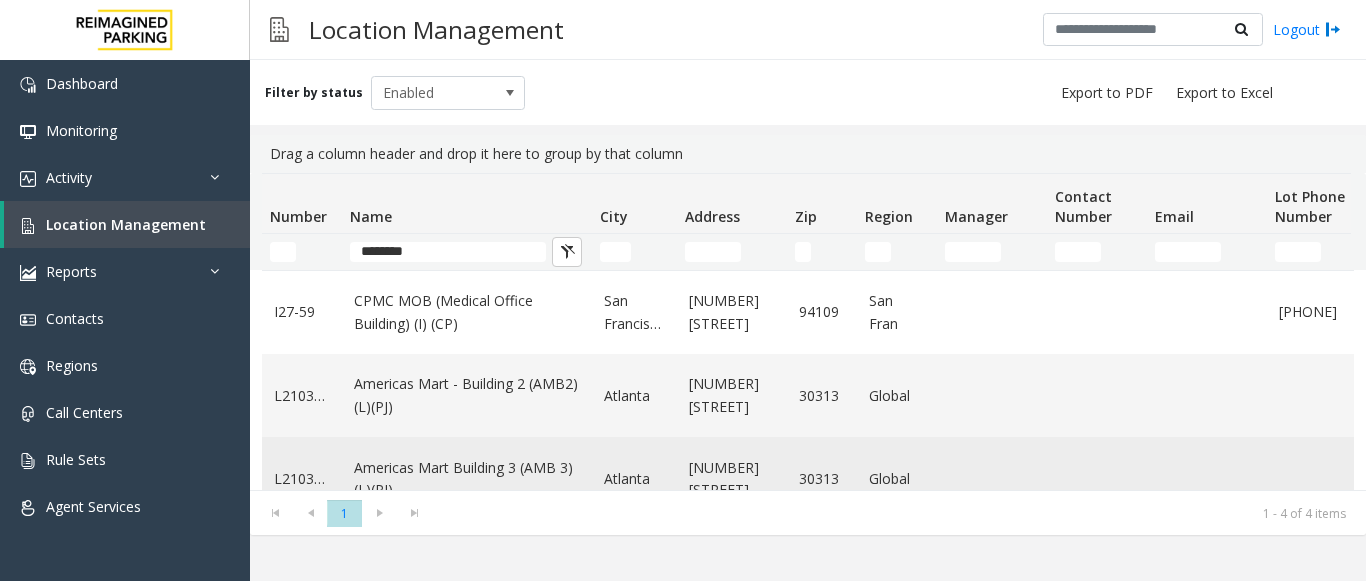 click on "Americas Mart Building  3 (AMB 3) (L)(PJ)" 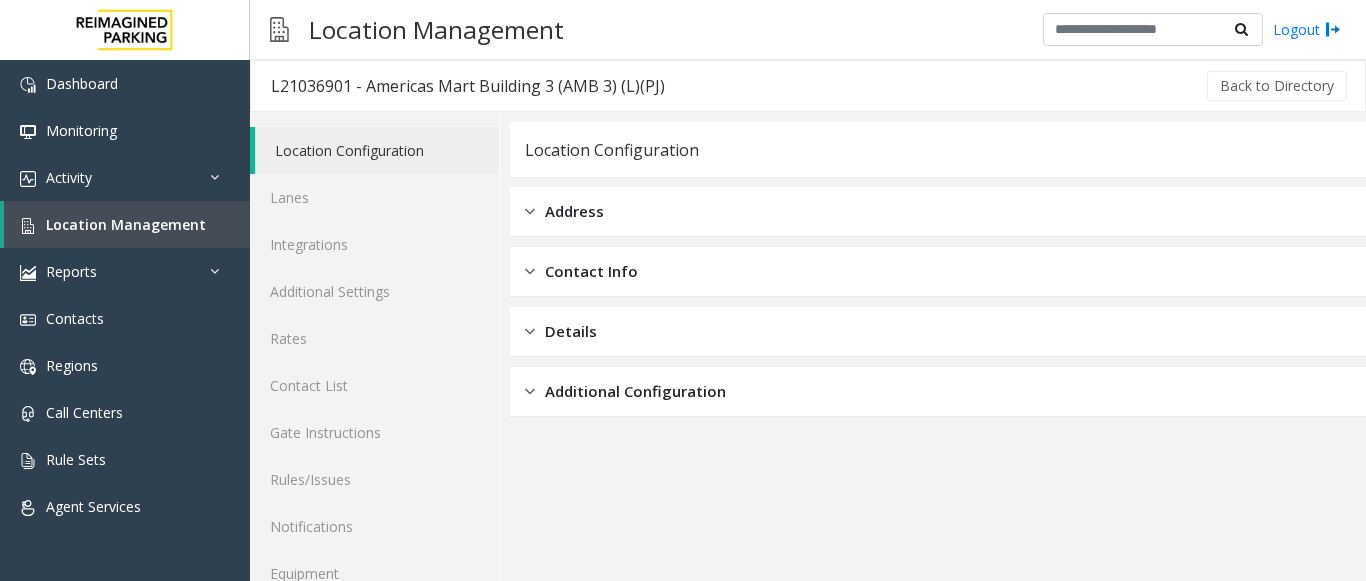 drag, startPoint x: 1350, startPoint y: 461, endPoint x: 1361, endPoint y: 556, distance: 95.63472 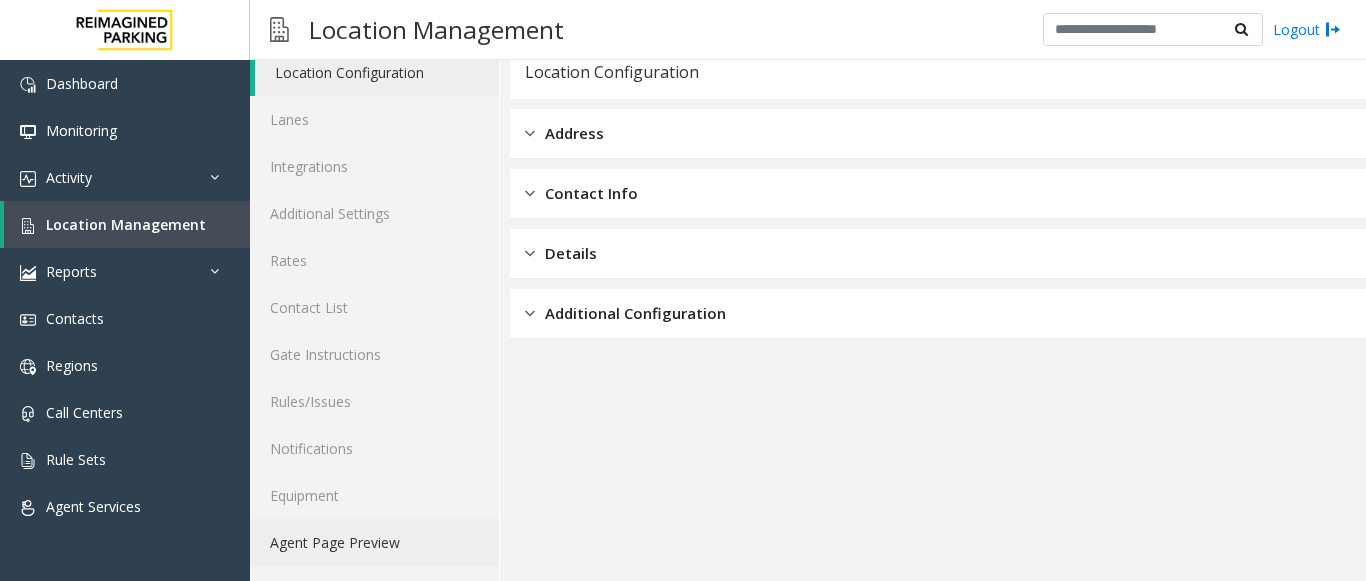 click on "Agent Page Preview" 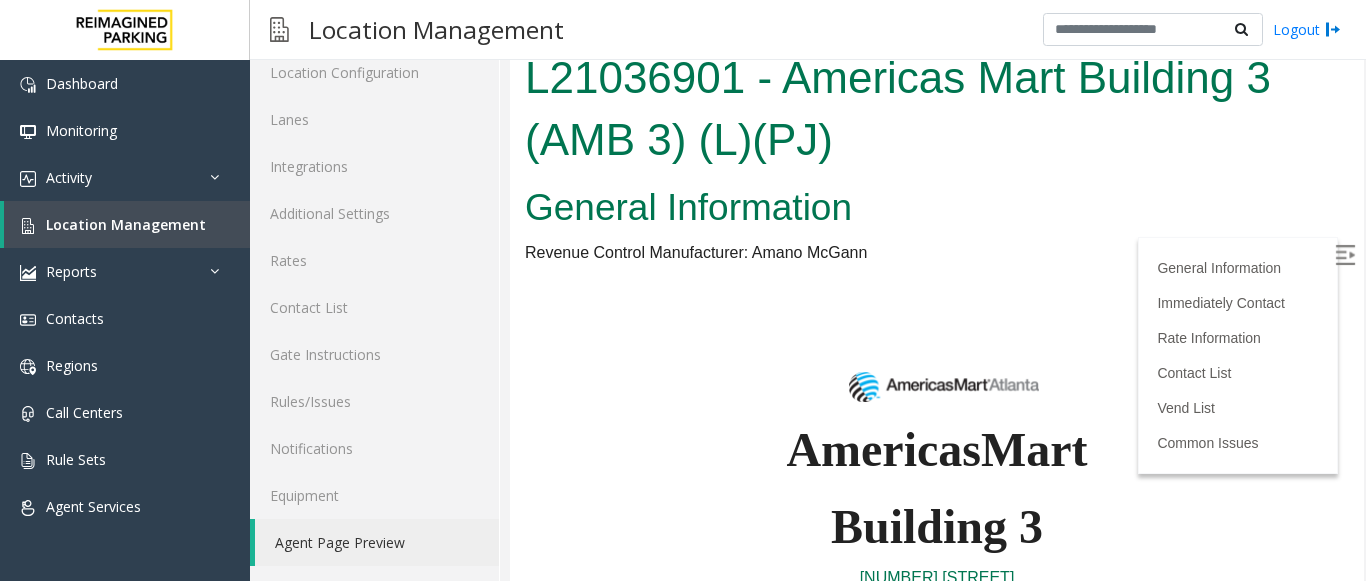 scroll, scrollTop: 0, scrollLeft: 0, axis: both 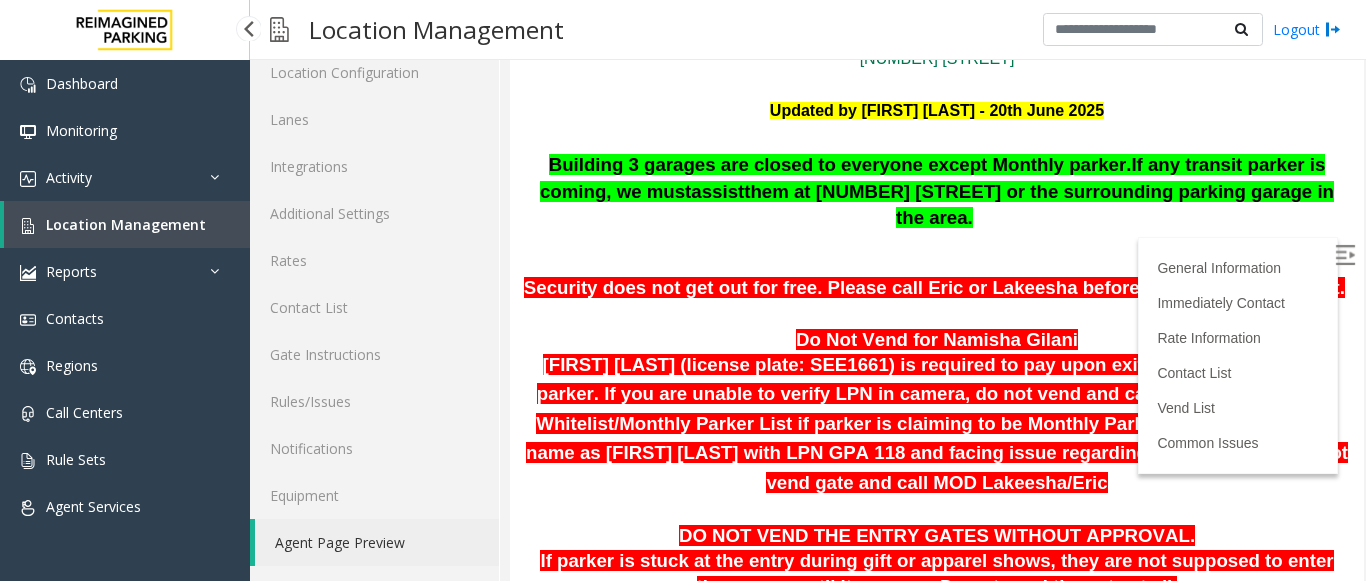 click on "Location Management" at bounding box center [126, 224] 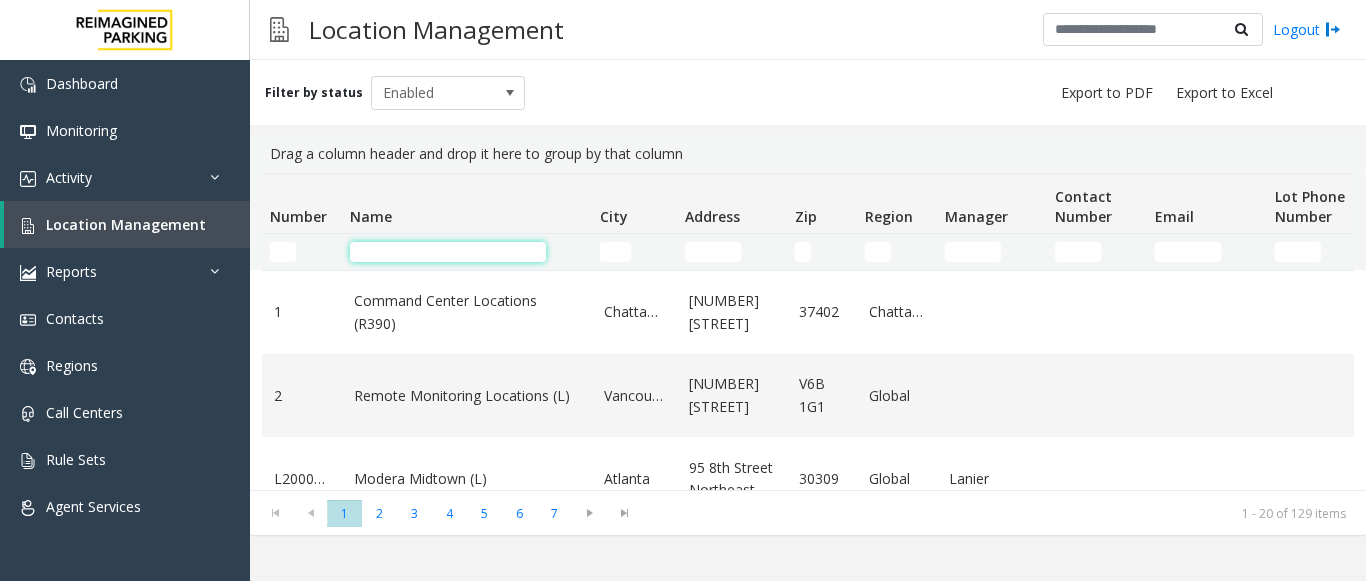 click 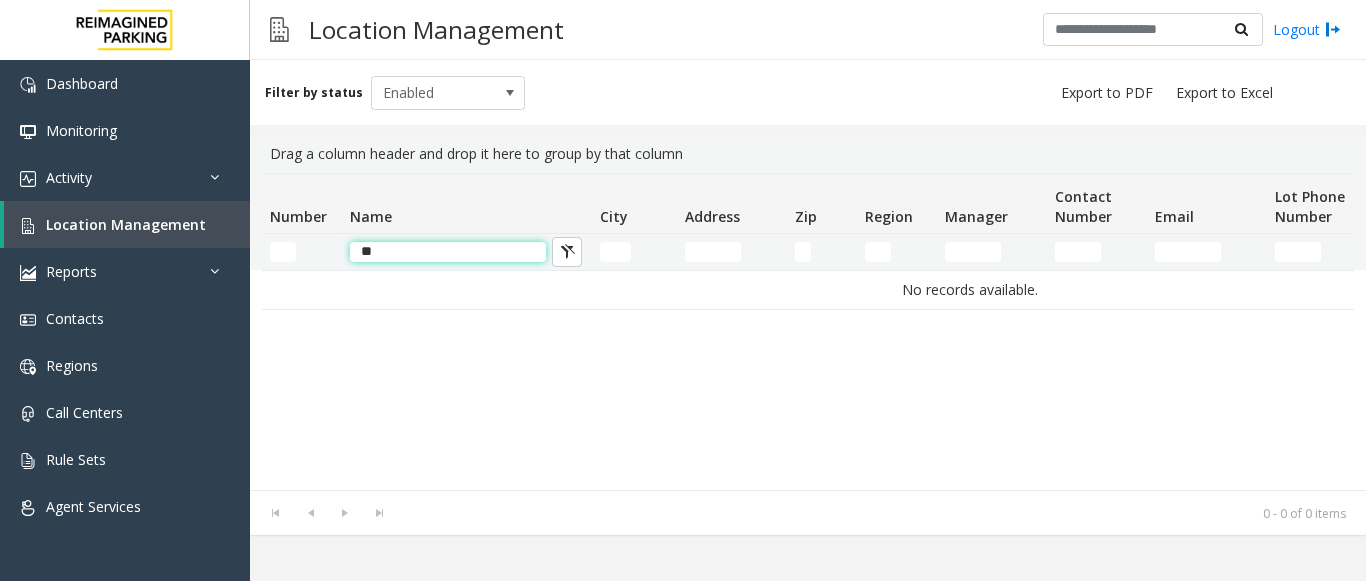 type on "*" 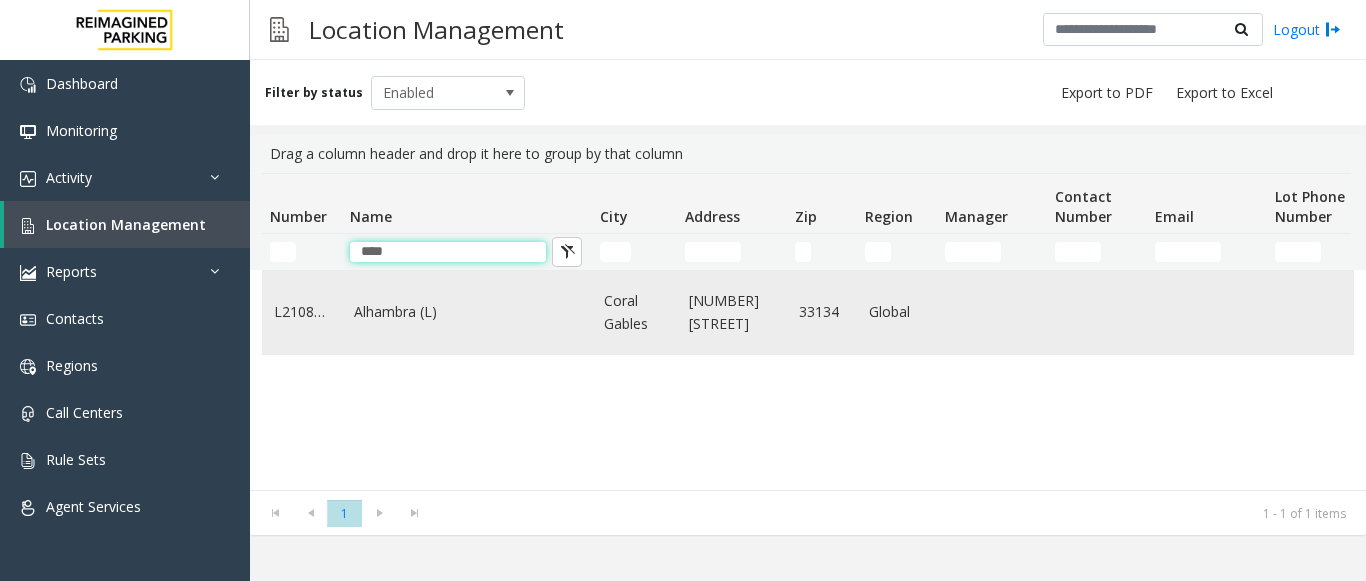 type on "****" 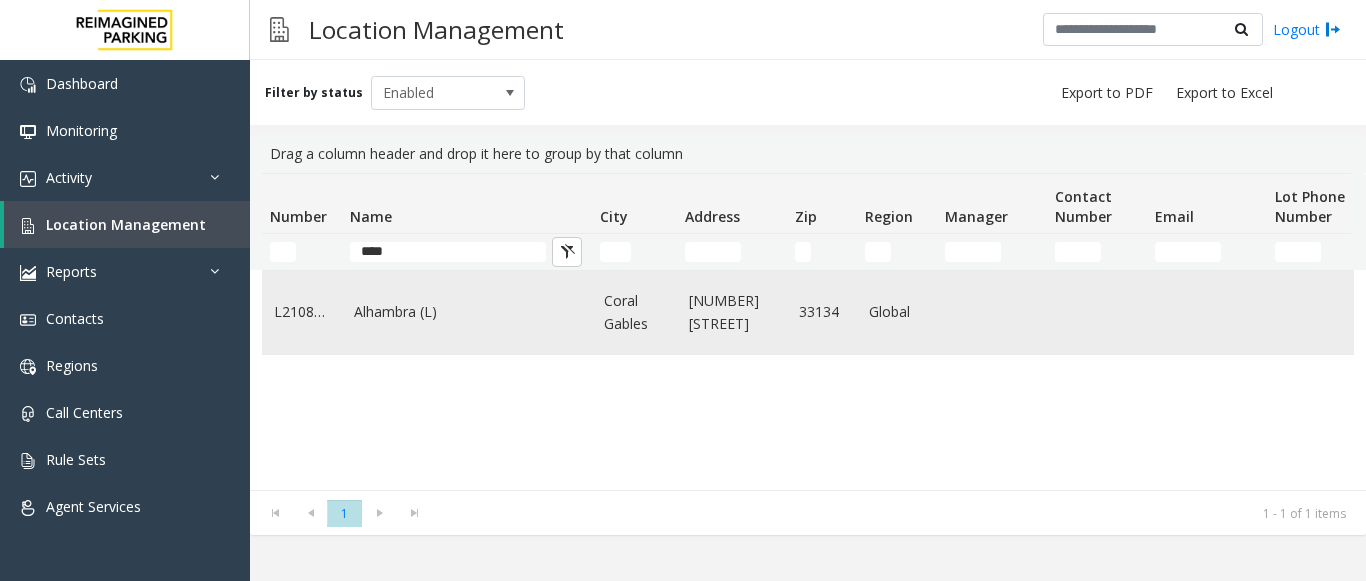 click on "Alhambra (L)" 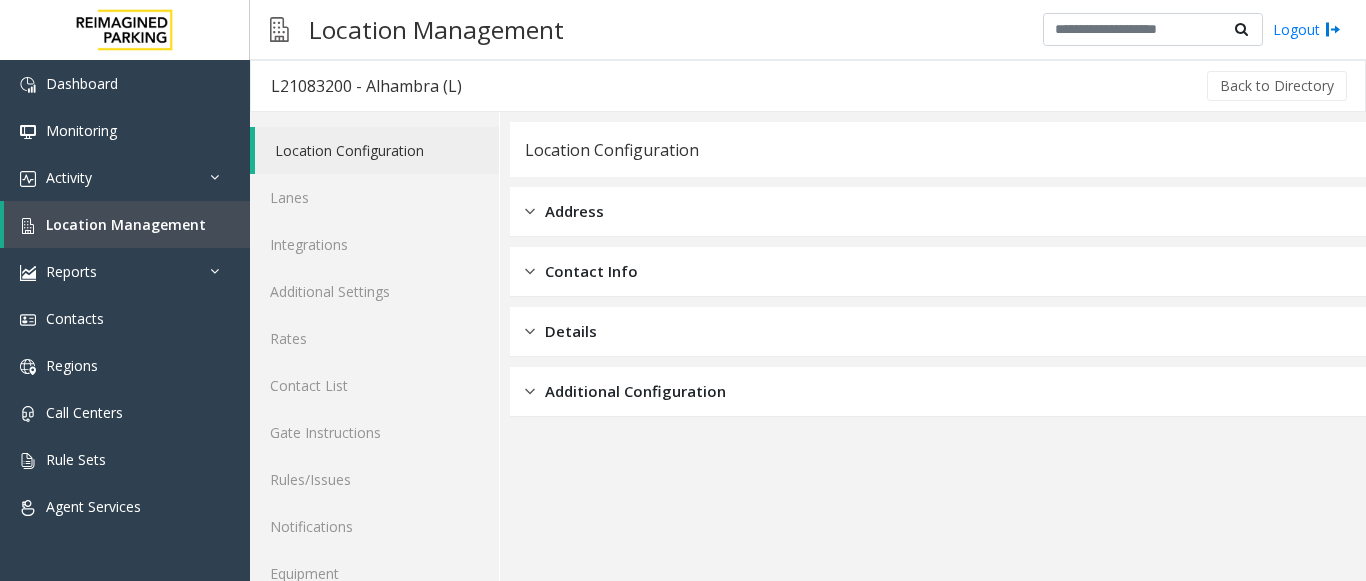 scroll, scrollTop: 78, scrollLeft: 0, axis: vertical 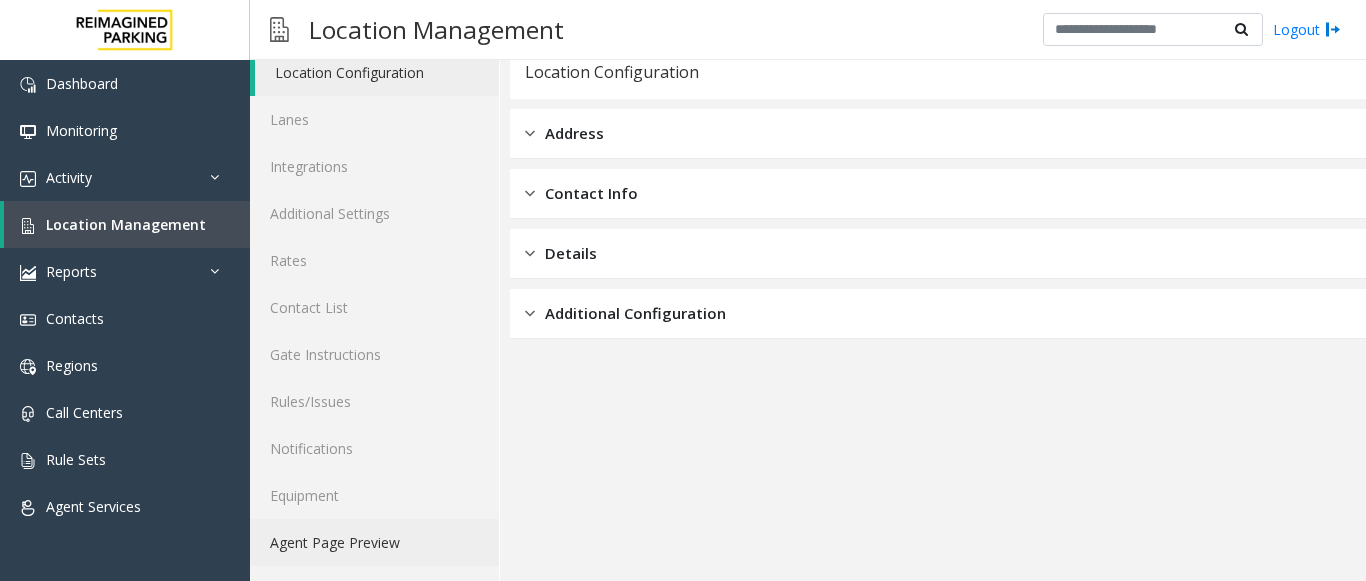 click on "Agent Page Preview" 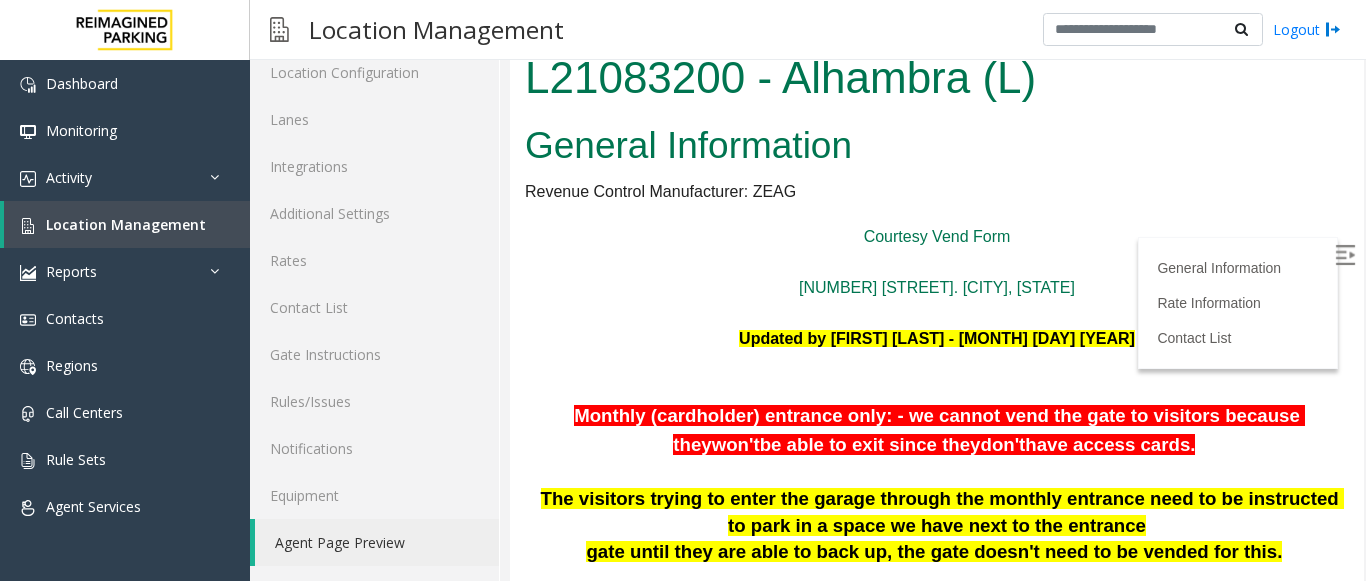 scroll, scrollTop: 0, scrollLeft: 0, axis: both 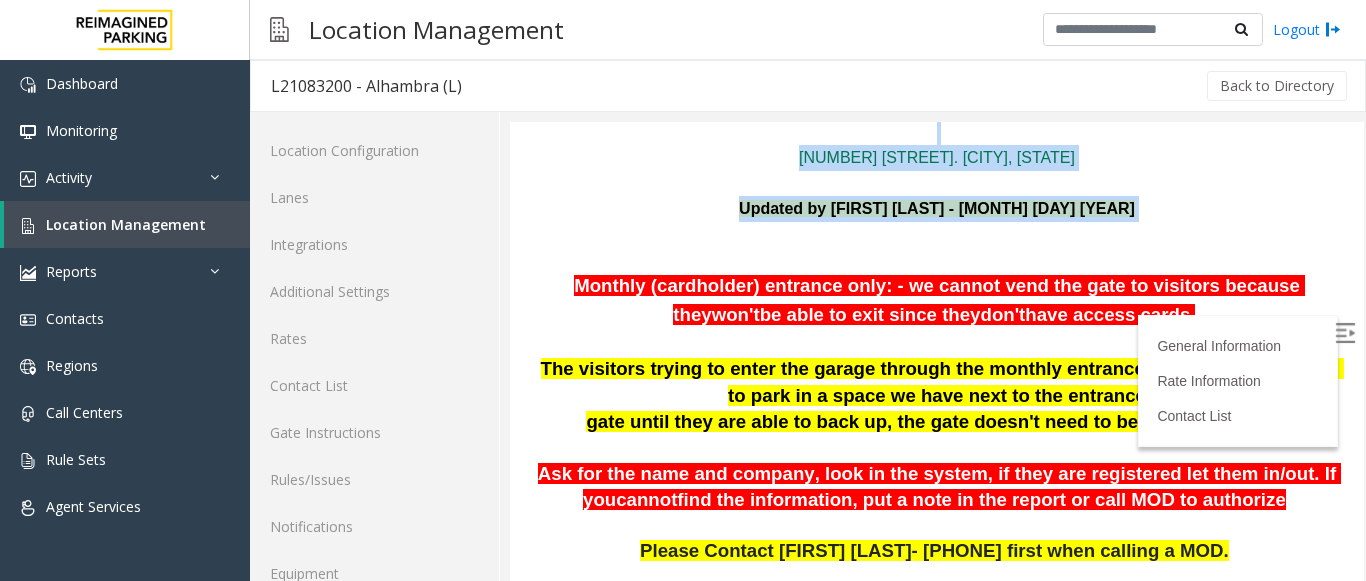drag, startPoint x: 1328, startPoint y: 232, endPoint x: 1340, endPoint y: 201, distance: 33.24154 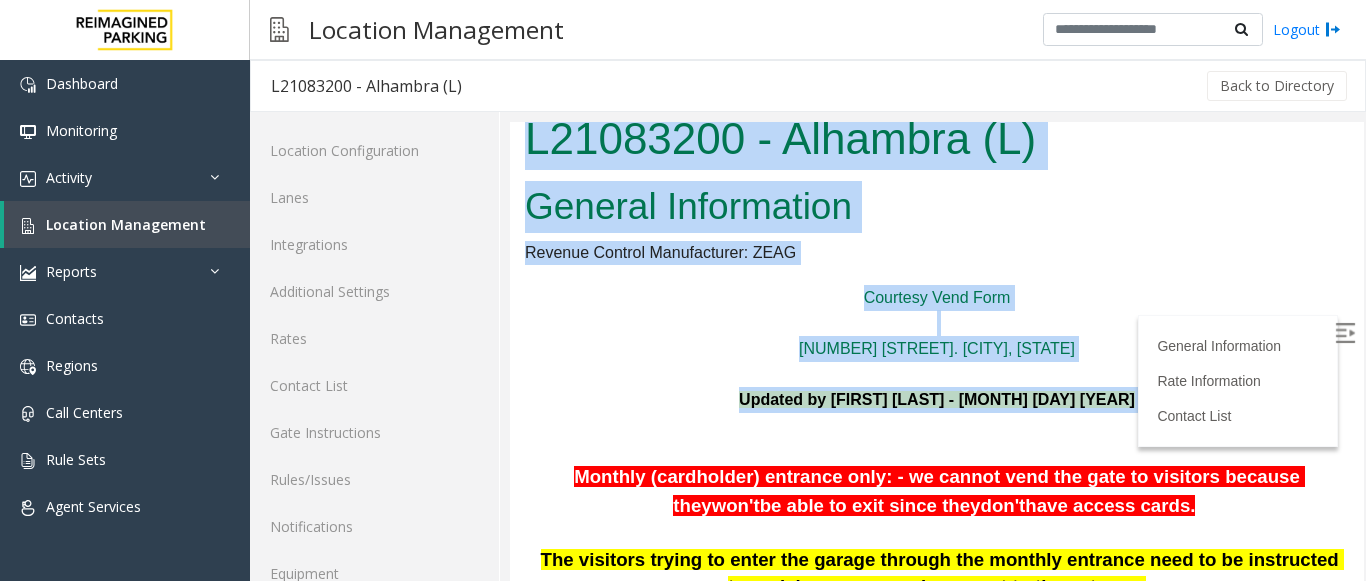 scroll, scrollTop: 0, scrollLeft: 0, axis: both 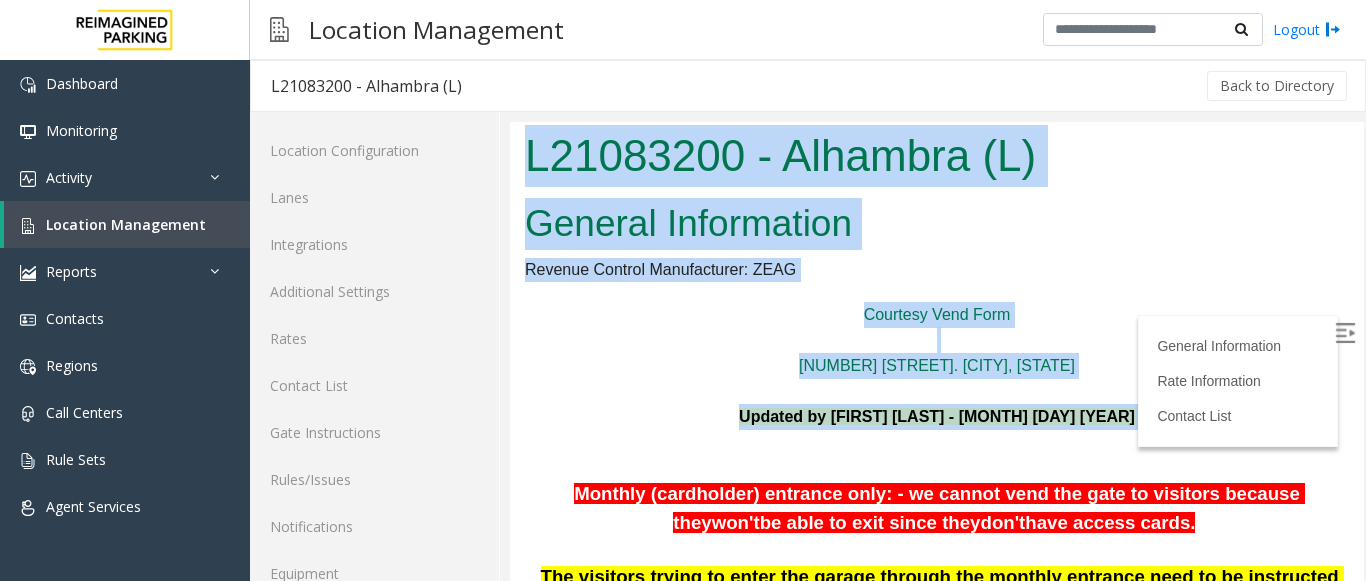 click on "General Information" at bounding box center [937, 224] 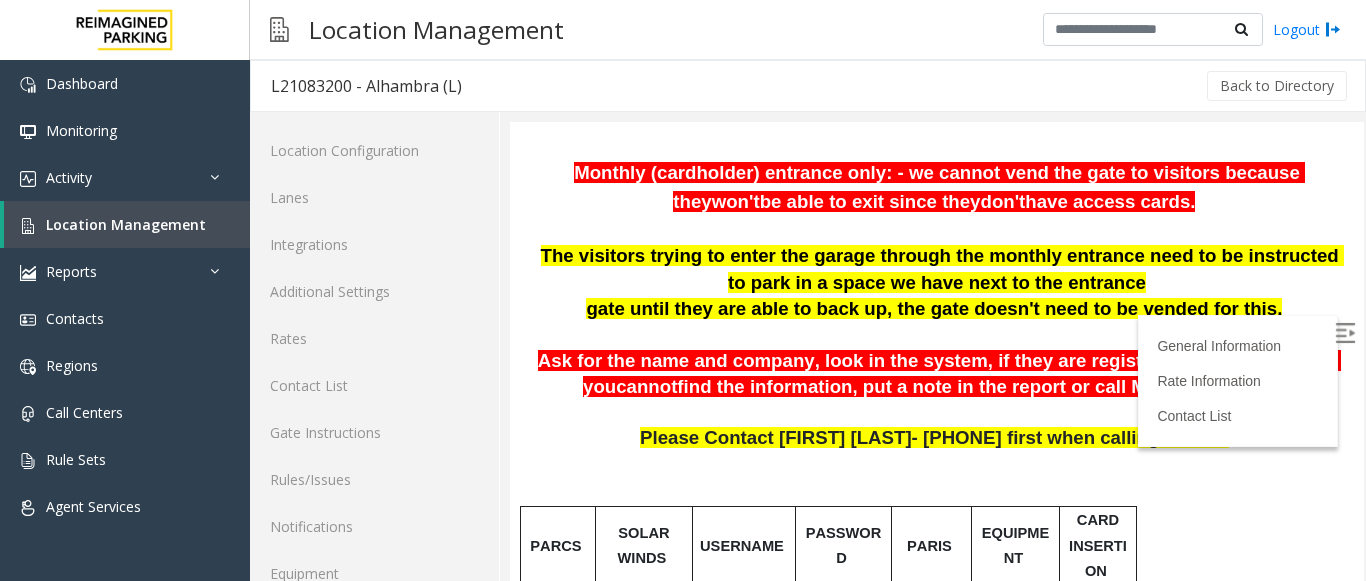 scroll, scrollTop: 337, scrollLeft: 0, axis: vertical 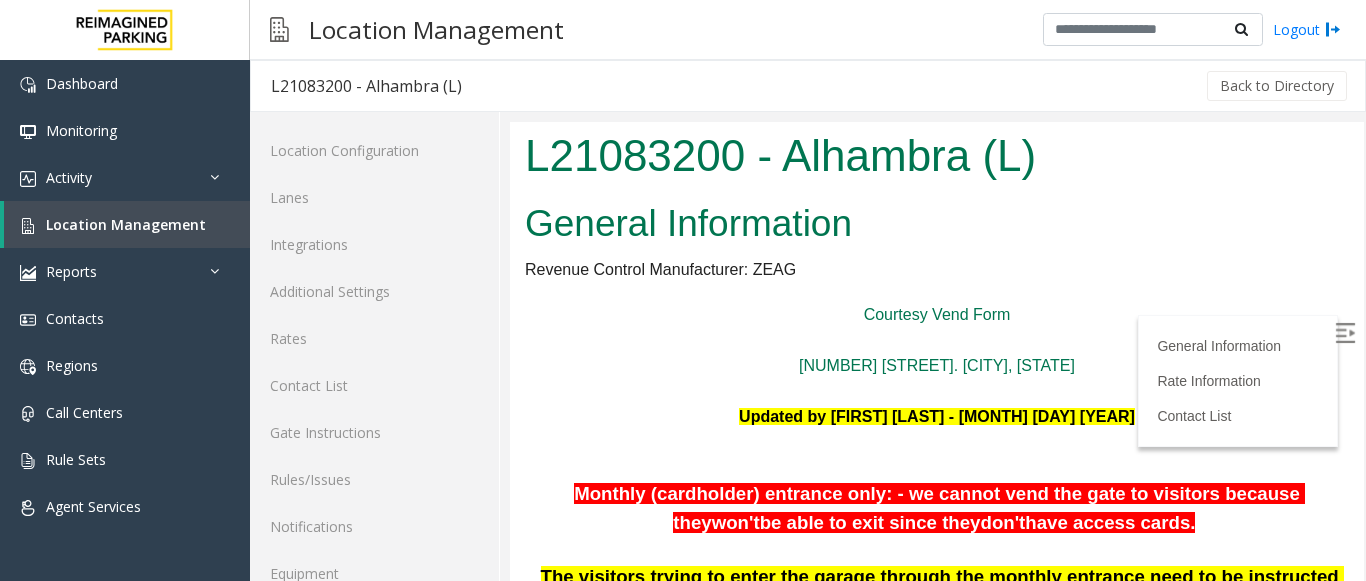 click on "General Information" at bounding box center (937, 224) 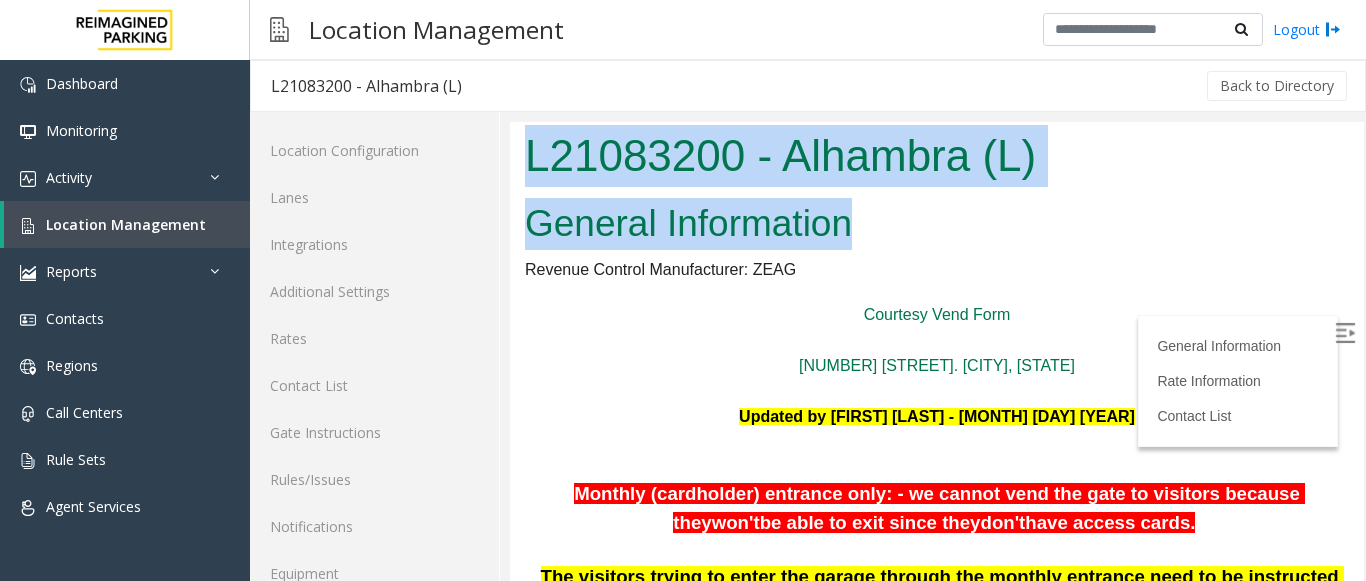 drag, startPoint x: 1331, startPoint y: 203, endPoint x: 1339, endPoint y: 176, distance: 28.160255 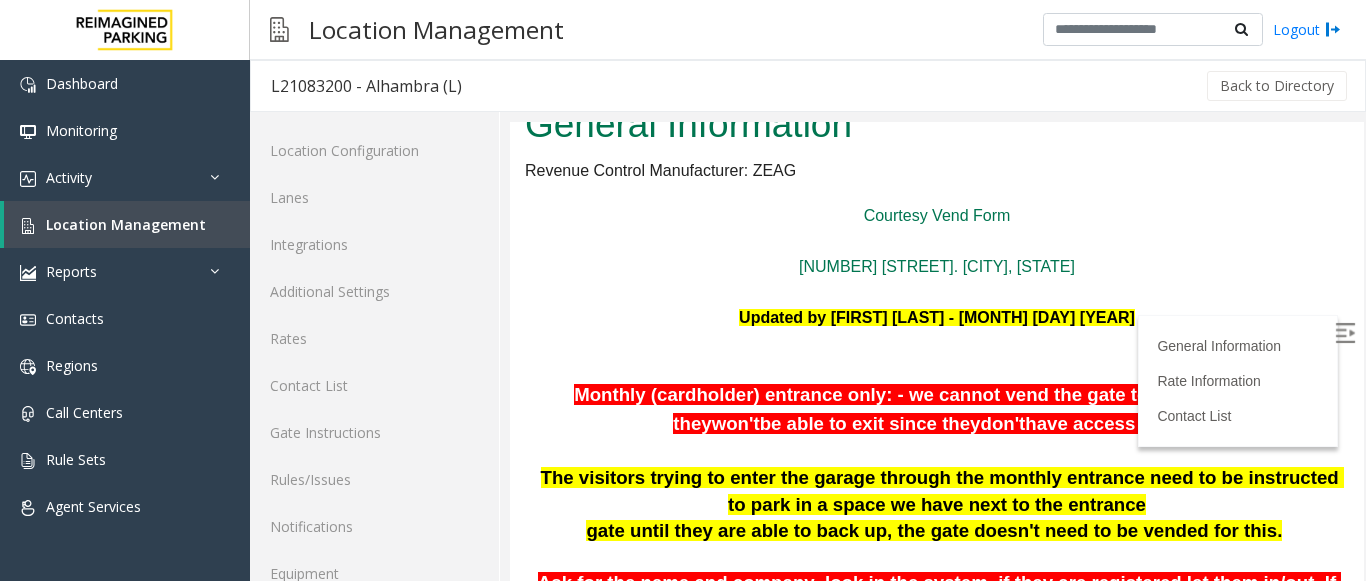 scroll, scrollTop: 100, scrollLeft: 0, axis: vertical 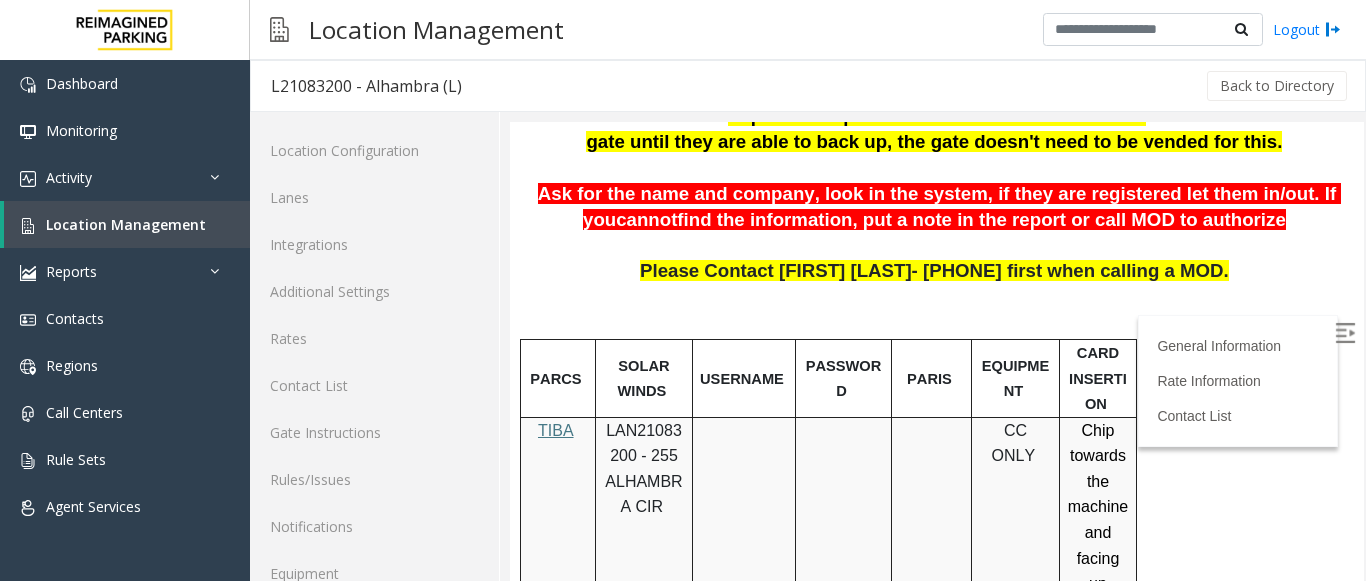 drag, startPoint x: 1336, startPoint y: 220, endPoint x: 1862, endPoint y: 411, distance: 559.6043 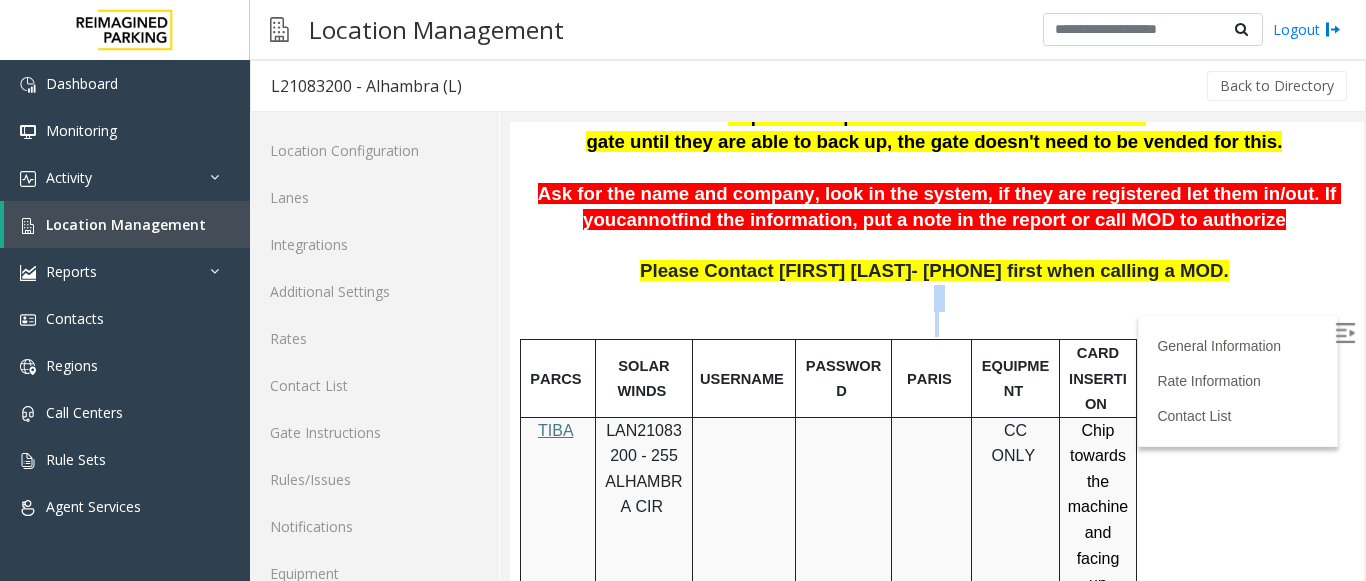 drag, startPoint x: 1326, startPoint y: 293, endPoint x: 1326, endPoint y: 313, distance: 20 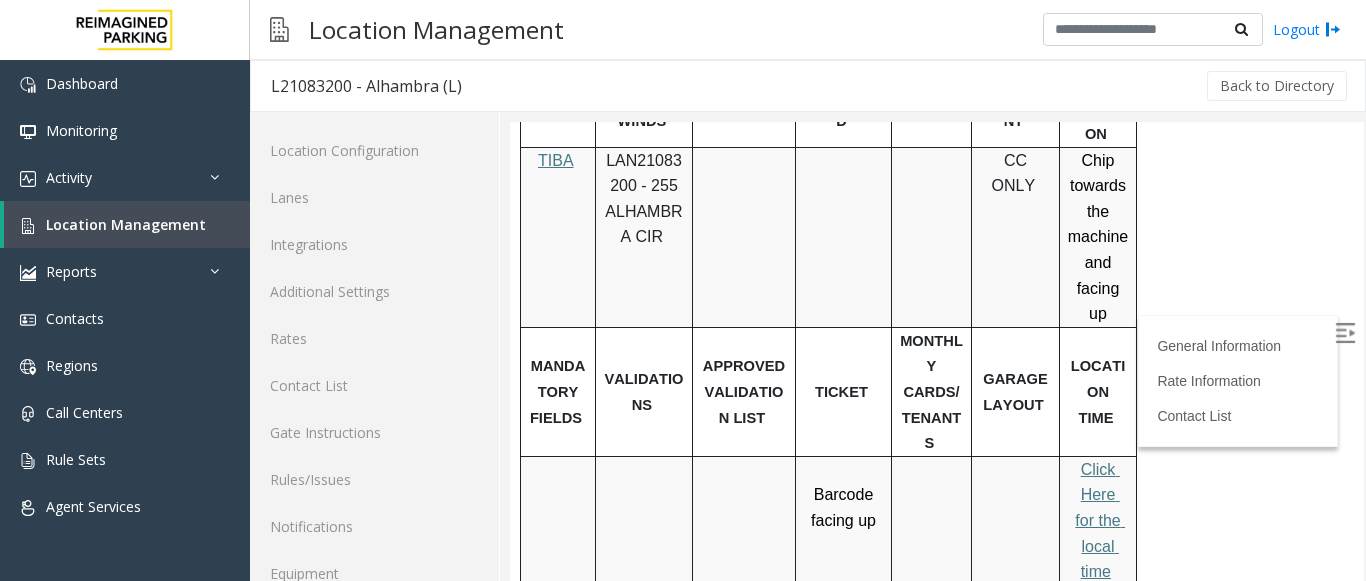 scroll, scrollTop: 1000, scrollLeft: 0, axis: vertical 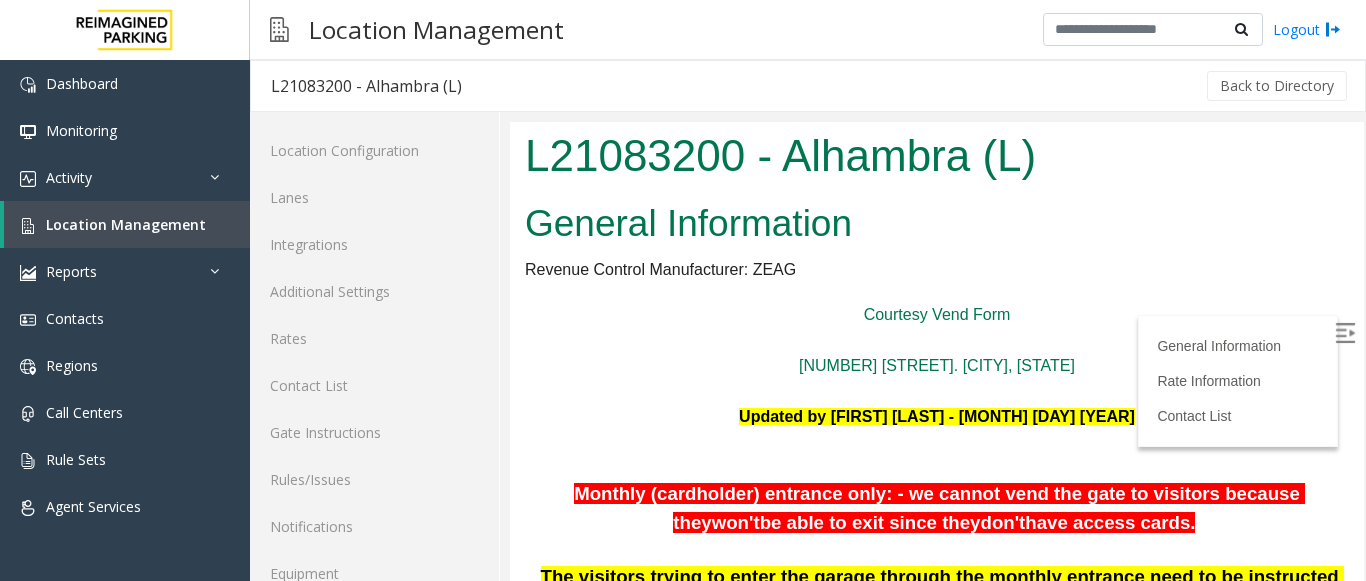 drag, startPoint x: 1340, startPoint y: 245, endPoint x: 1863, endPoint y: 274, distance: 523.8034 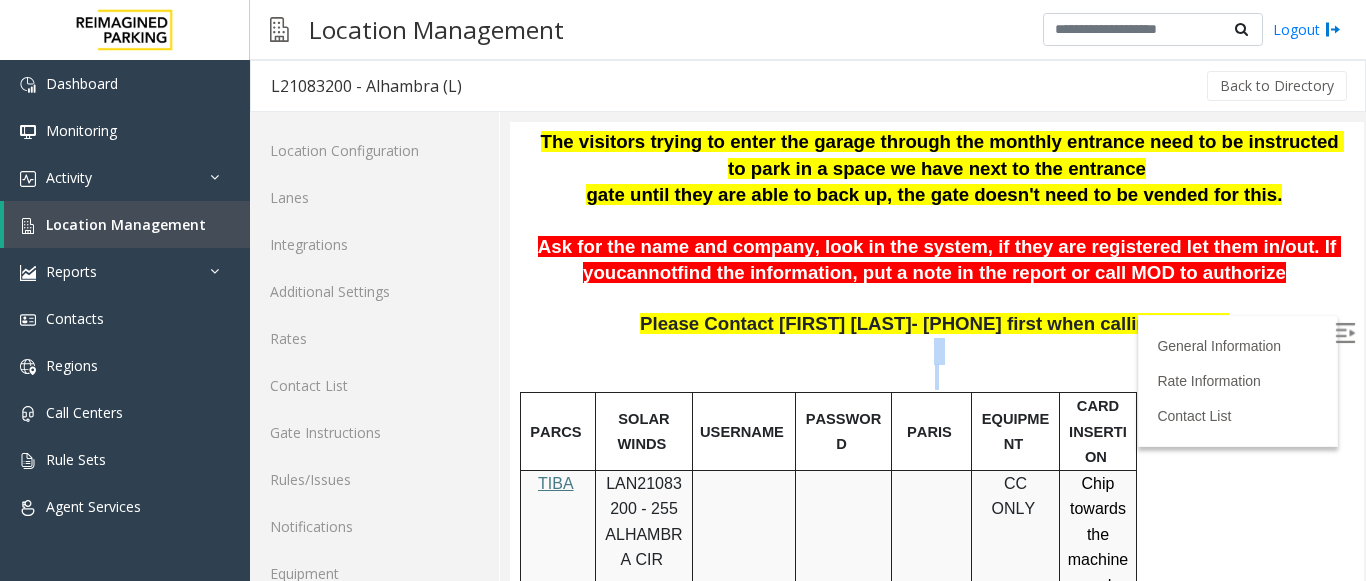 scroll, scrollTop: 400, scrollLeft: 0, axis: vertical 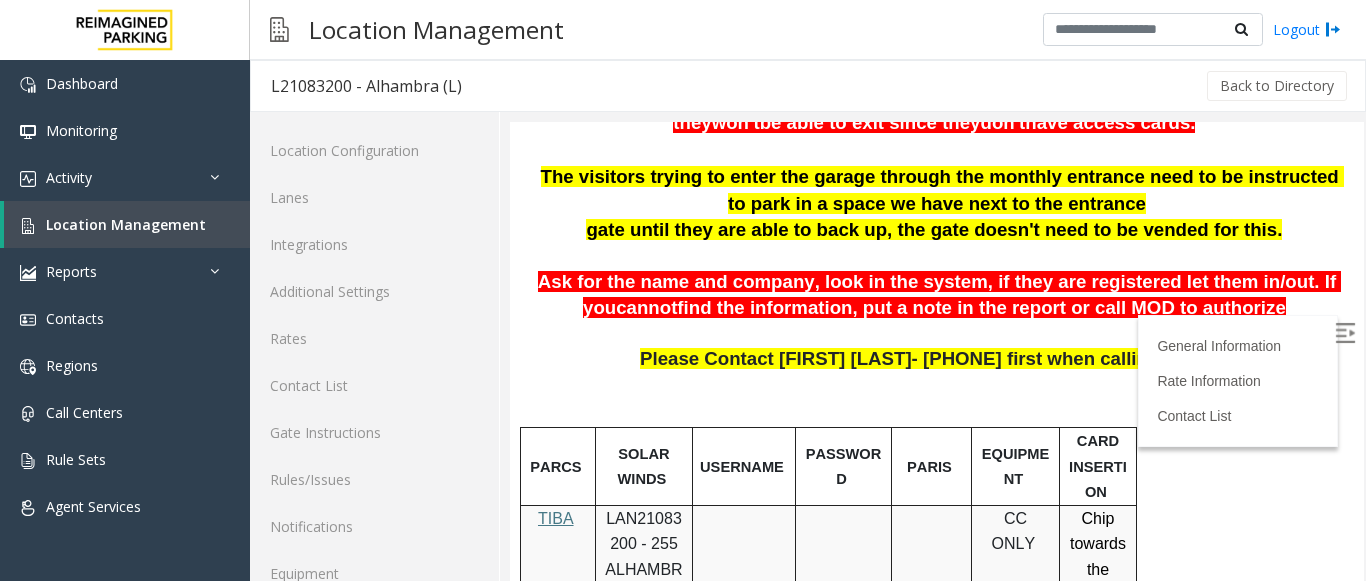 click on "Please Contact [FIRST] [LAST]- [PHONE] first when calling a MOD." at bounding box center [937, 386] 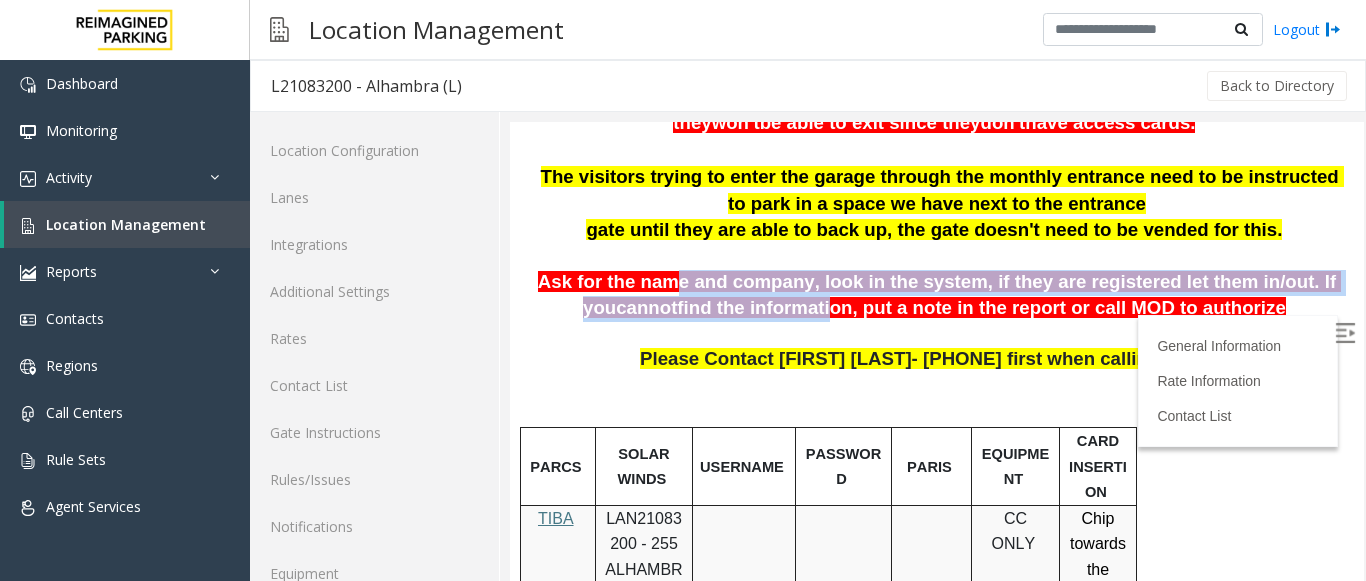 drag, startPoint x: 680, startPoint y: 286, endPoint x: 811, endPoint y: 299, distance: 131.64346 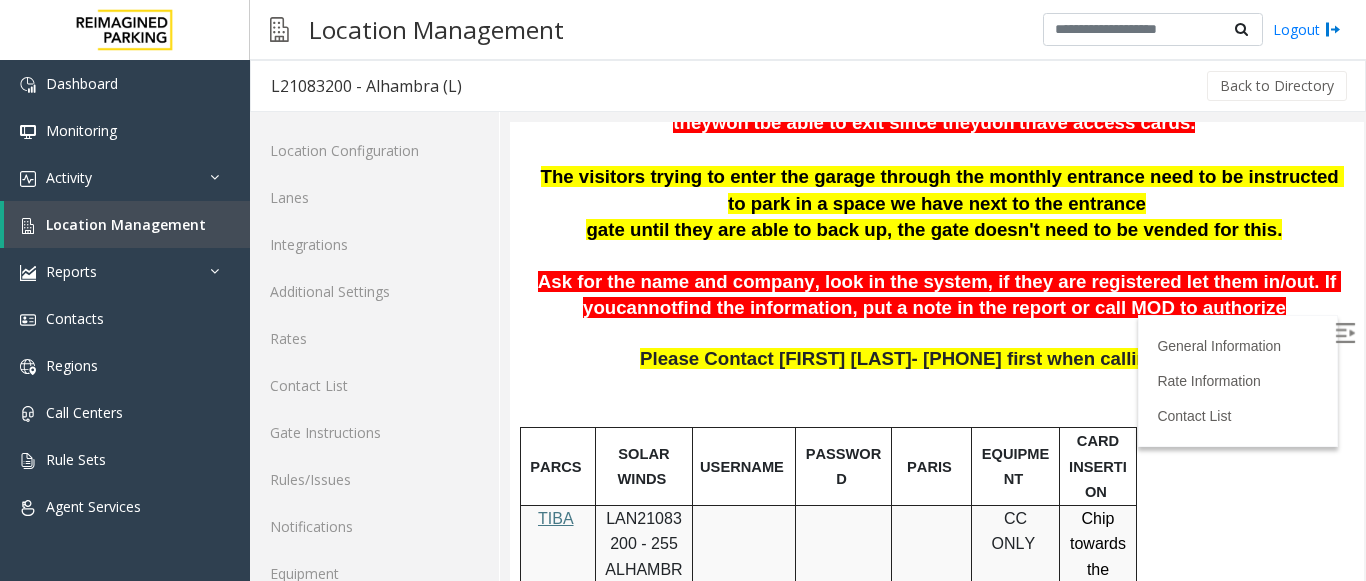 click on "Ask for the name and company, look in the system, if they are registered let them in/out. If you  cannot  find the information, put a note in the report or call MOD to authorize" at bounding box center (937, 295) 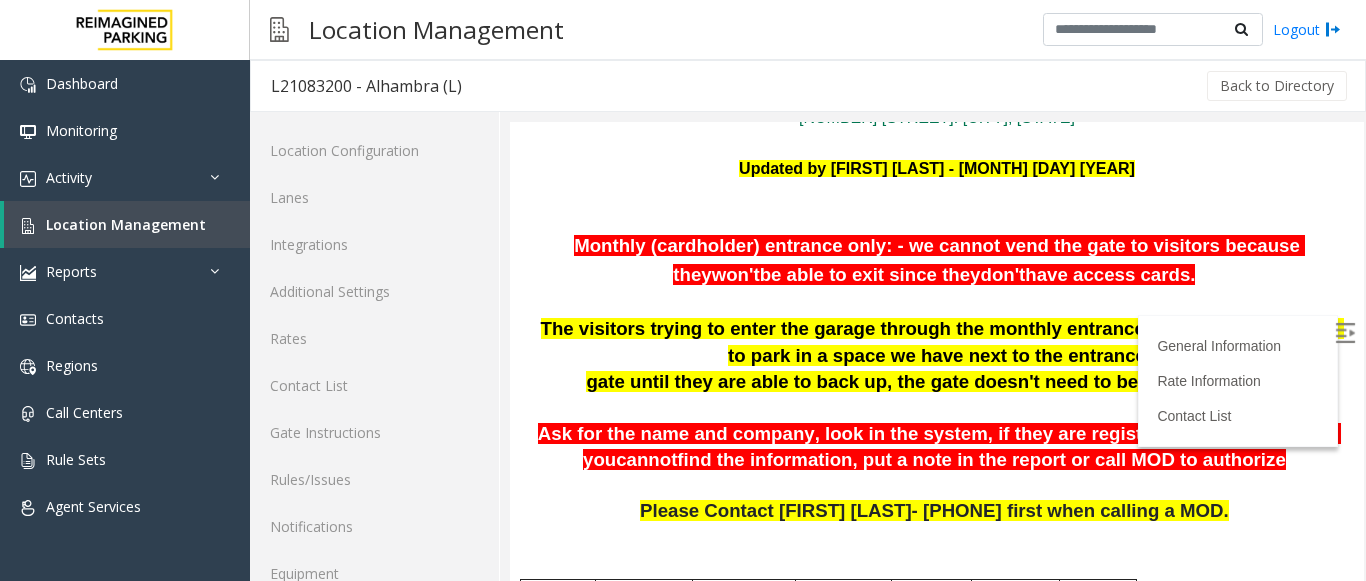 scroll, scrollTop: 304, scrollLeft: 0, axis: vertical 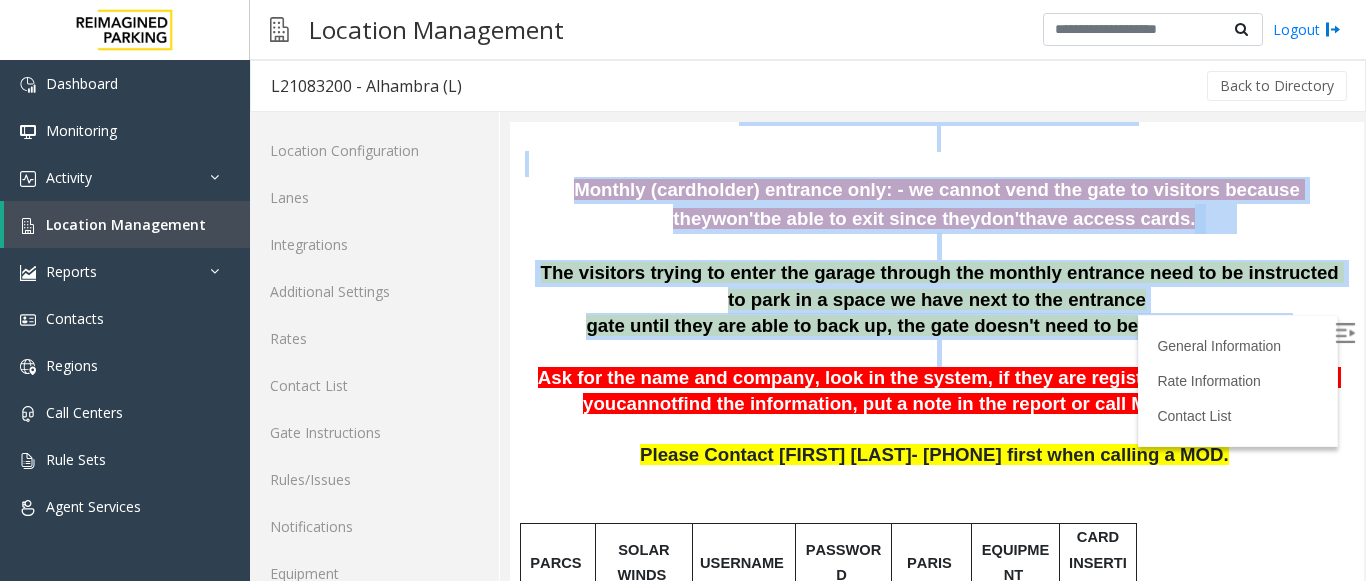 drag, startPoint x: 554, startPoint y: 376, endPoint x: 1350, endPoint y: 387, distance: 796.076 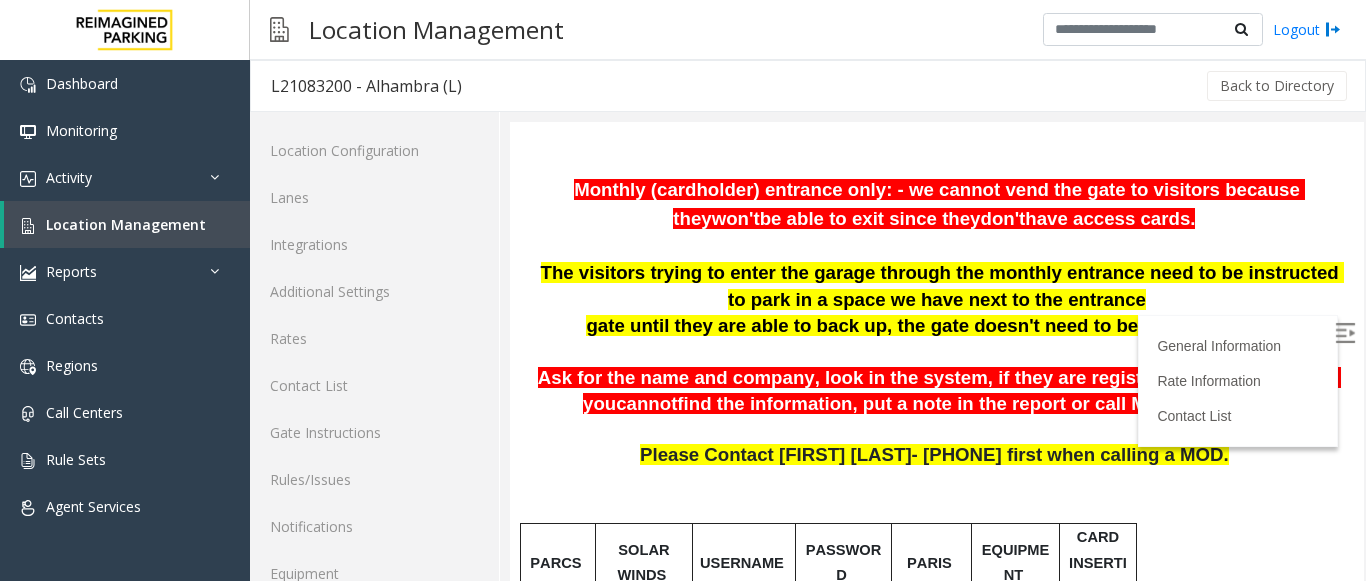 click on "Please Contact [FIRST] [LAST]- [PHONE] first when calling a MOD." at bounding box center [937, 482] 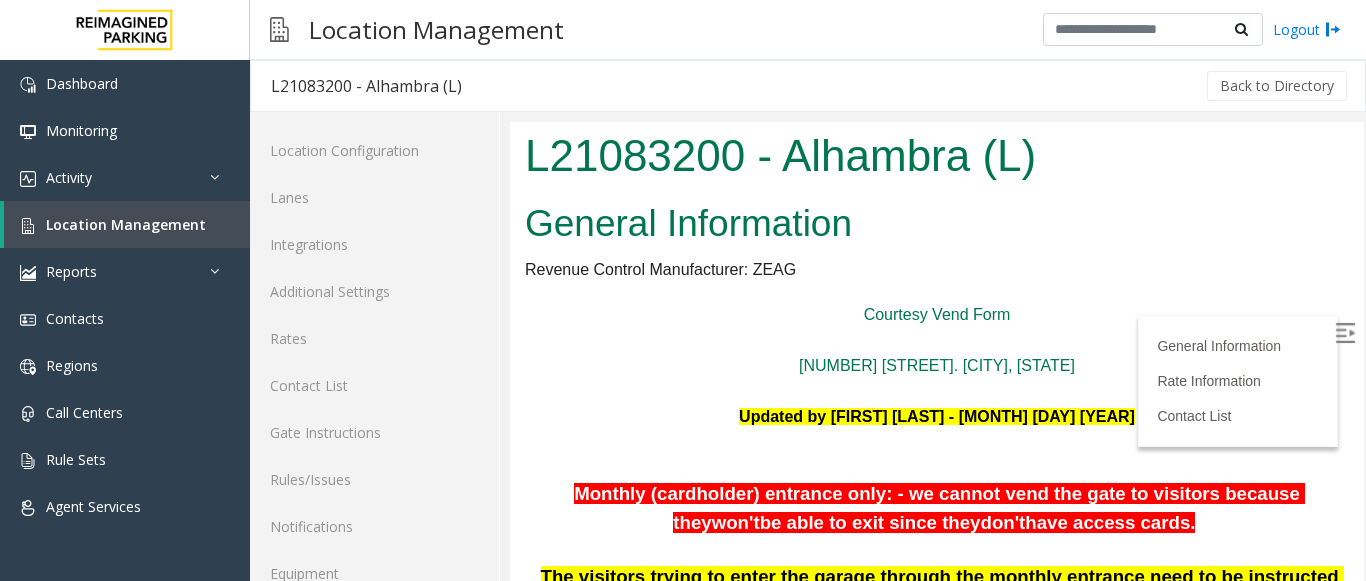 click on "L21083200 - Alhambra (L)" at bounding box center (937, 158) 